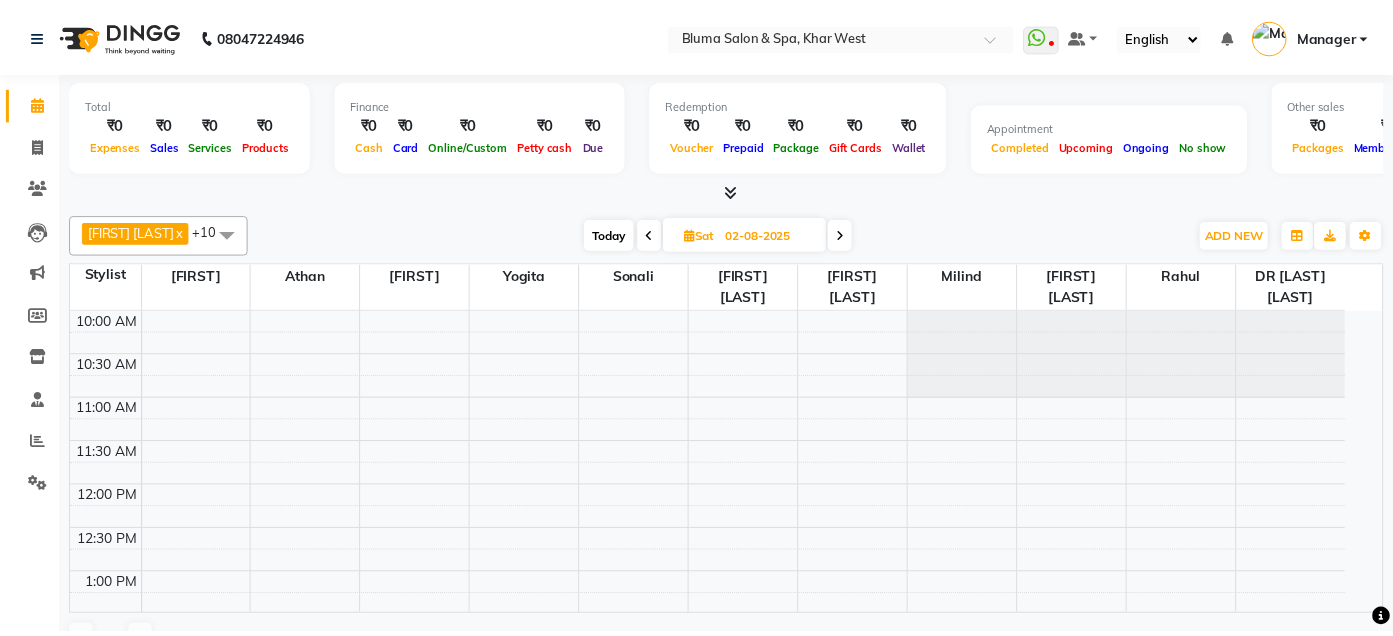 scroll, scrollTop: 0, scrollLeft: 0, axis: both 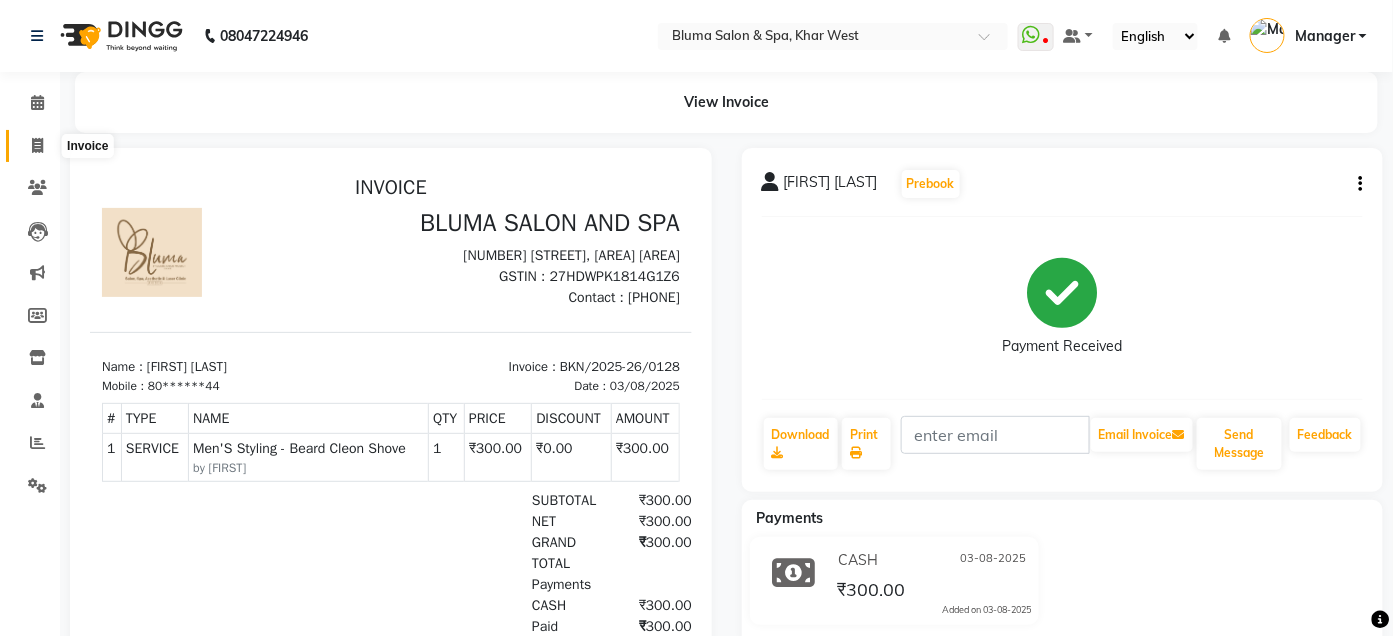 click 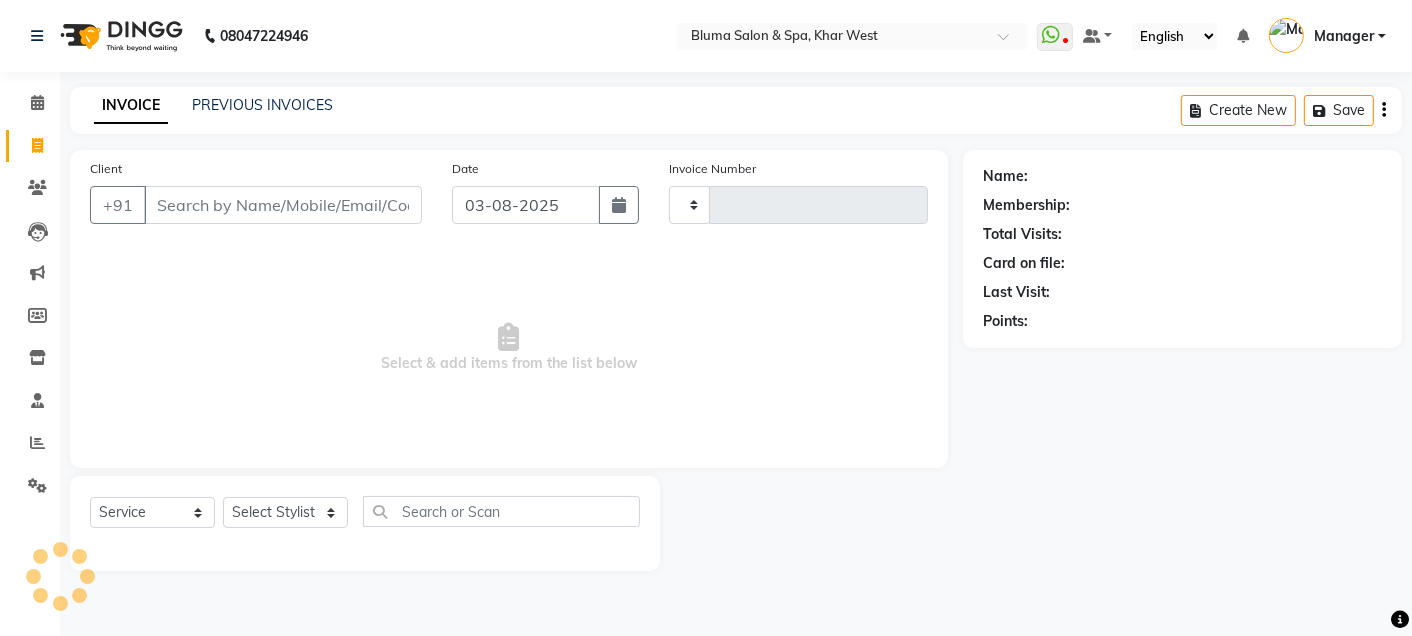 type on "0978" 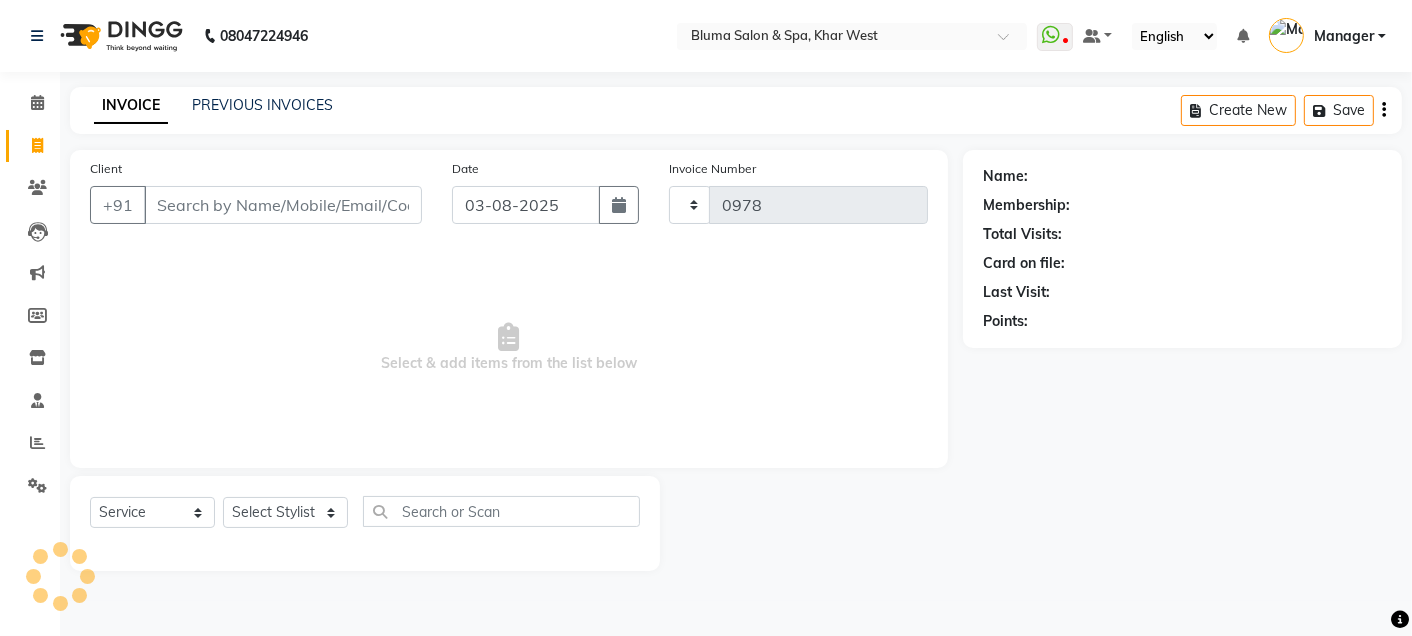 select on "3653" 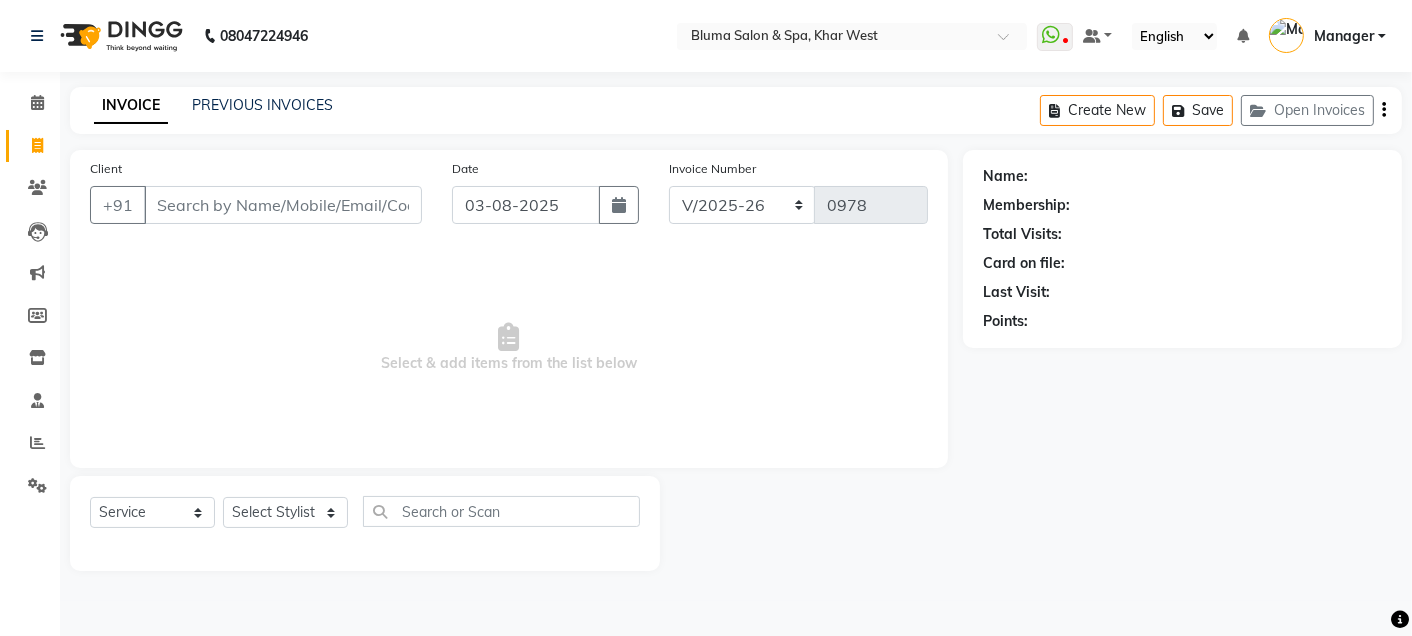 click on "Client" at bounding box center [283, 205] 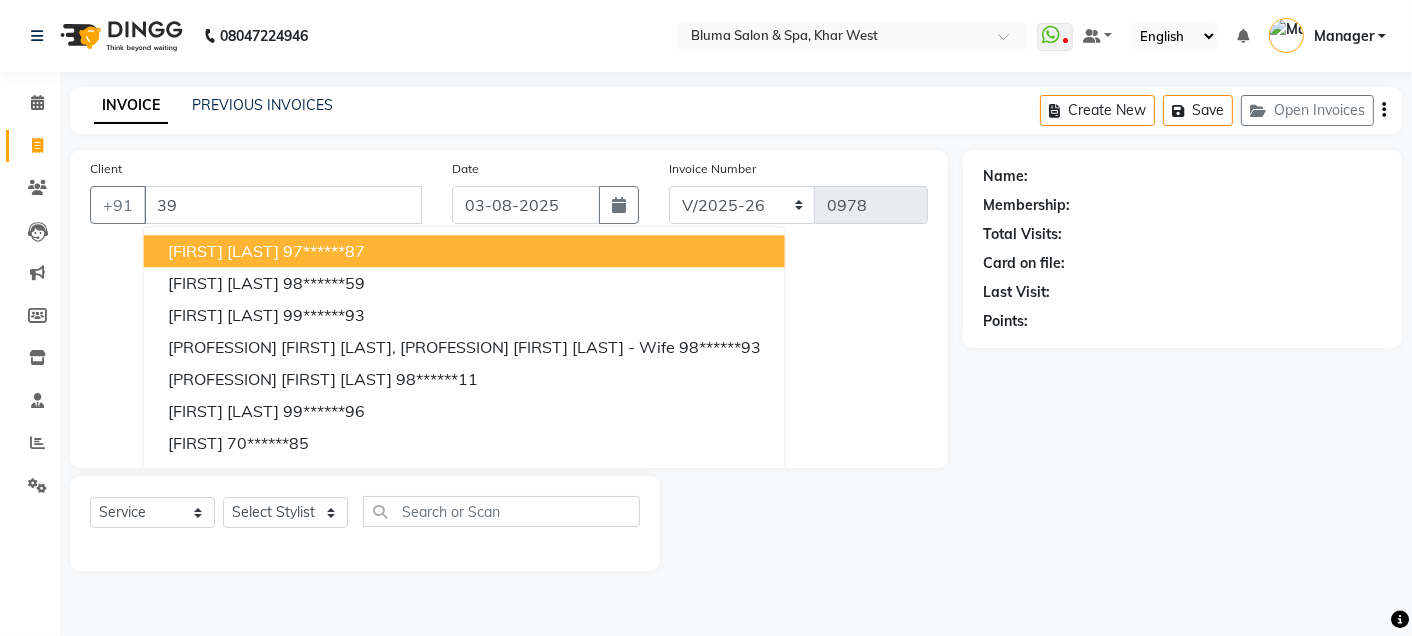 type on "3" 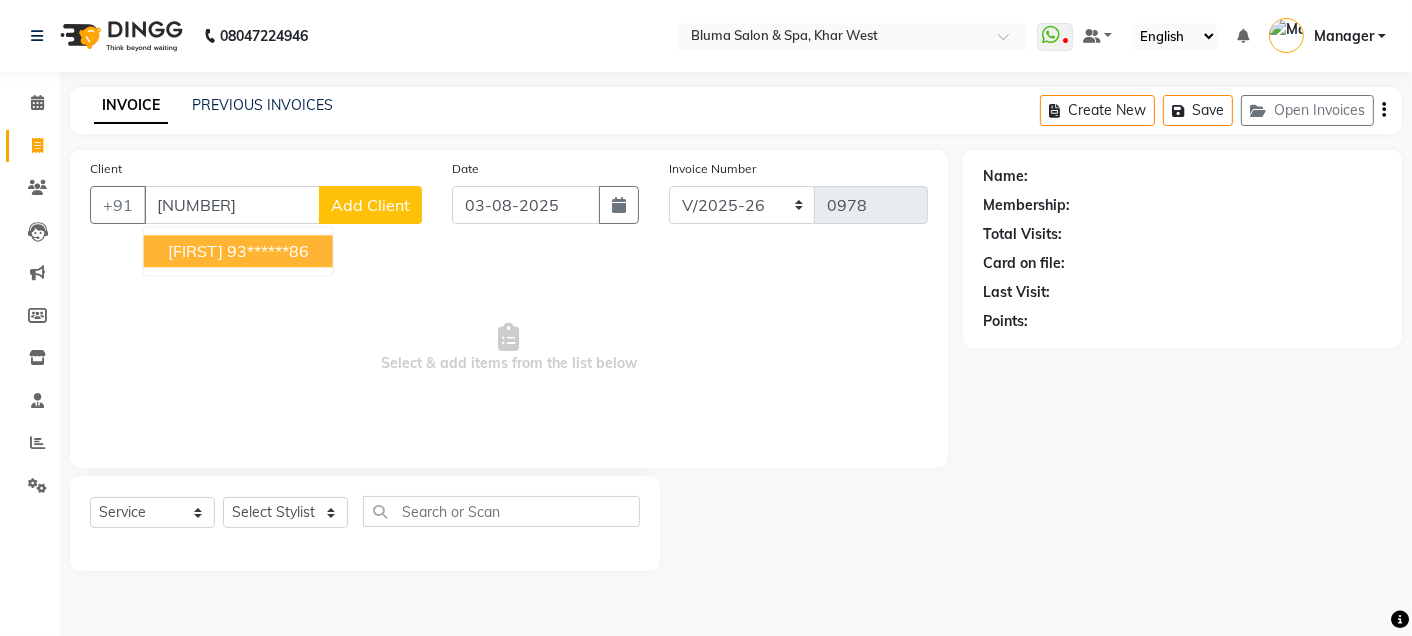 click on "[FIRST]" at bounding box center (195, 251) 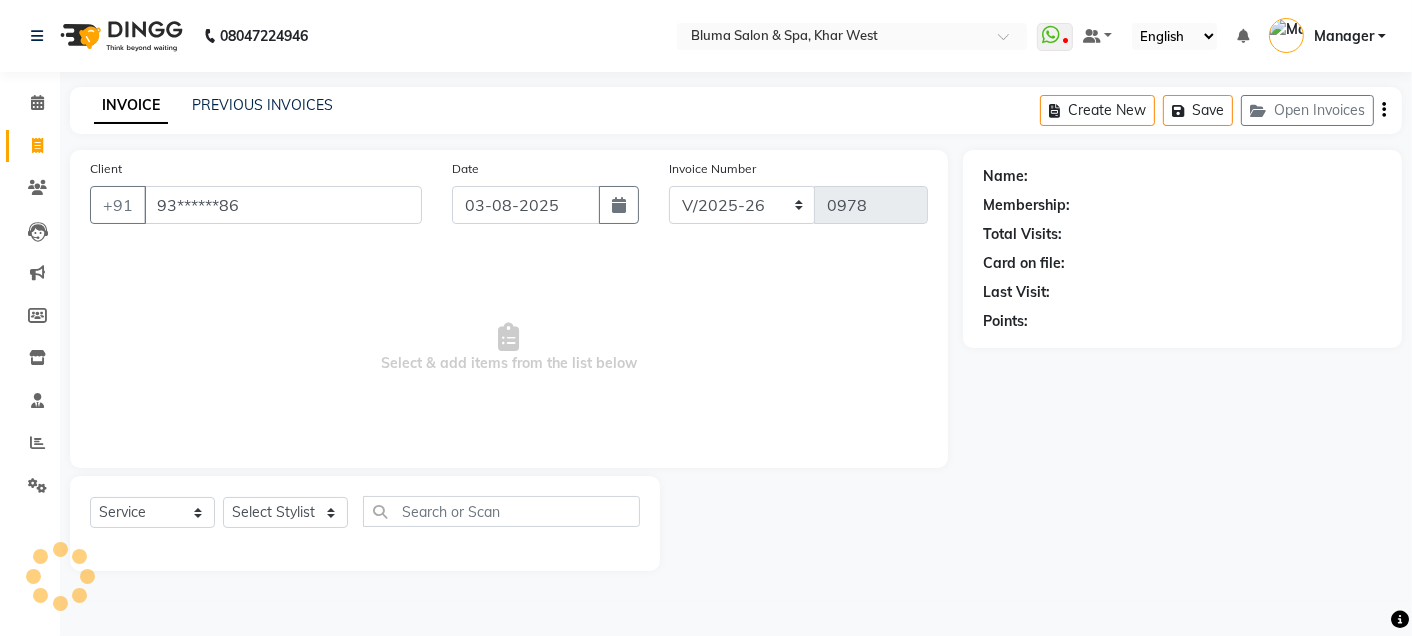 type on "93******86" 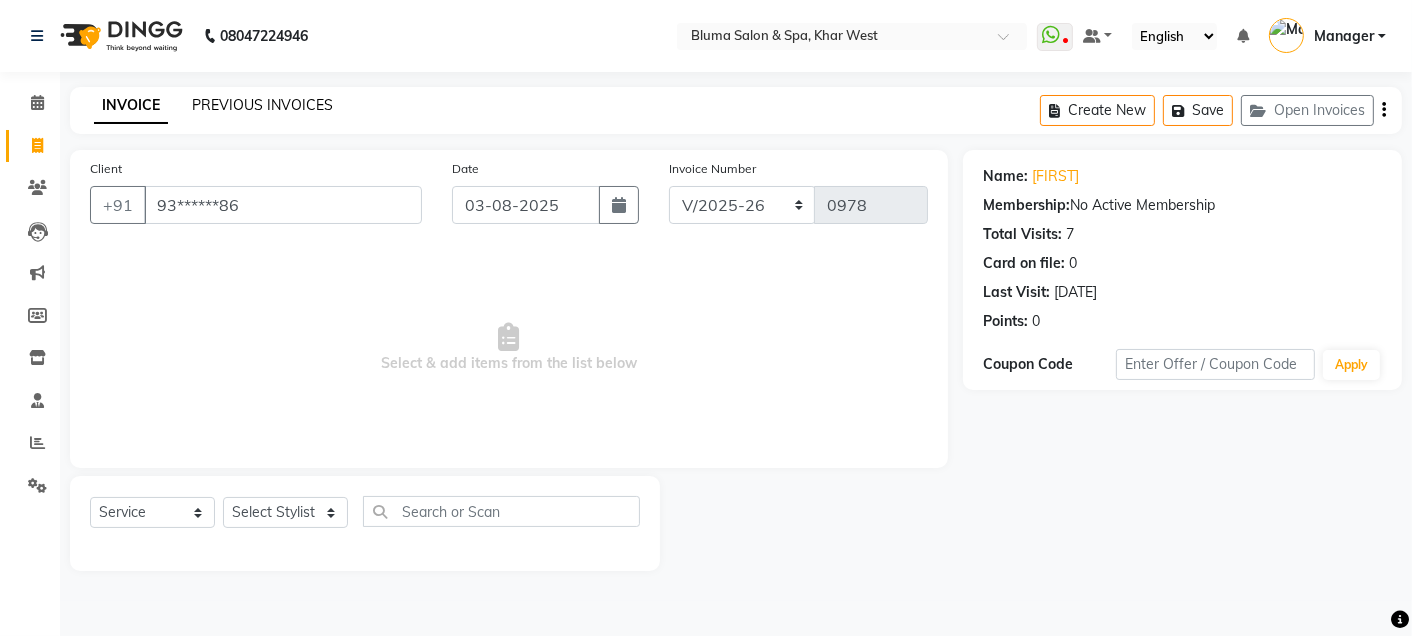 click on "PREVIOUS INVOICES" 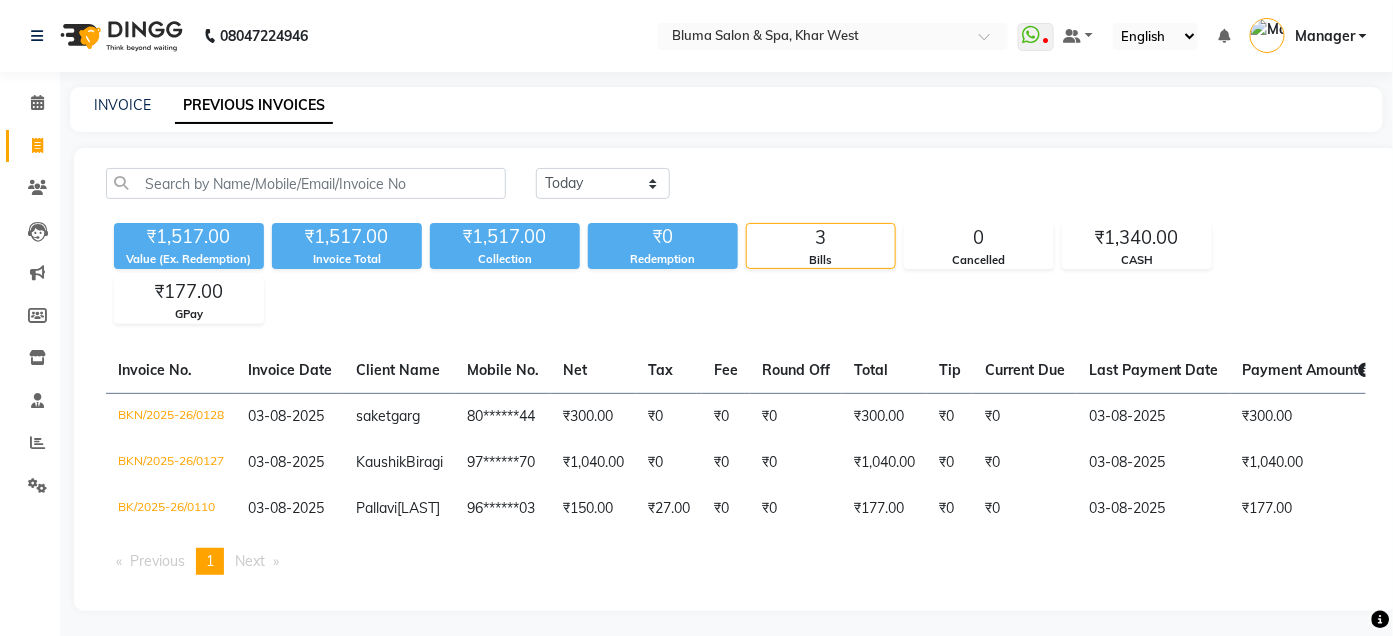 click on "INVOICE" 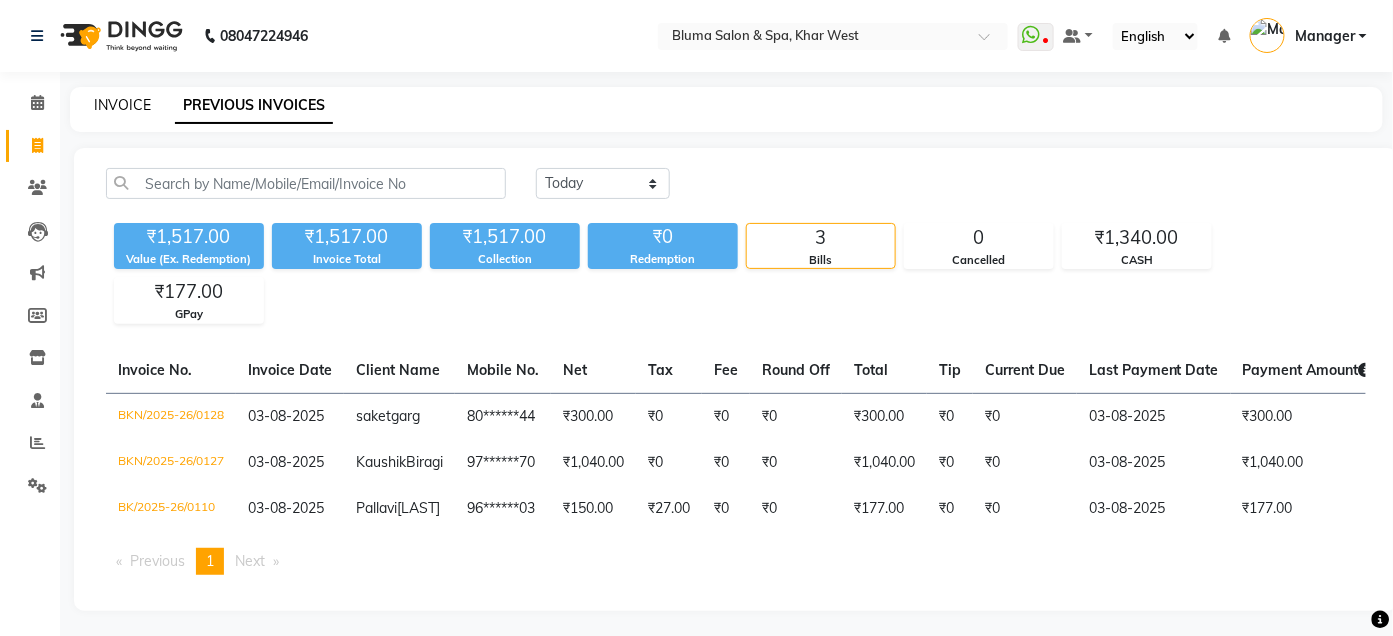 click on "INVOICE" 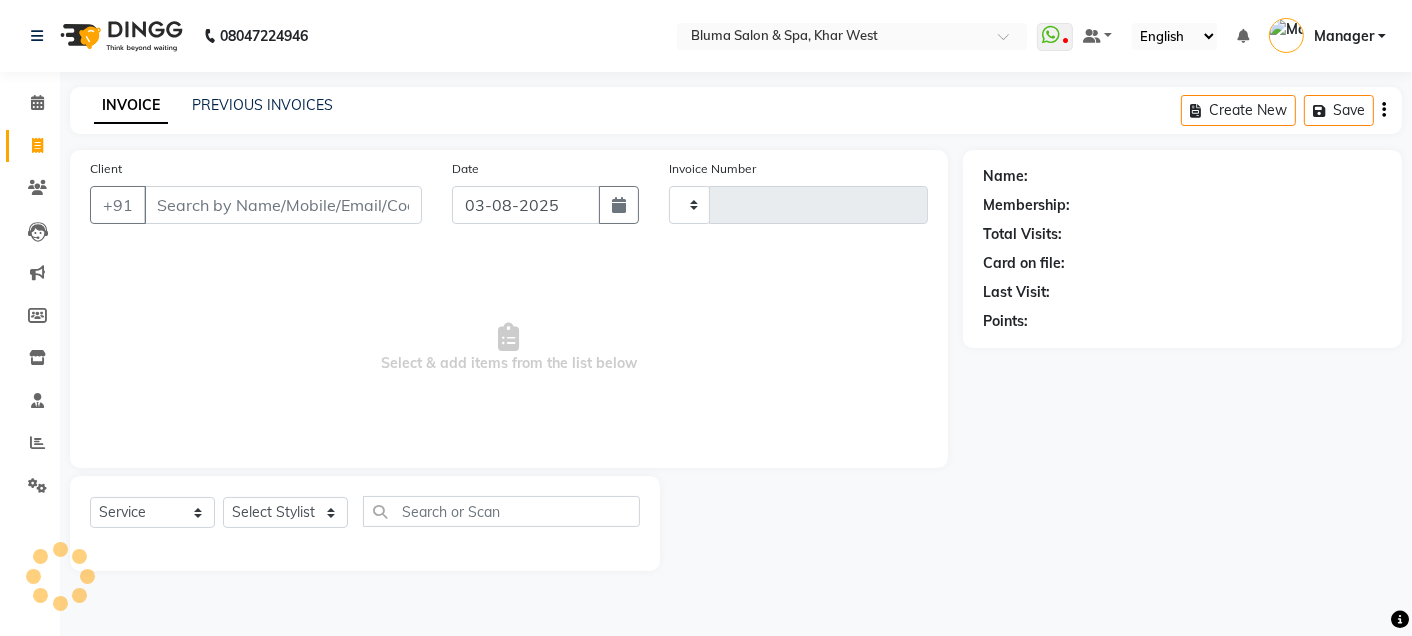 type on "0978" 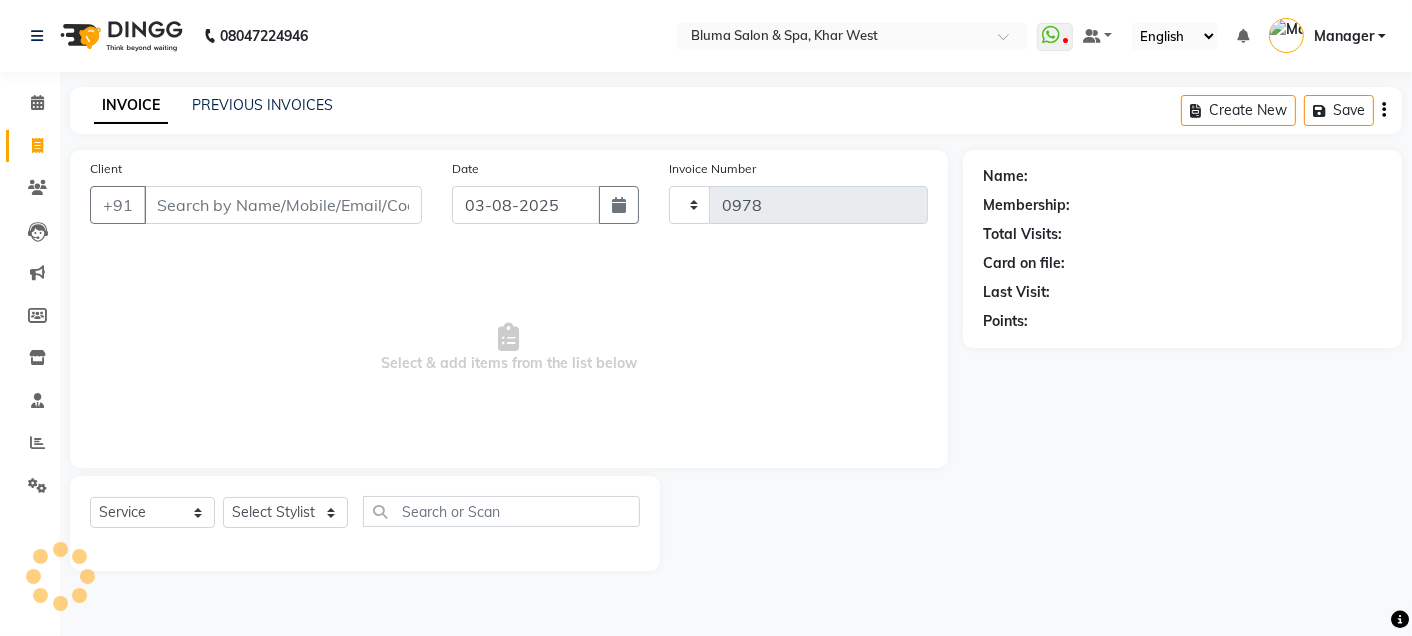 select on "3653" 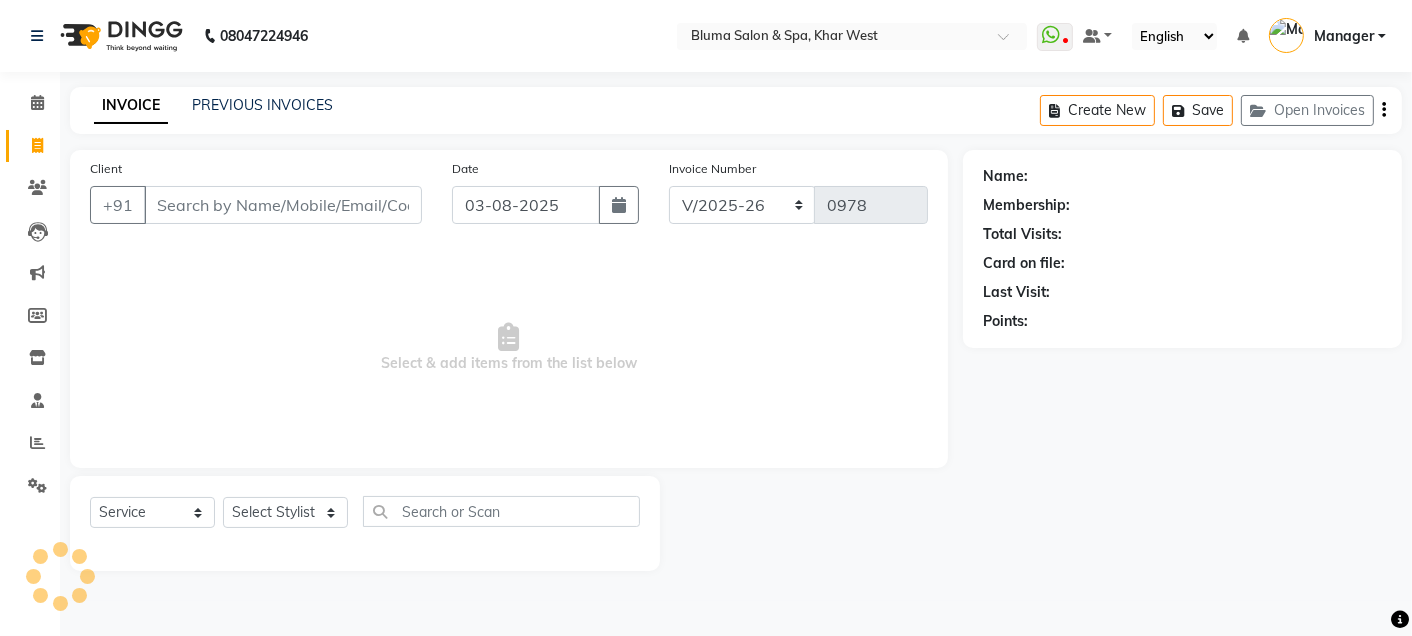 click on "Client" at bounding box center (283, 205) 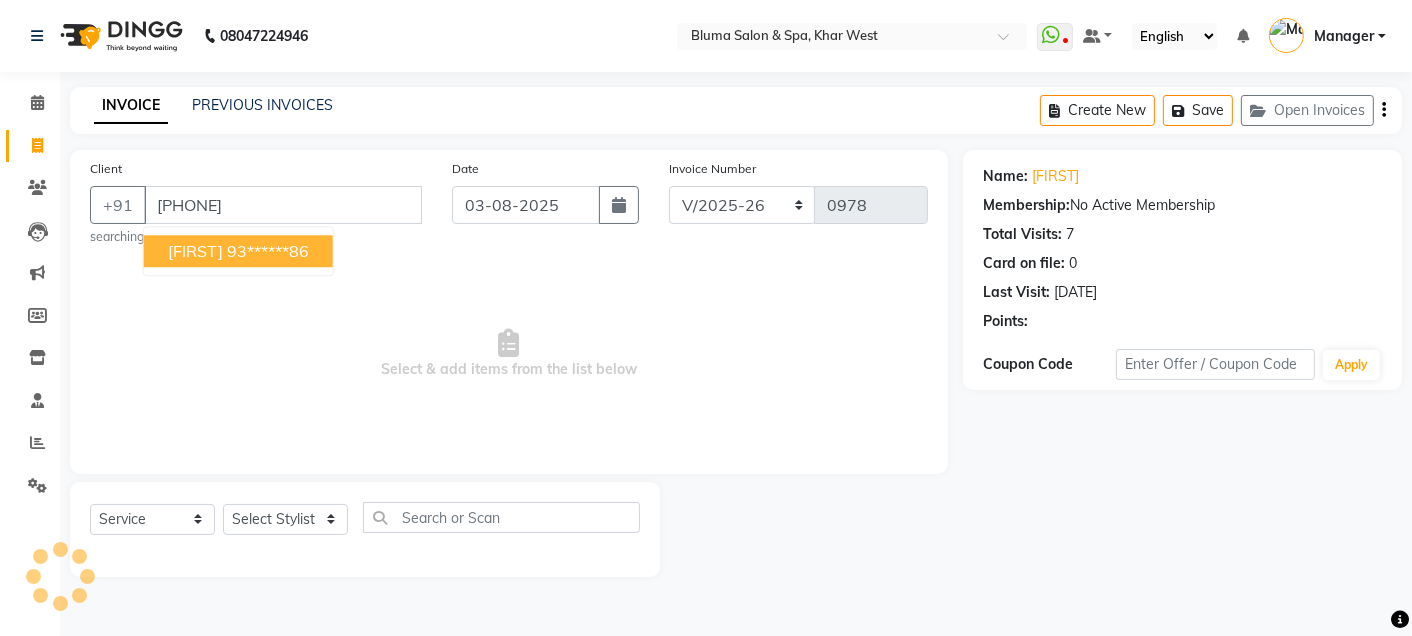 click on "[FIRST]" at bounding box center (195, 251) 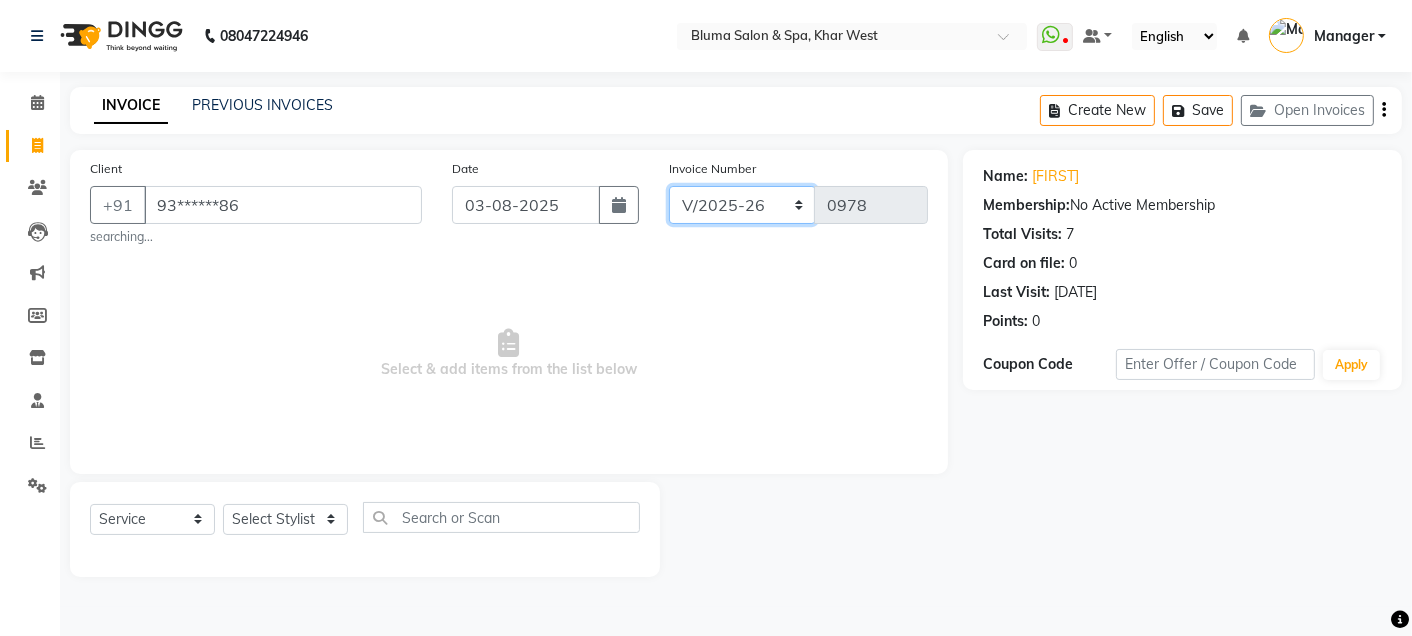 click on "ALN/2025-26 AL/2025-26 BKN/2025-26 BK/2025-26 V/2025 V/2025-26" 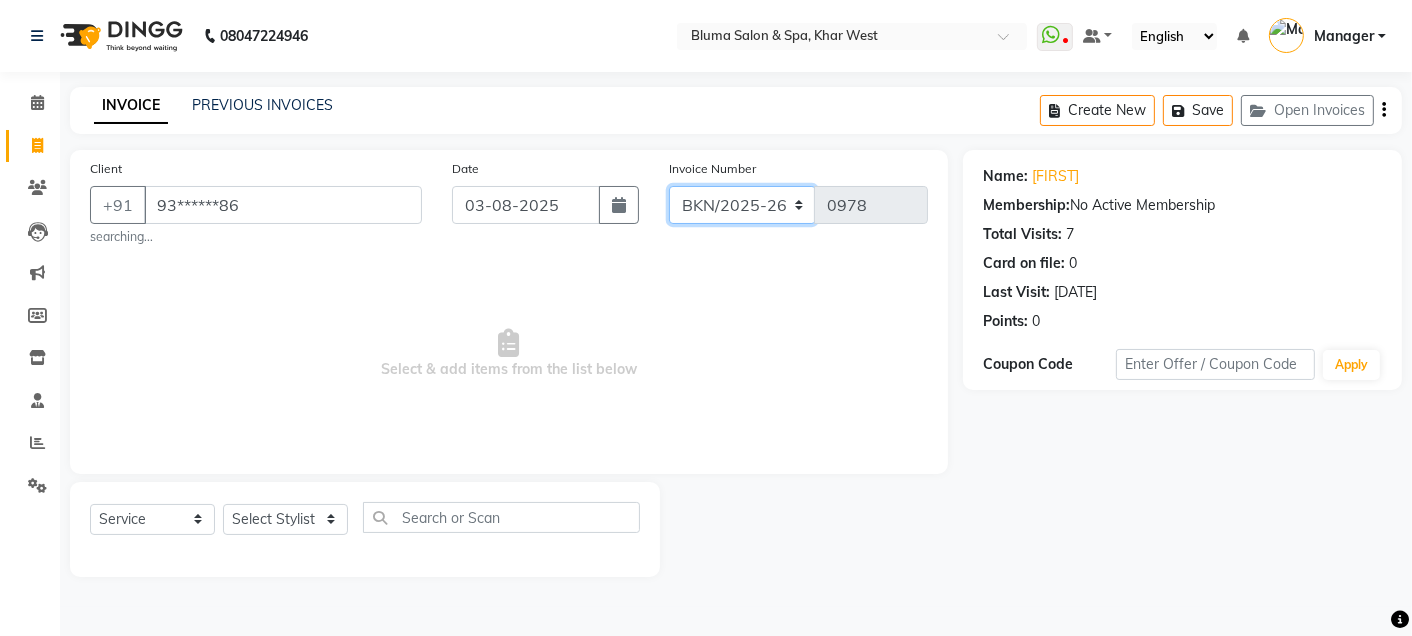 click on "ALN/2025-26 AL/2025-26 BKN/2025-26 BK/2025-26 V/2025 V/2025-26" 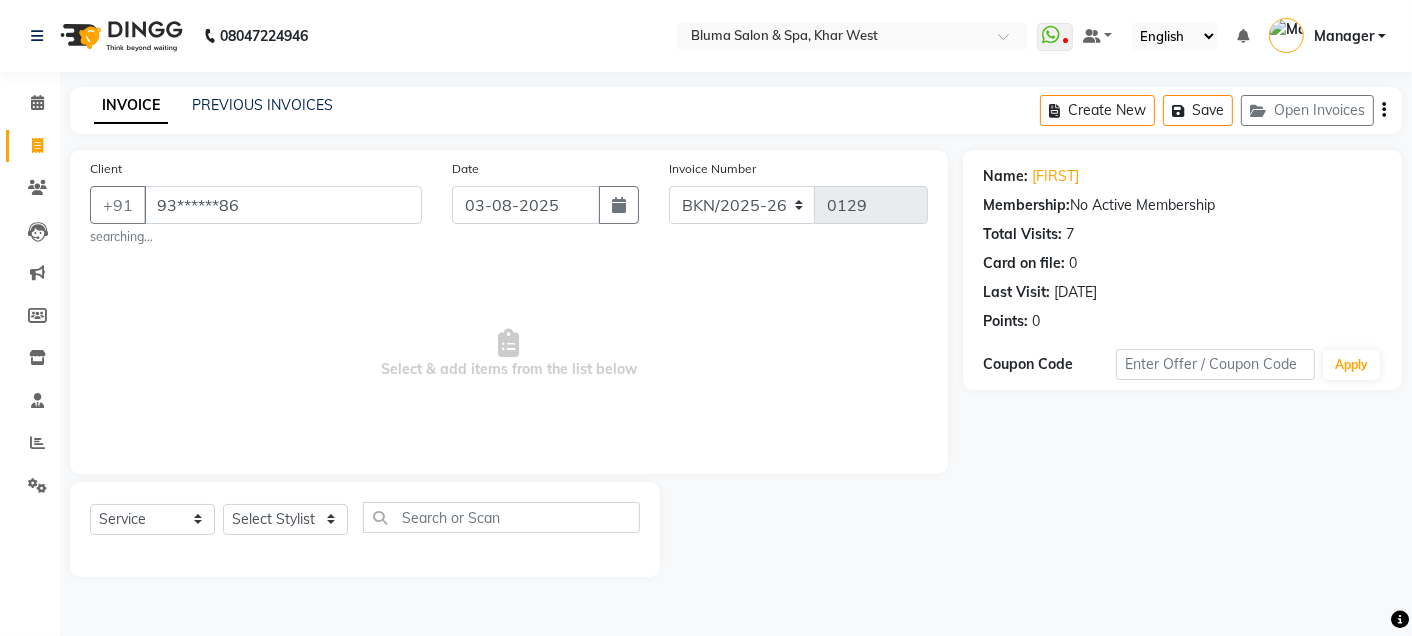 click 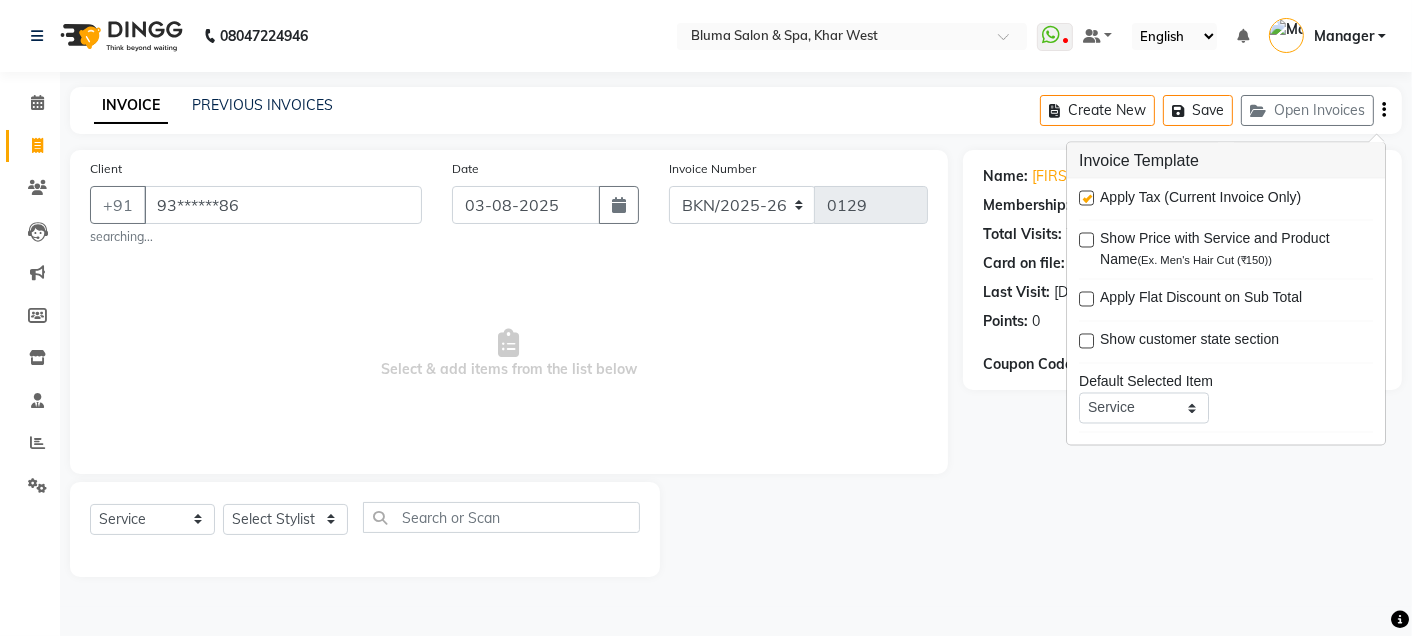 click at bounding box center (1086, 198) 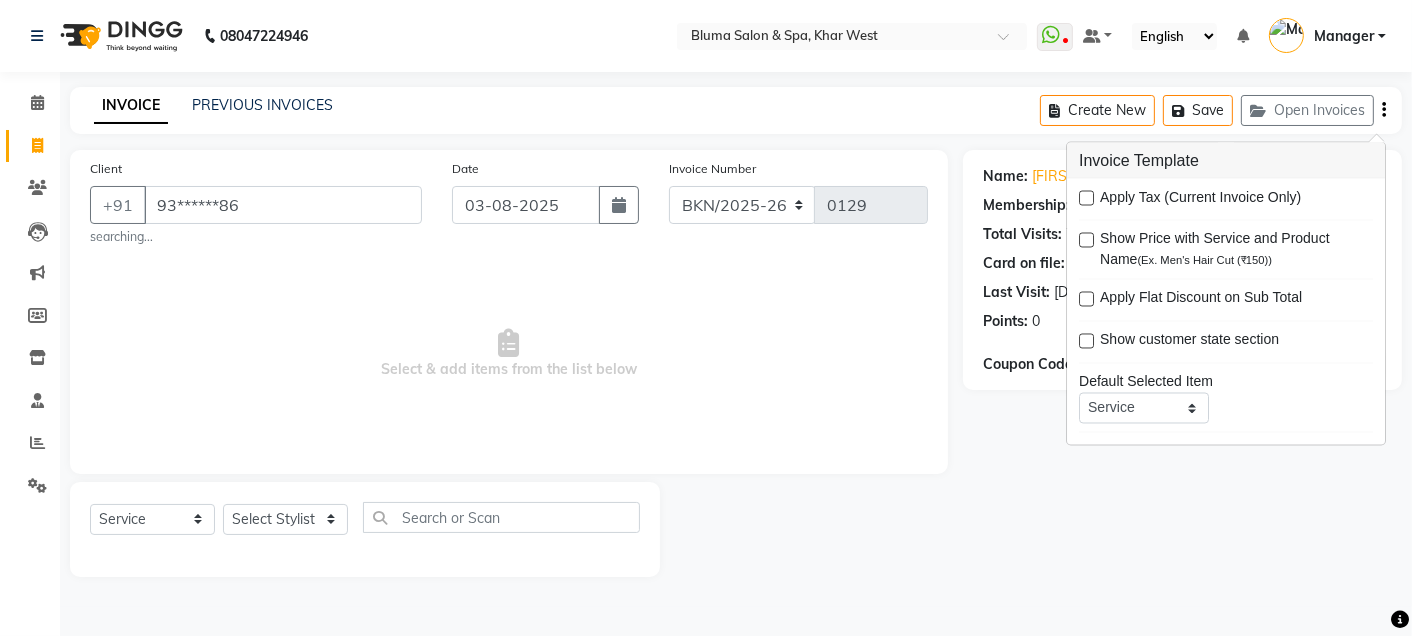 click on "Select & add items from the list below" at bounding box center [509, 354] 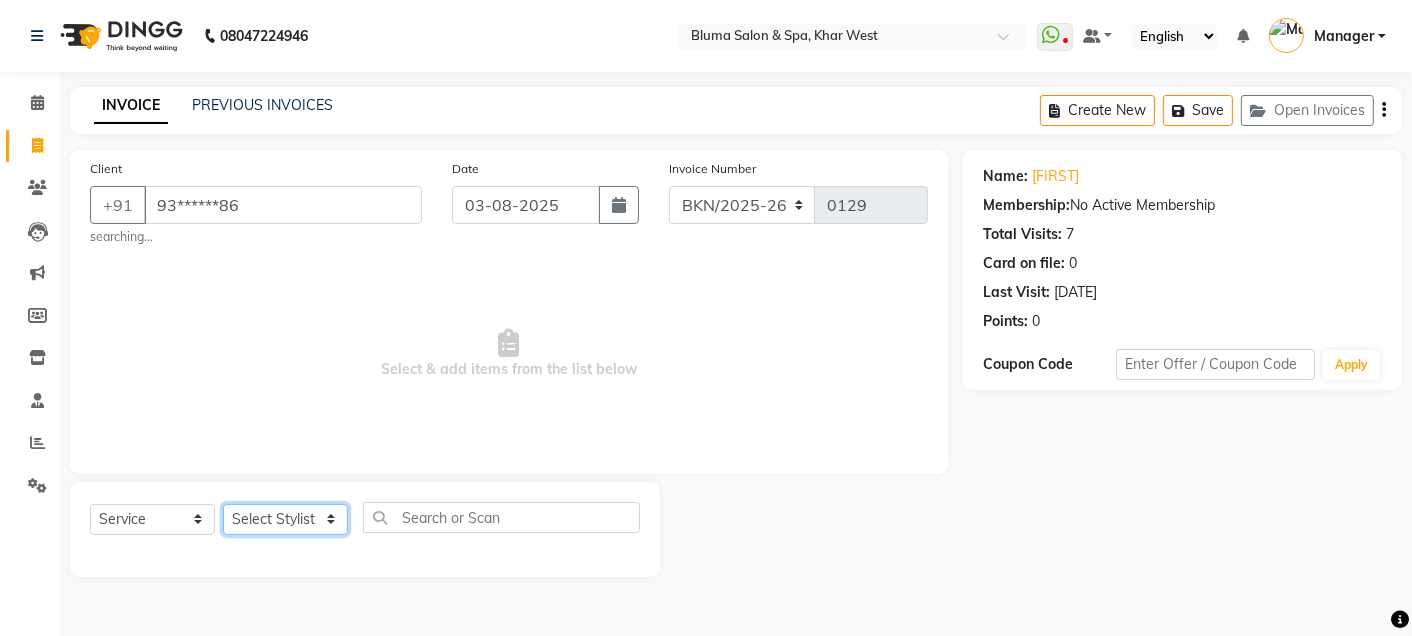 click on "Select Stylist Admin Ajay saroj Alan Athan  DR Prince Varde Manager milind Nasir  PAM parvati gupta  pooja loke Rahul rahul thakur rajesh patel sonali yogita" 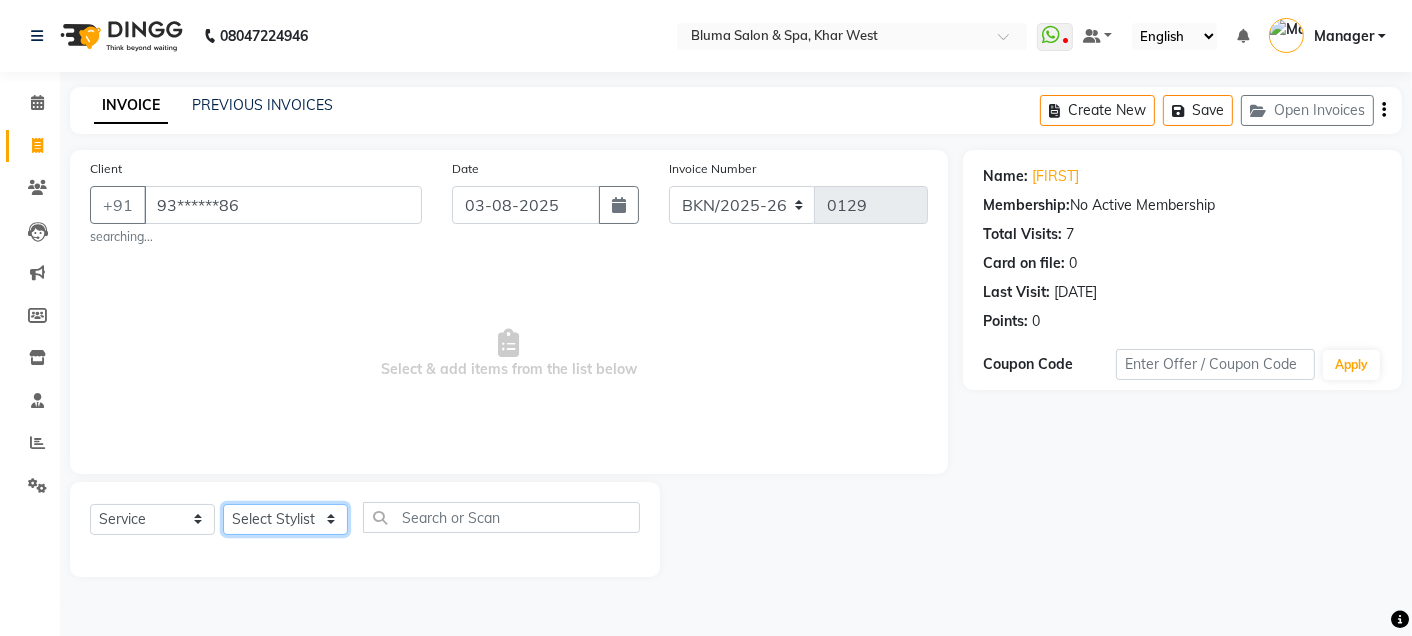 select on "59836" 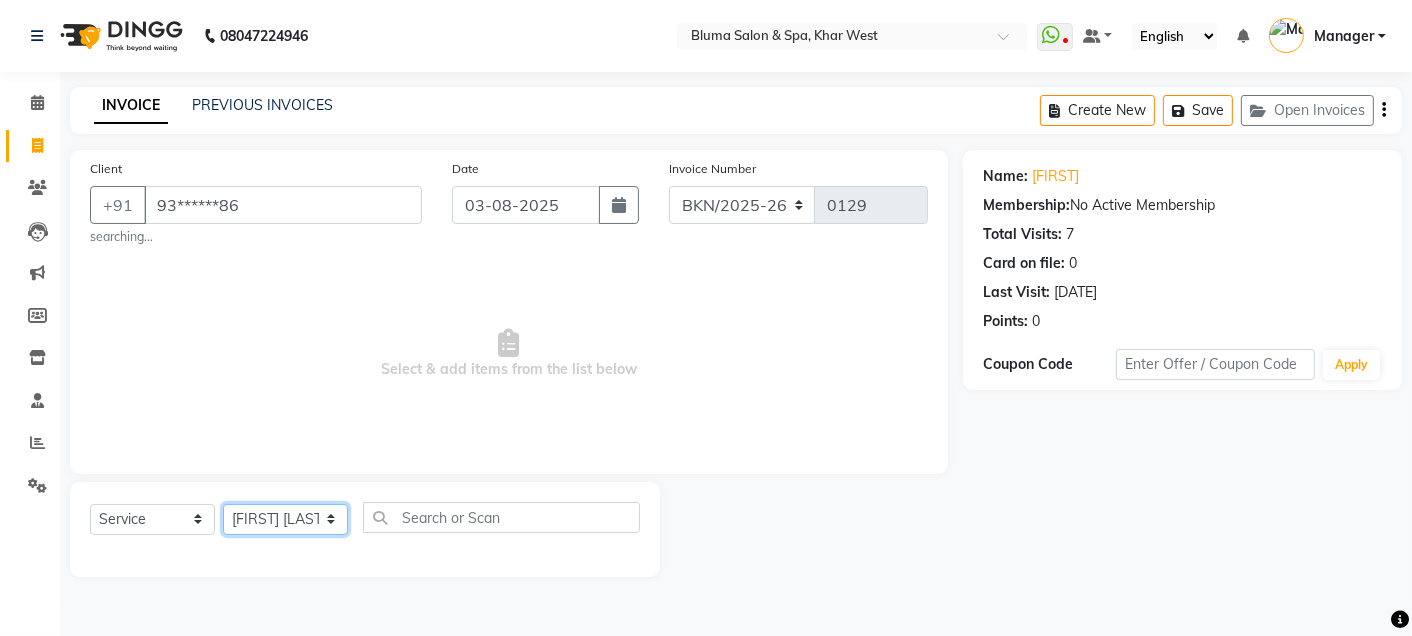 click on "Select Stylist Admin Ajay saroj Alan Athan  DR Prince Varde Manager milind Nasir  PAM parvati gupta  pooja loke Rahul rahul thakur rajesh patel sonali yogita" 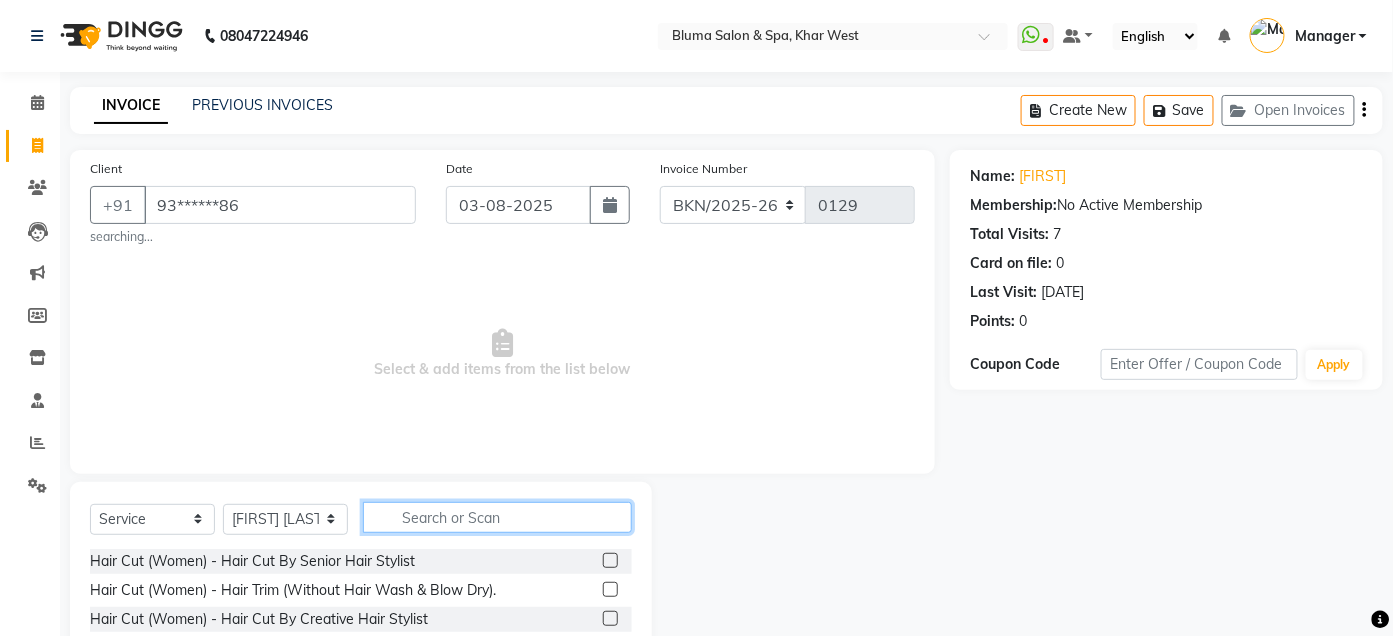 click 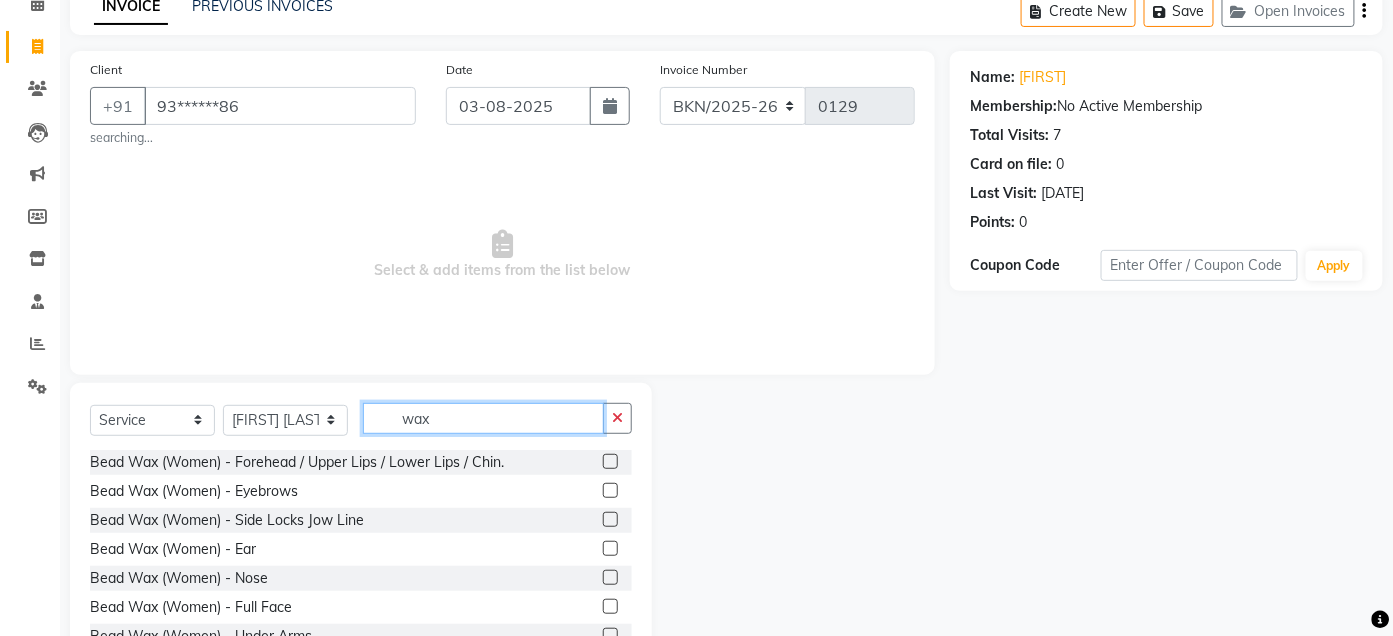 scroll, scrollTop: 162, scrollLeft: 0, axis: vertical 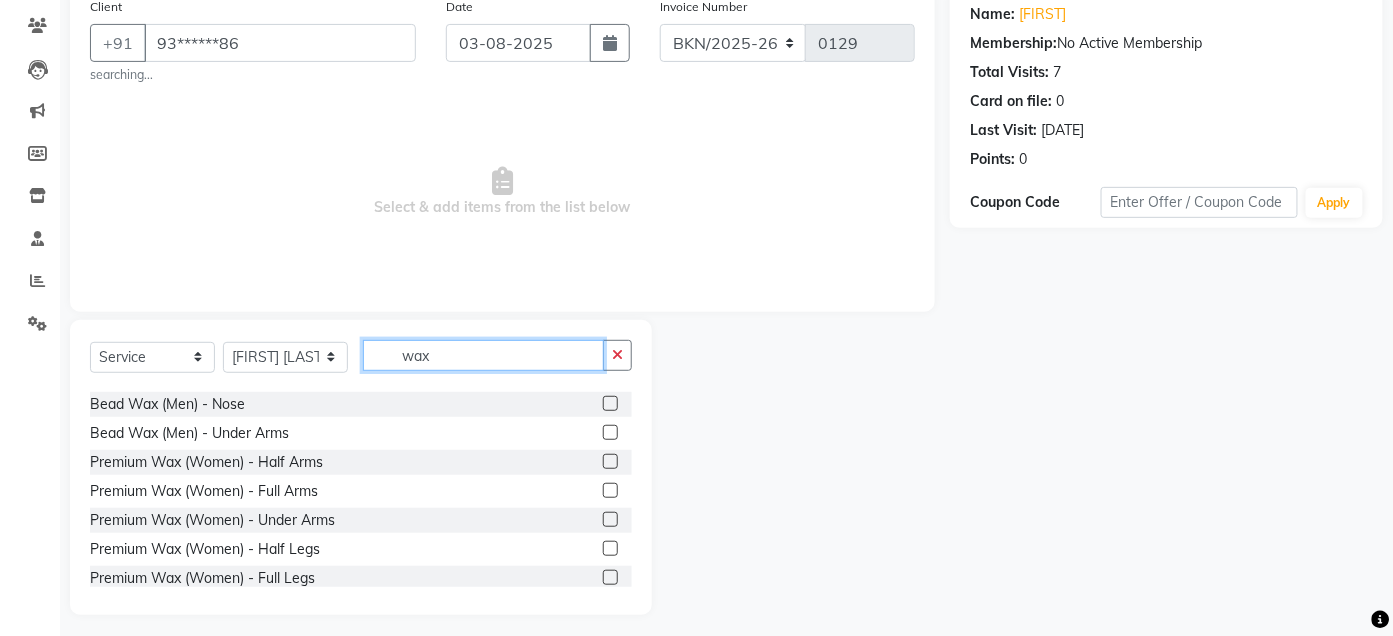 type on "wax" 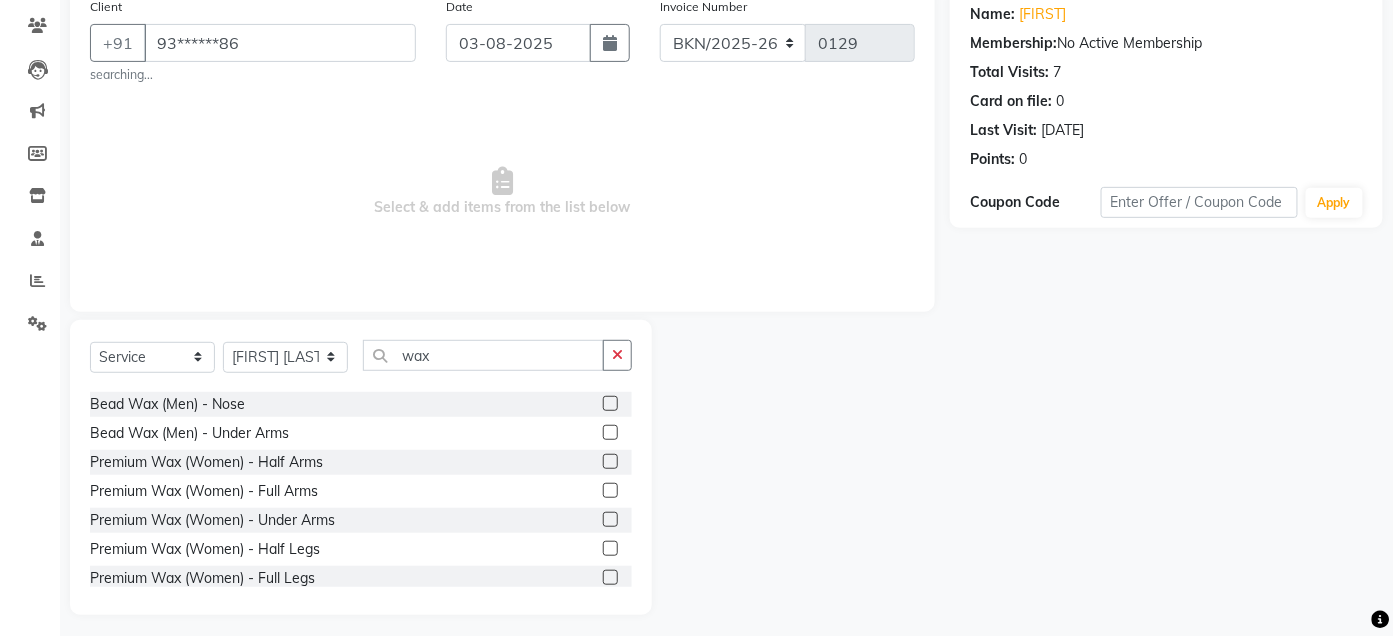click 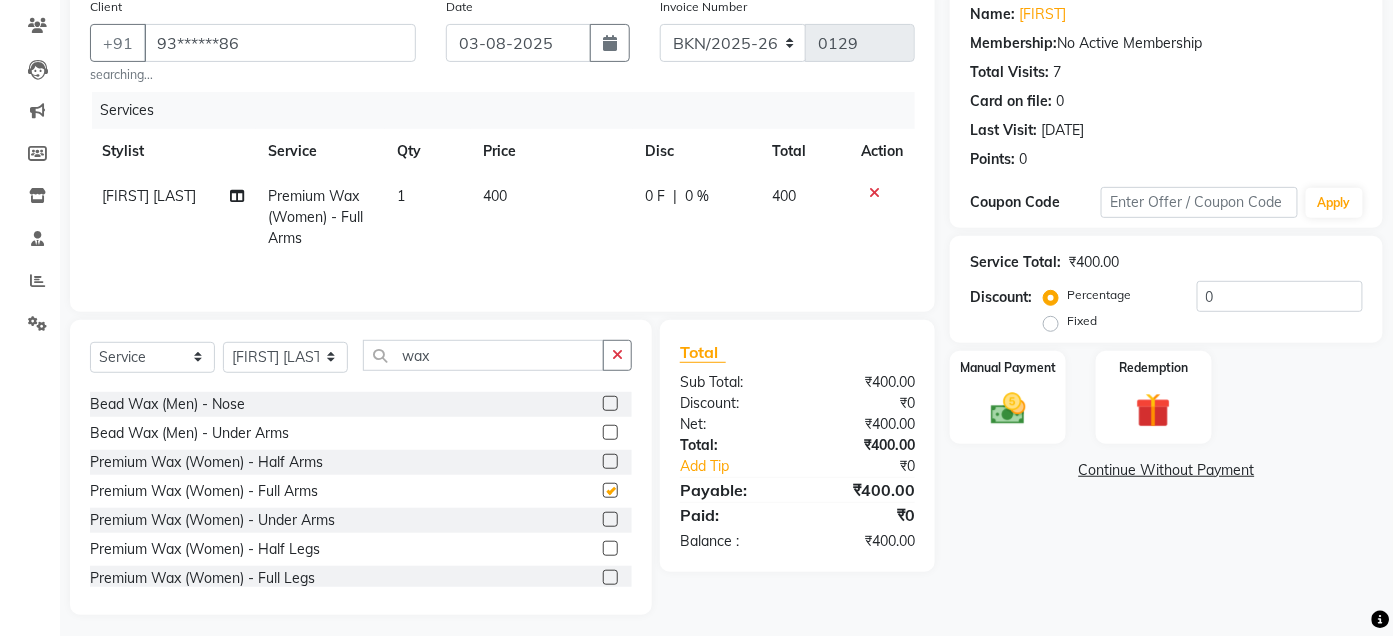 checkbox on "false" 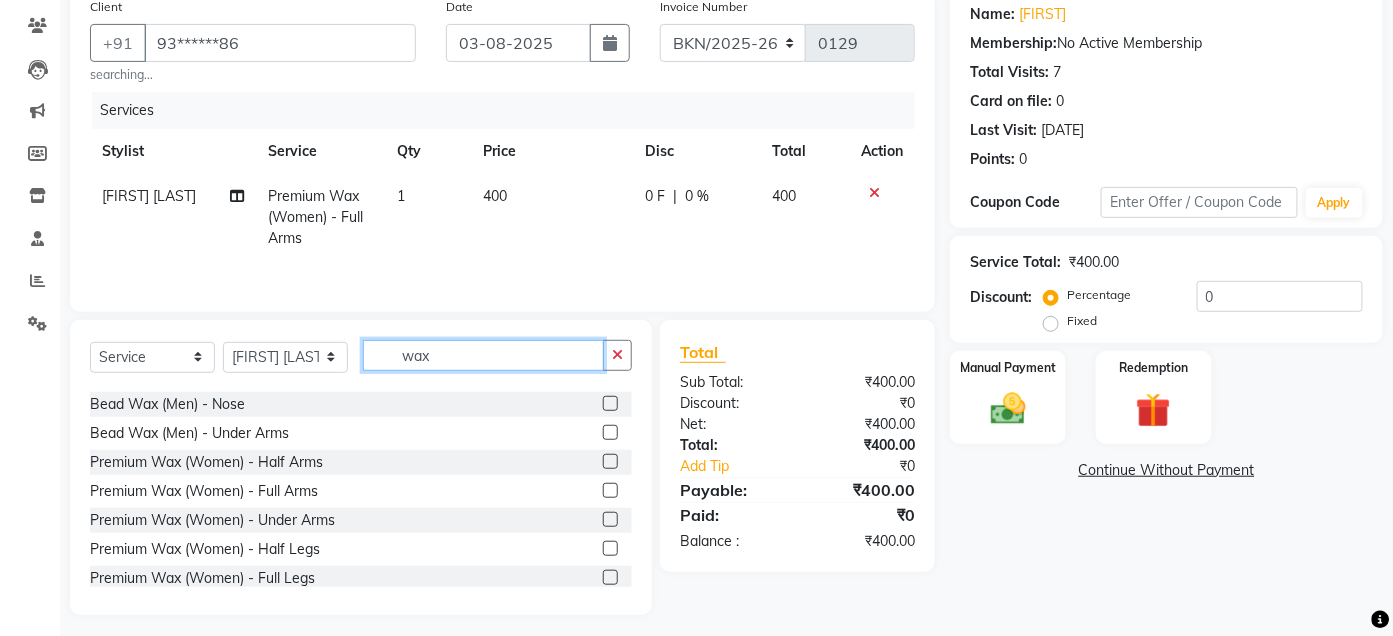click on "wax" 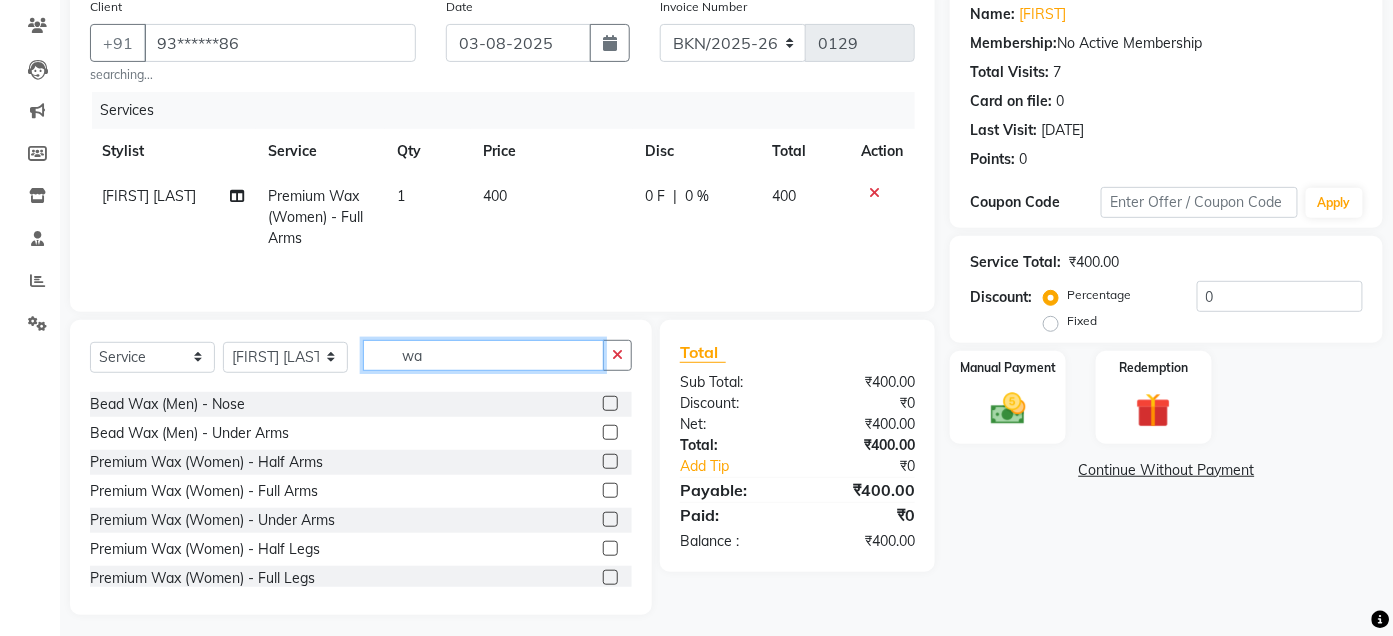type on "w" 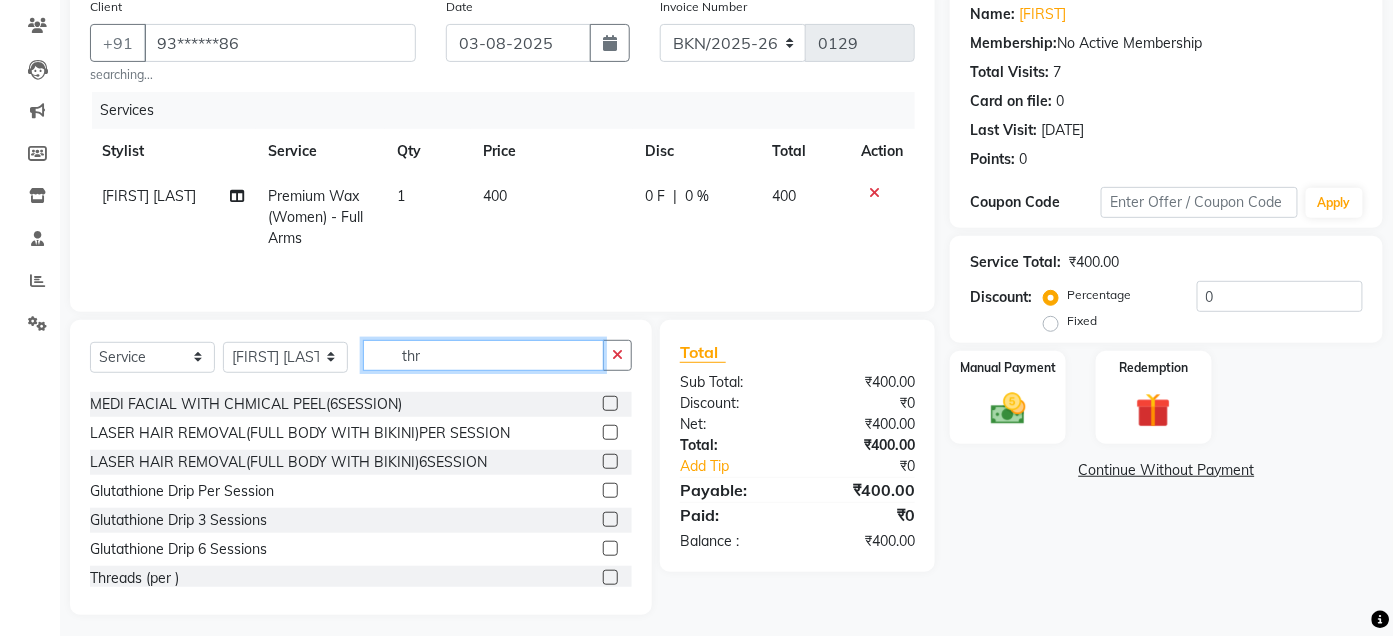 scroll, scrollTop: 0, scrollLeft: 0, axis: both 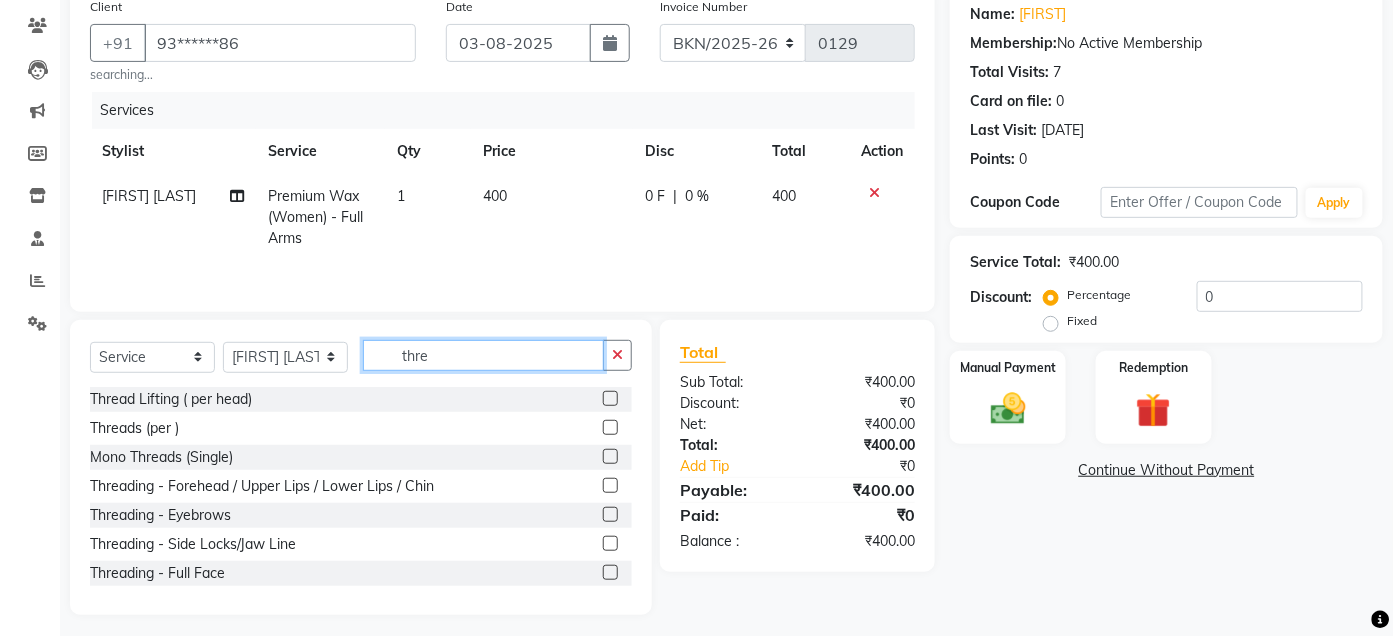 type on "thre" 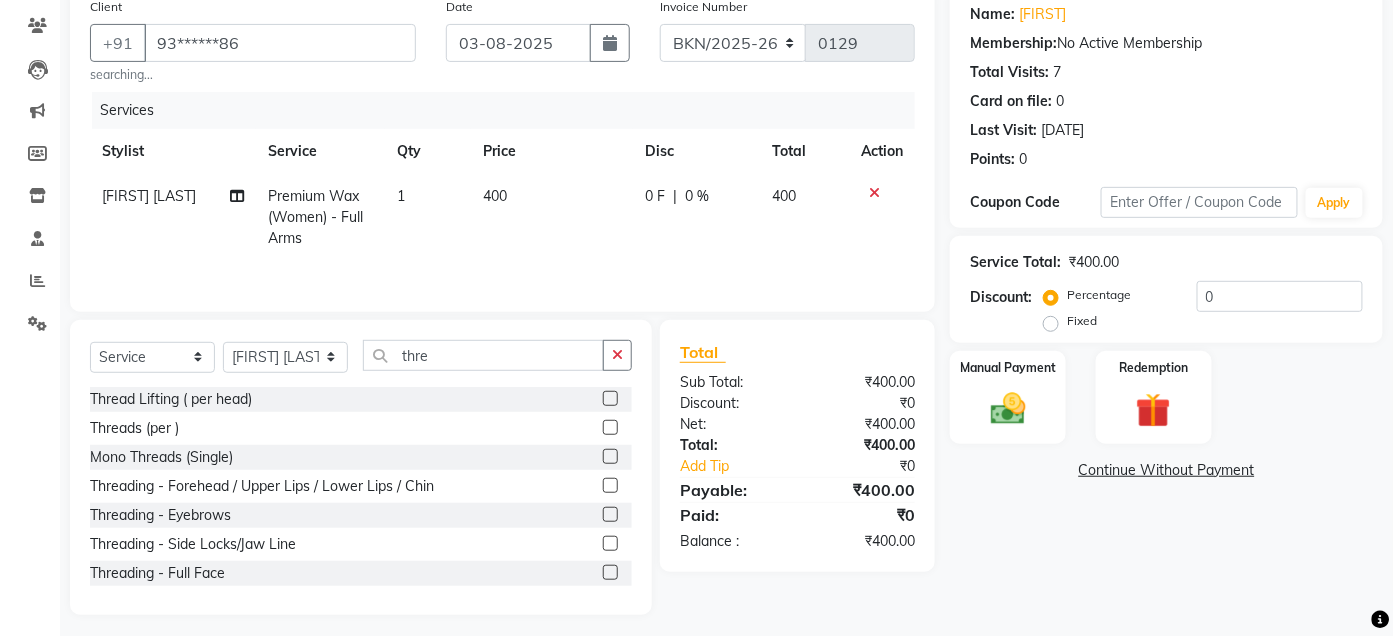 click 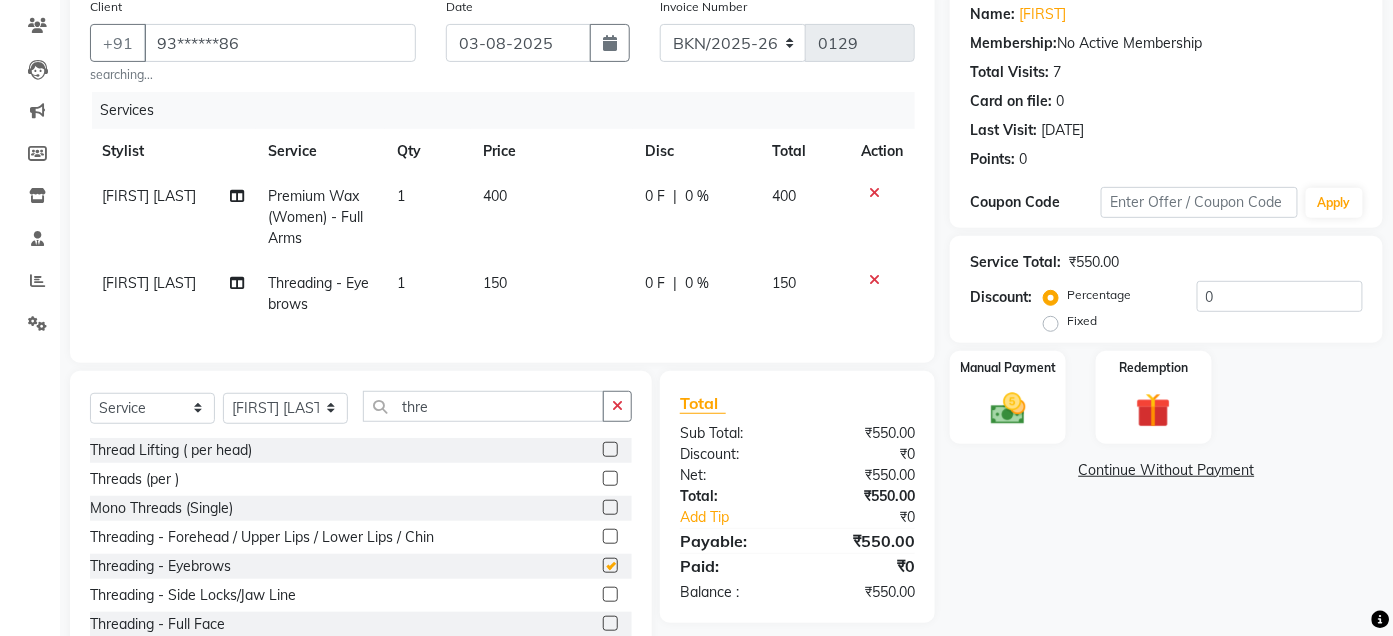 checkbox on "false" 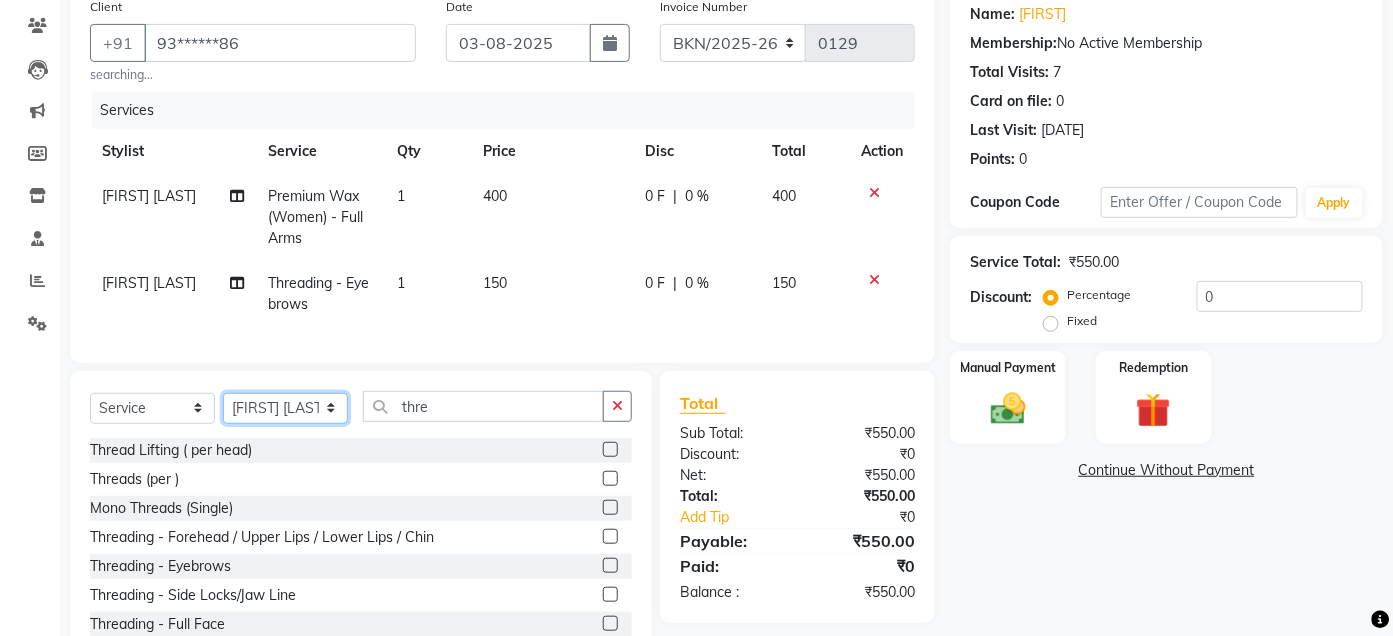 click on "Select Stylist Admin Ajay saroj Alan Athan  DR Prince Varde Manager milind Nasir  PAM parvati gupta  pooja loke Rahul rahul thakur rajesh patel sonali yogita" 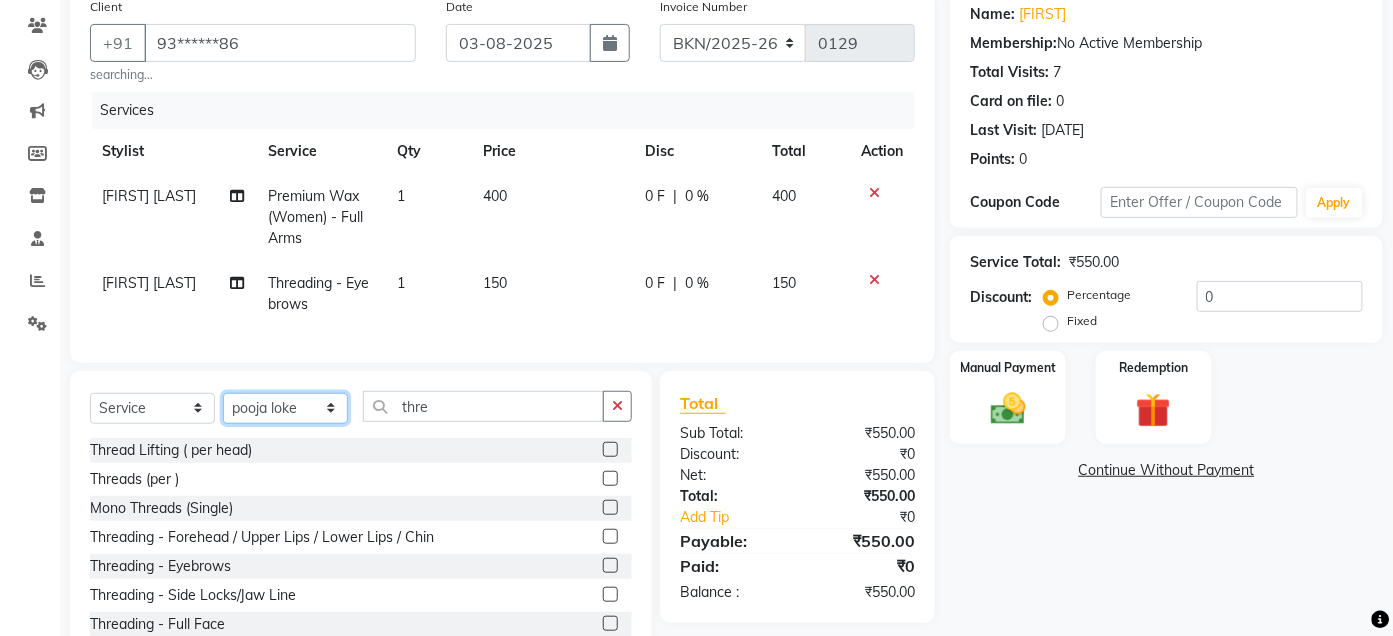 click on "Select Stylist Admin Ajay saroj Alan Athan  DR Prince Varde Manager milind Nasir  PAM parvati gupta  pooja loke Rahul rahul thakur rajesh patel sonali yogita" 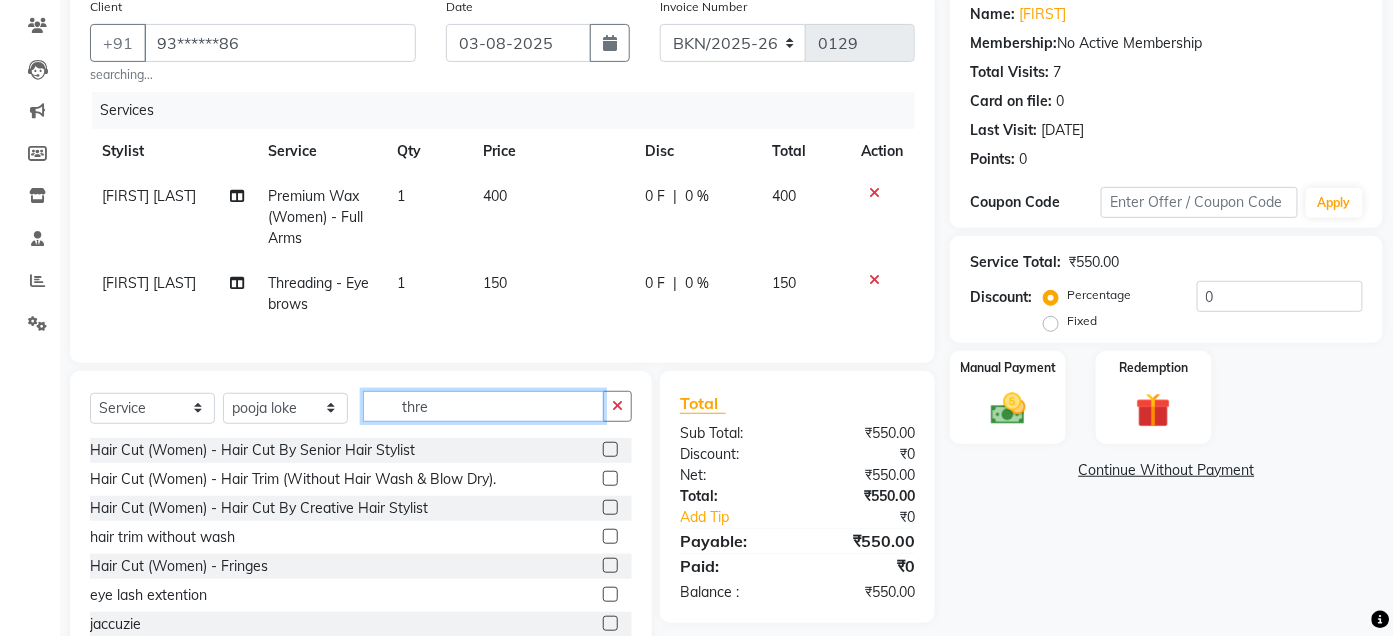 click on "thre" 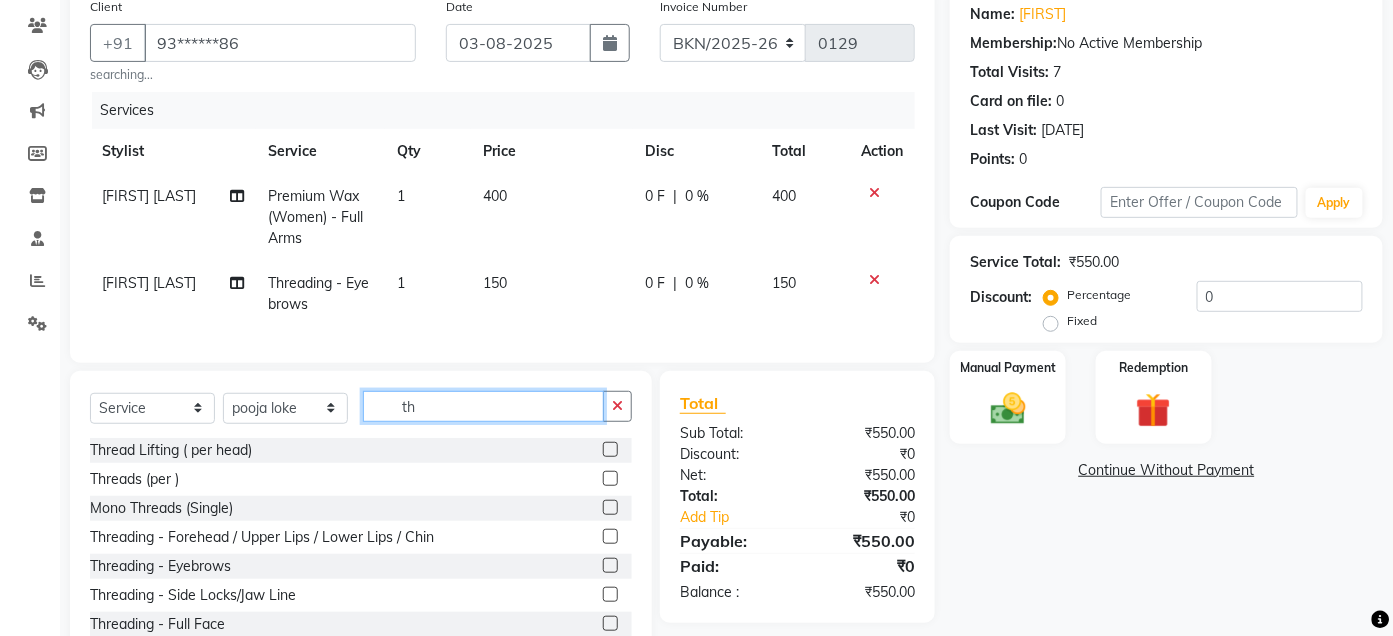 type on "t" 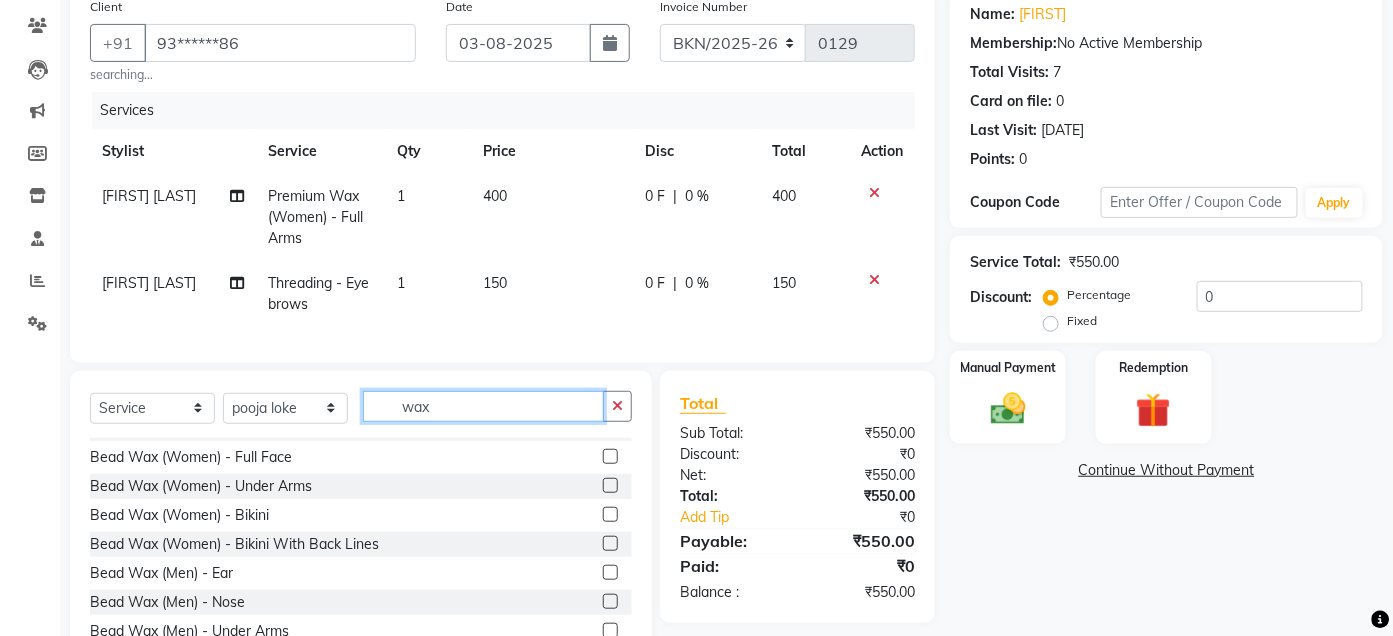 scroll, scrollTop: 129, scrollLeft: 0, axis: vertical 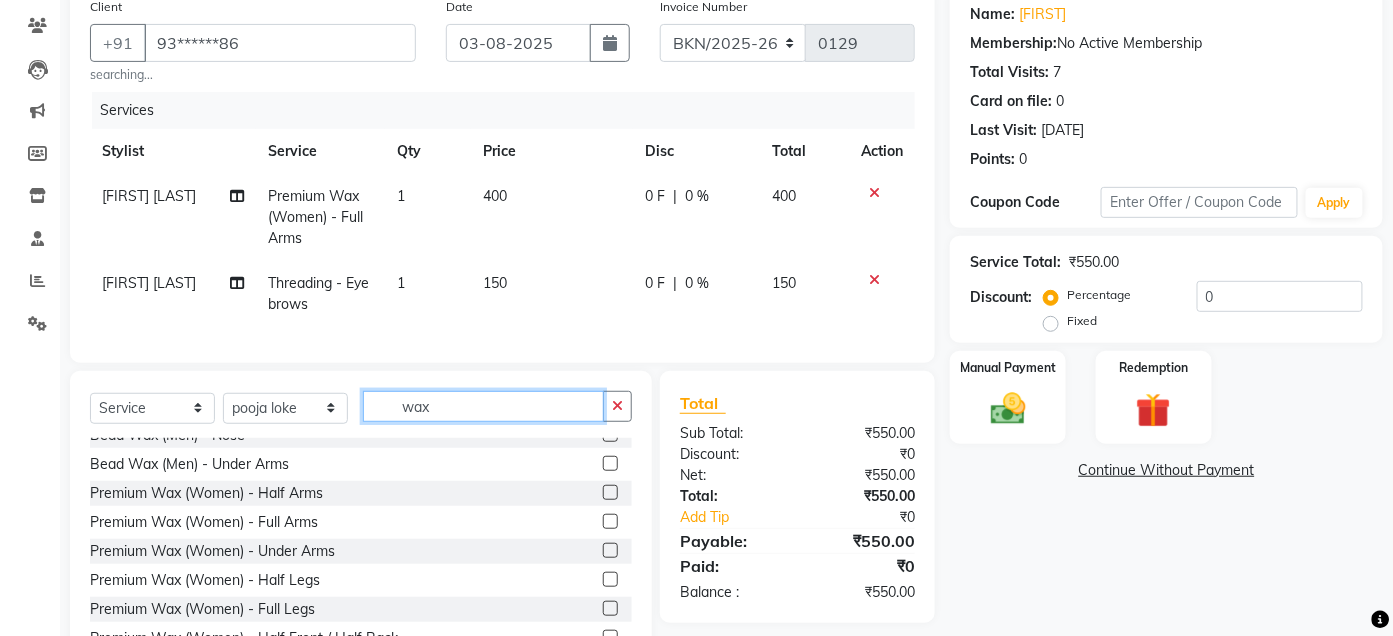 type on "wax" 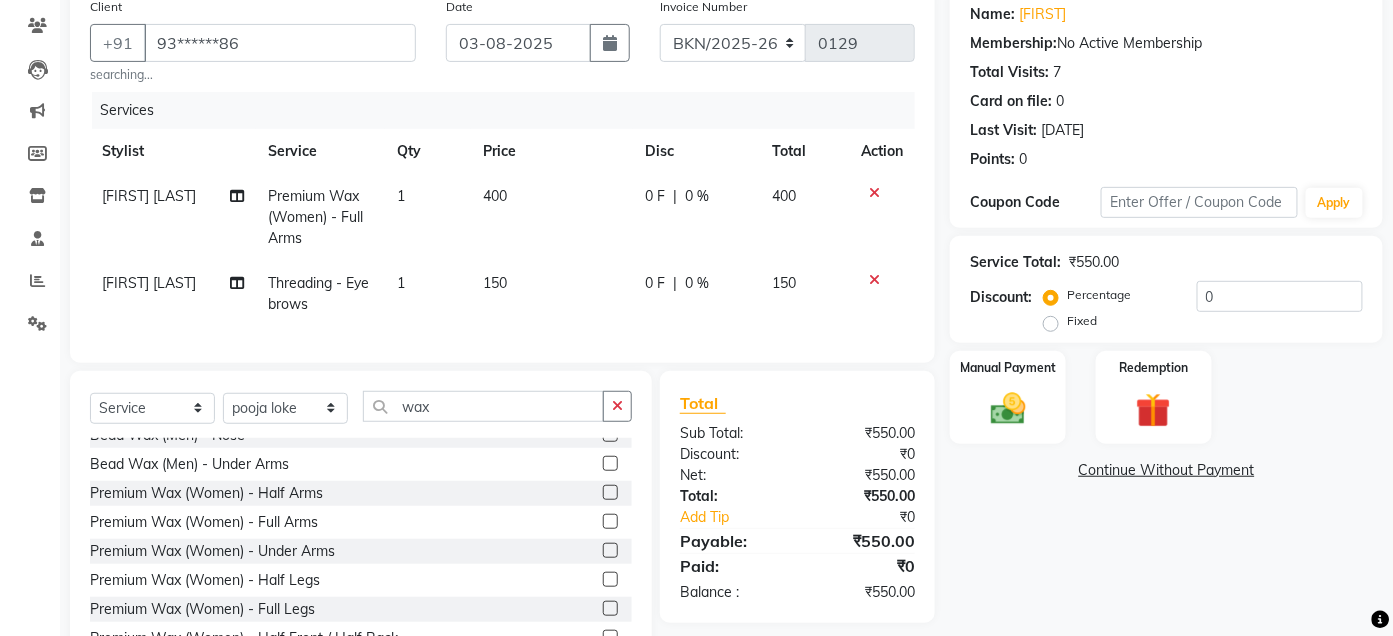 click 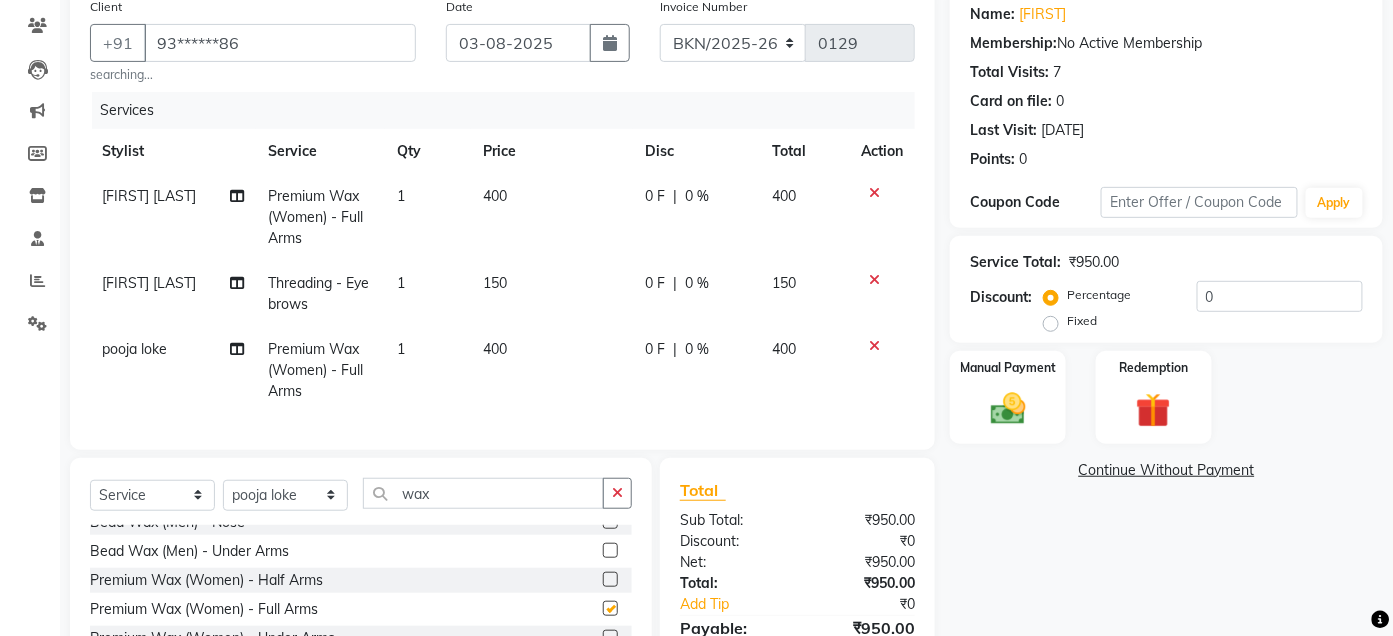 checkbox on "false" 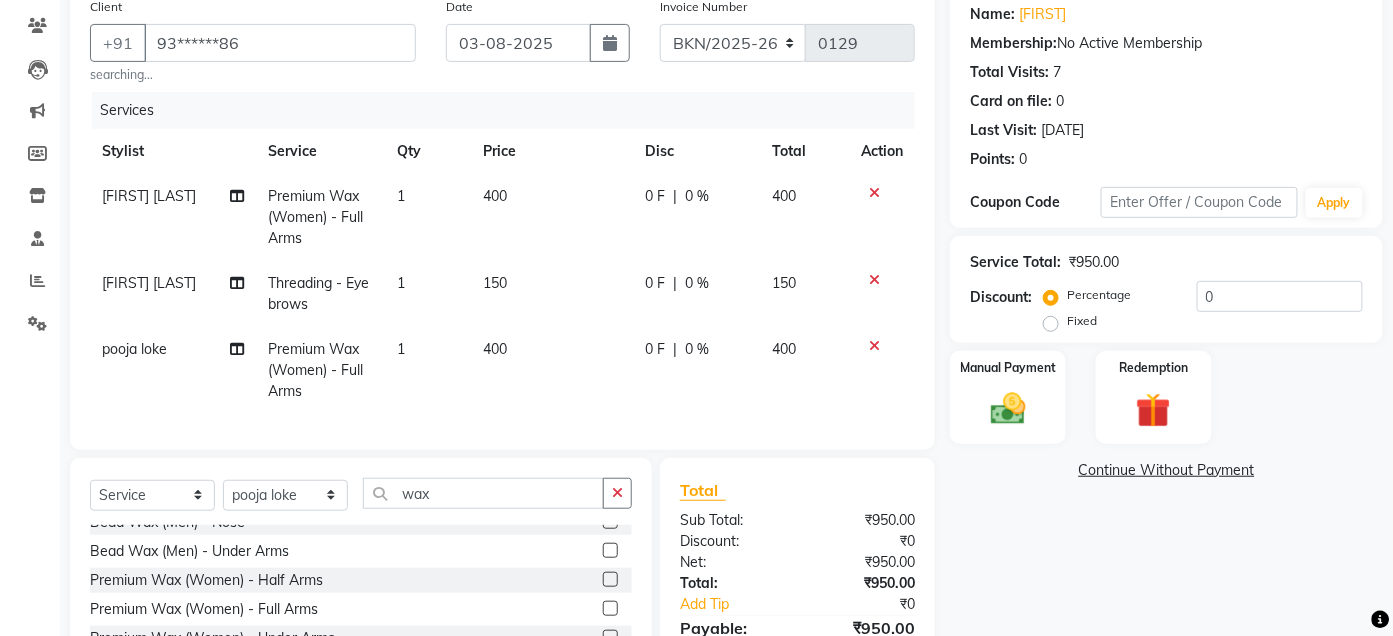 scroll, scrollTop: 327, scrollLeft: 0, axis: vertical 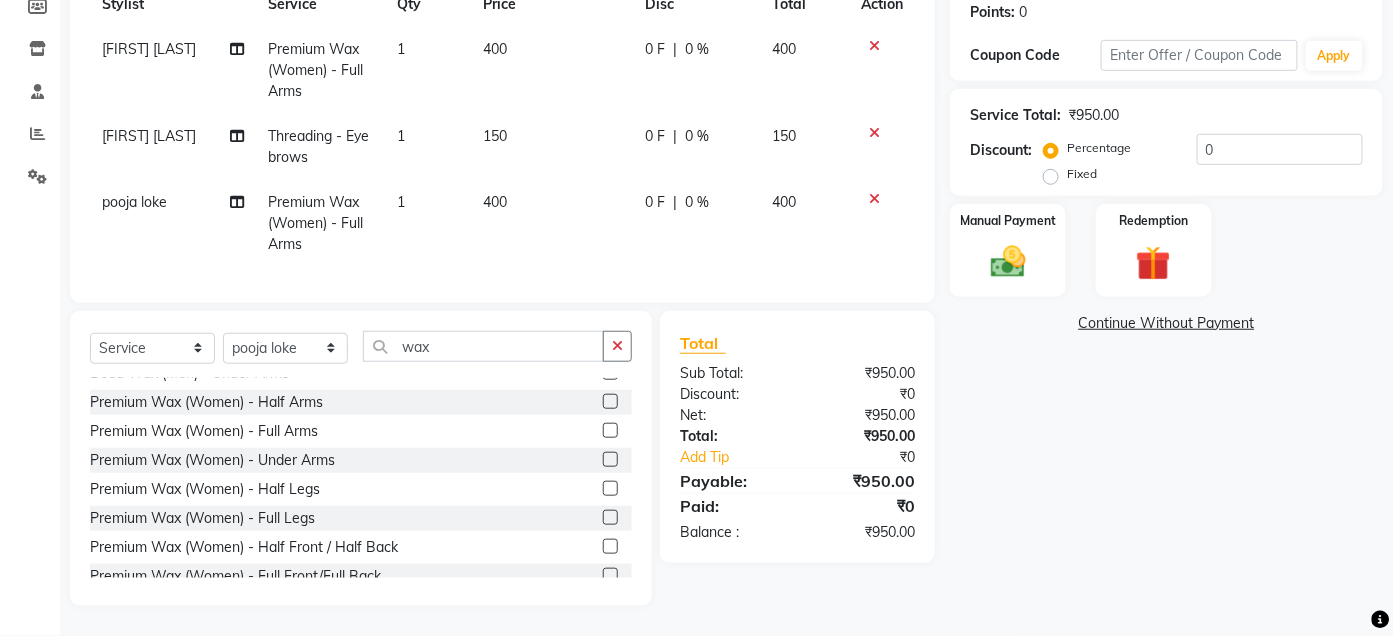 click 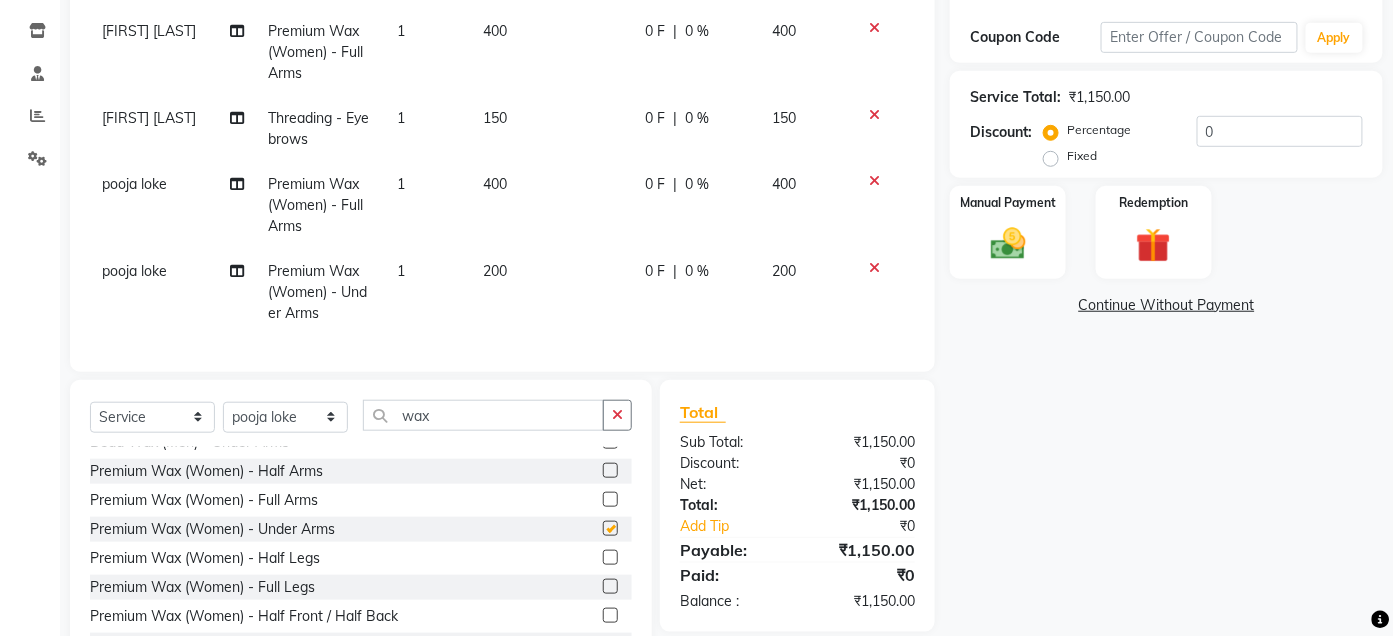 checkbox on "false" 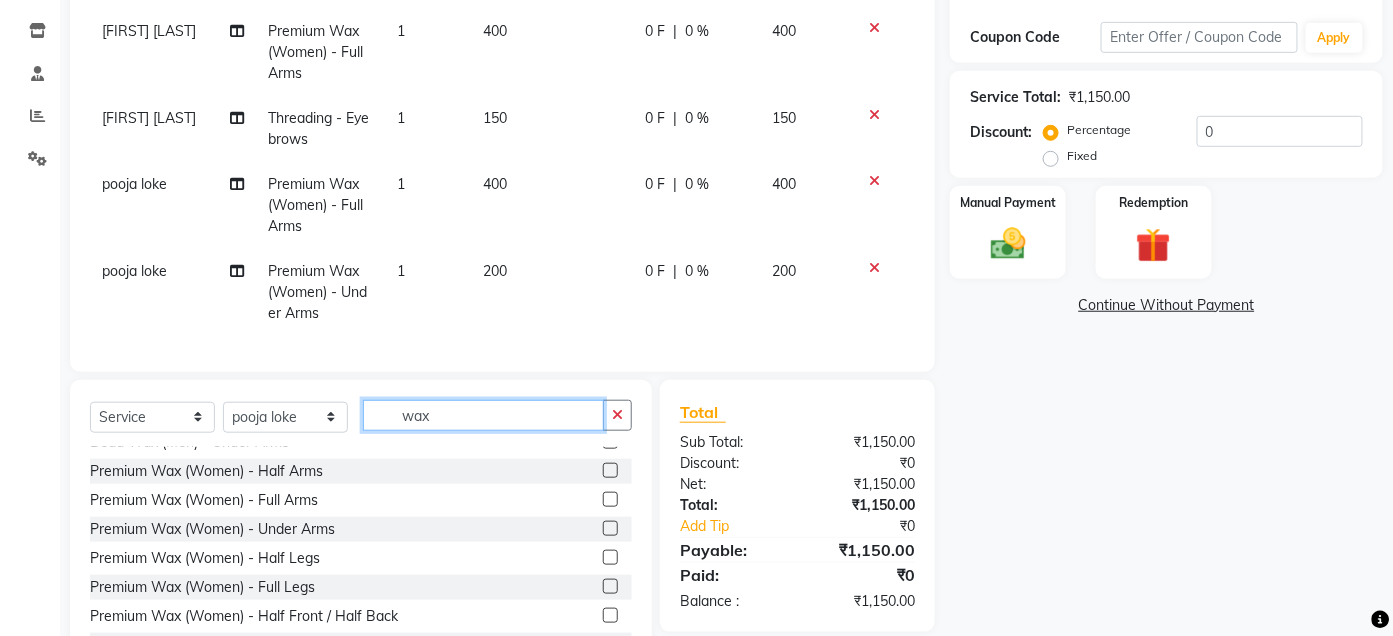 click on "wax" 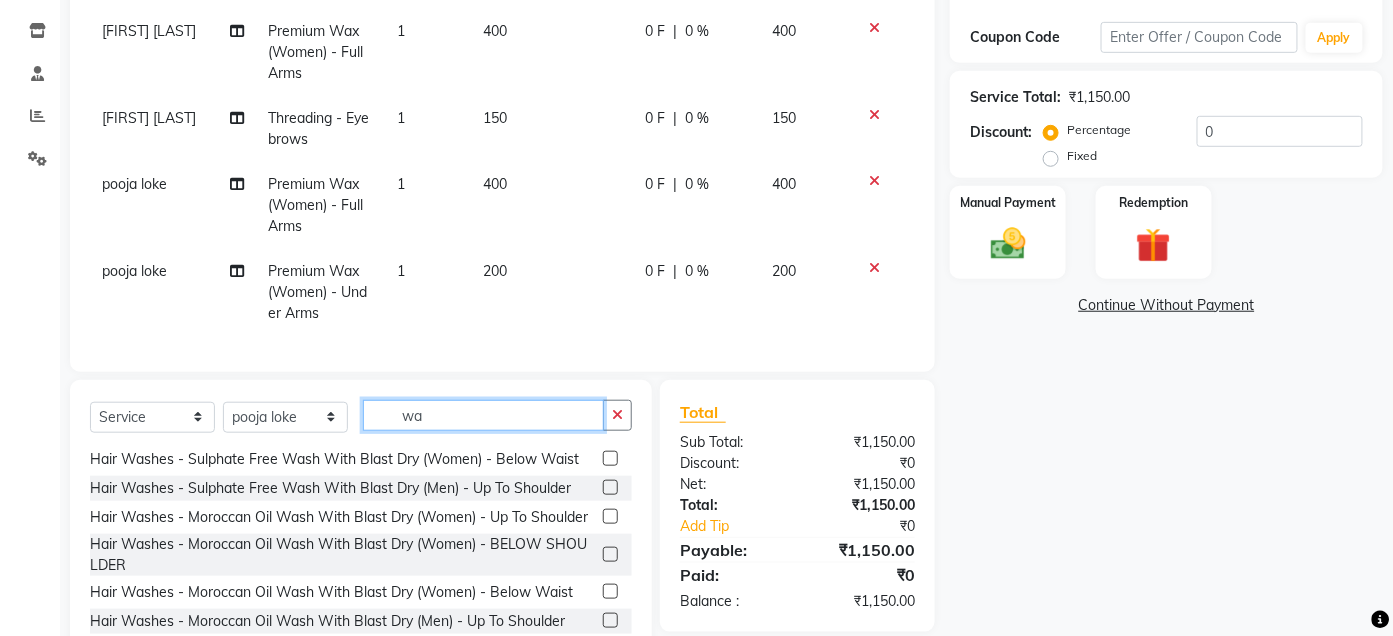 type on "w" 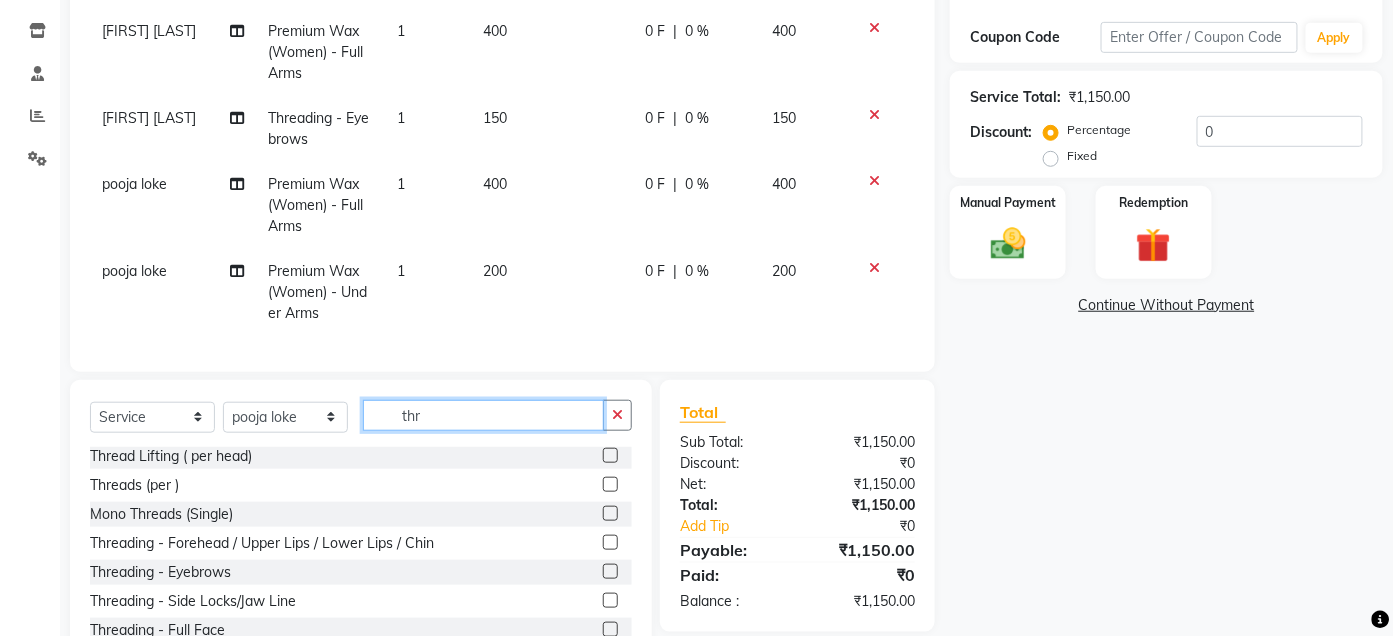 scroll, scrollTop: 2, scrollLeft: 0, axis: vertical 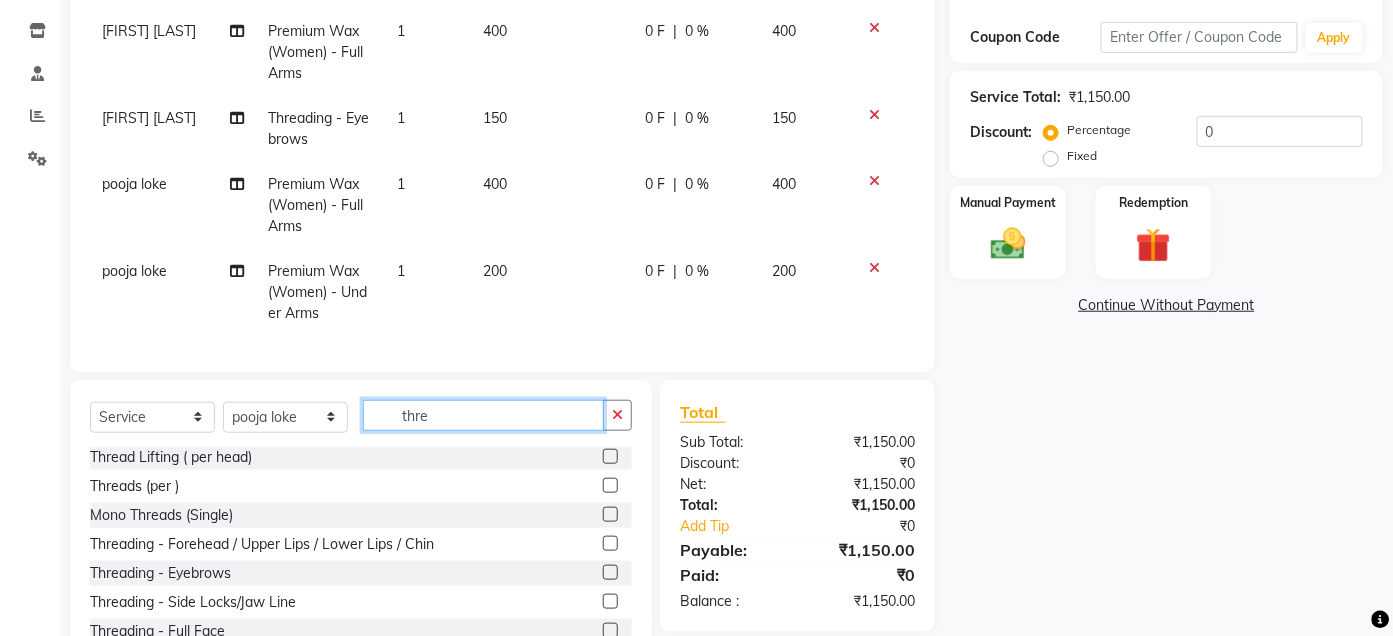 type on "thre" 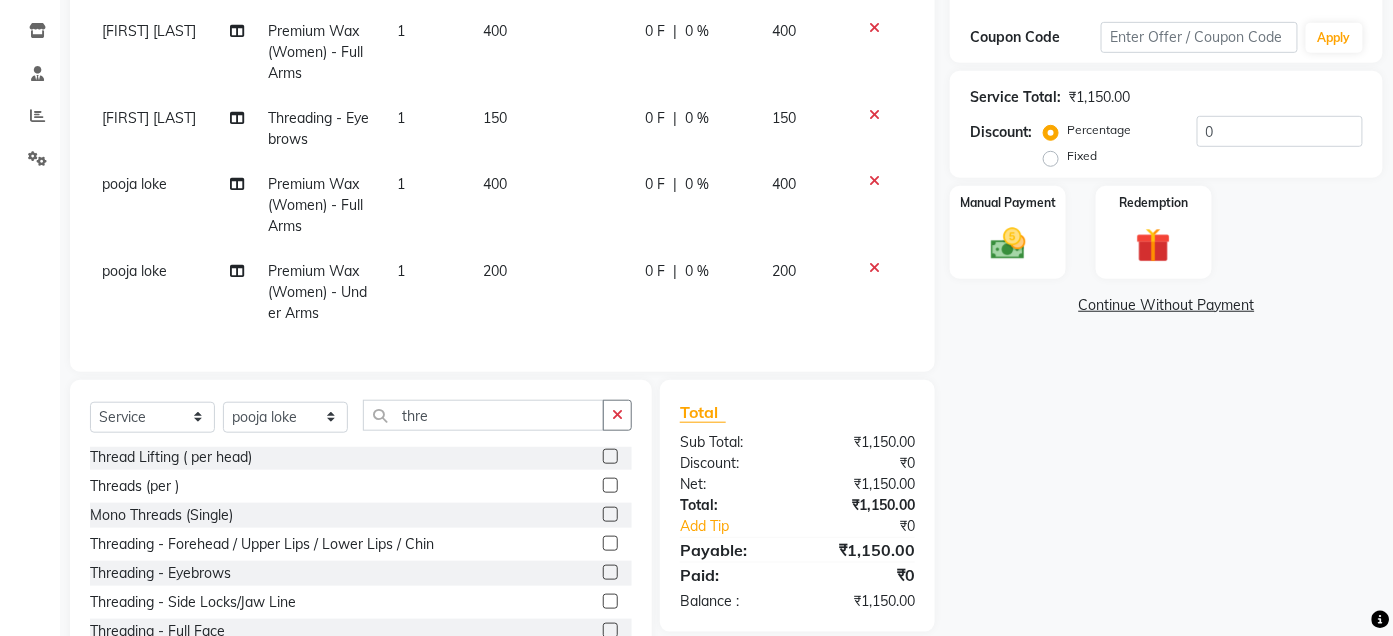 click 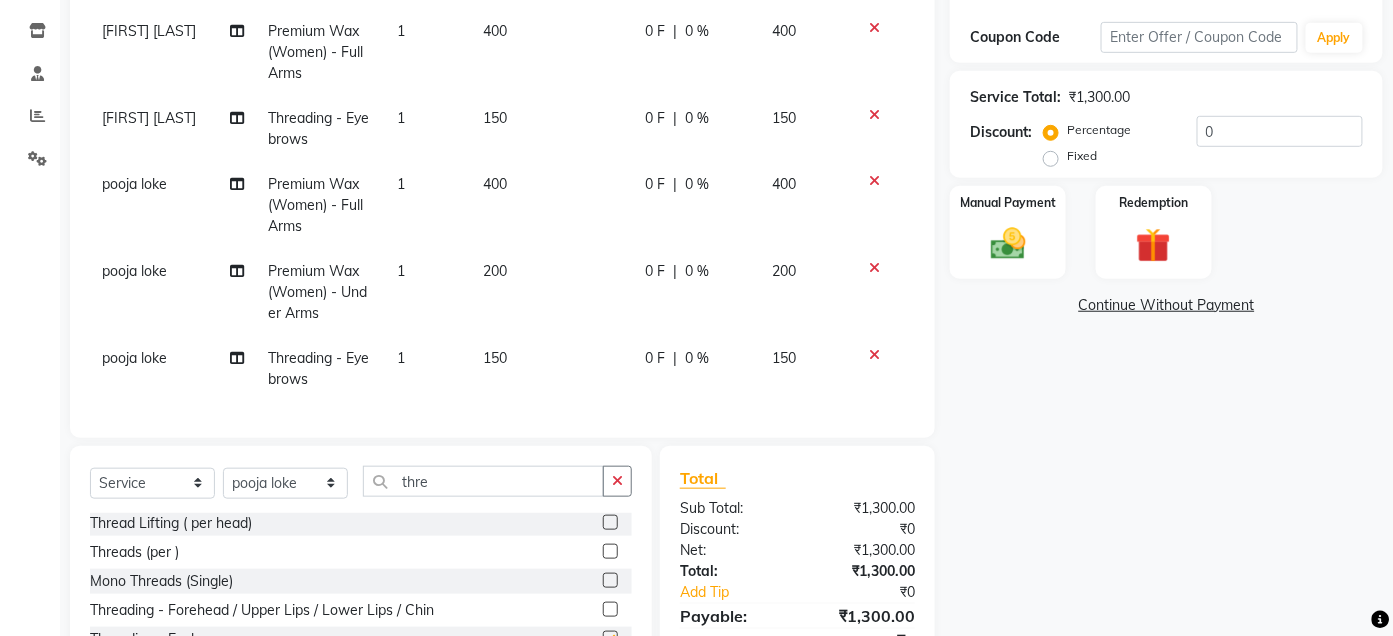 checkbox on "false" 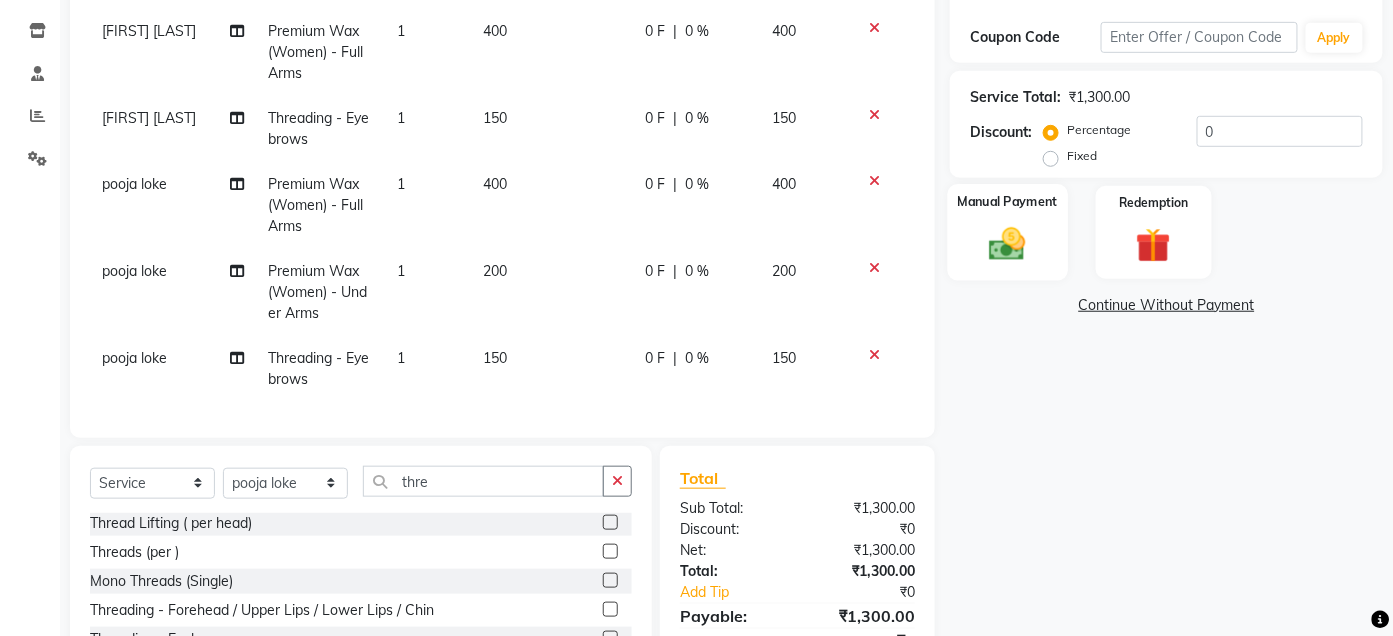 click on "Manual Payment" 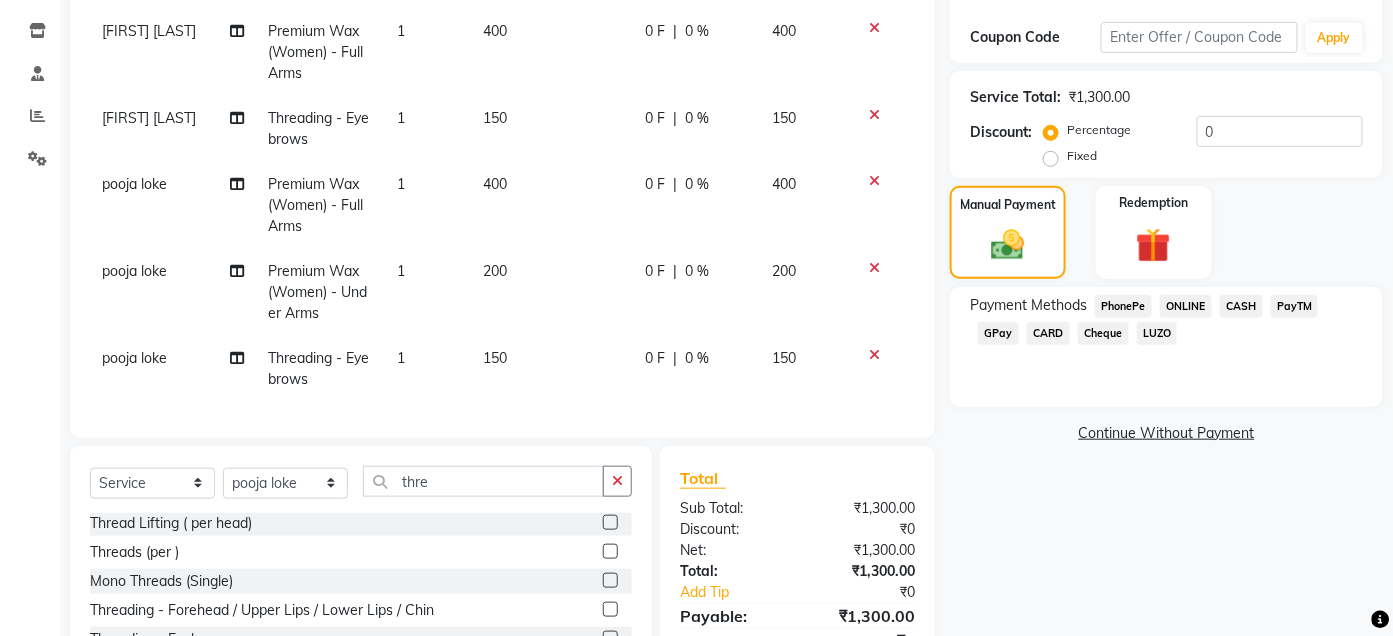 scroll, scrollTop: 471, scrollLeft: 0, axis: vertical 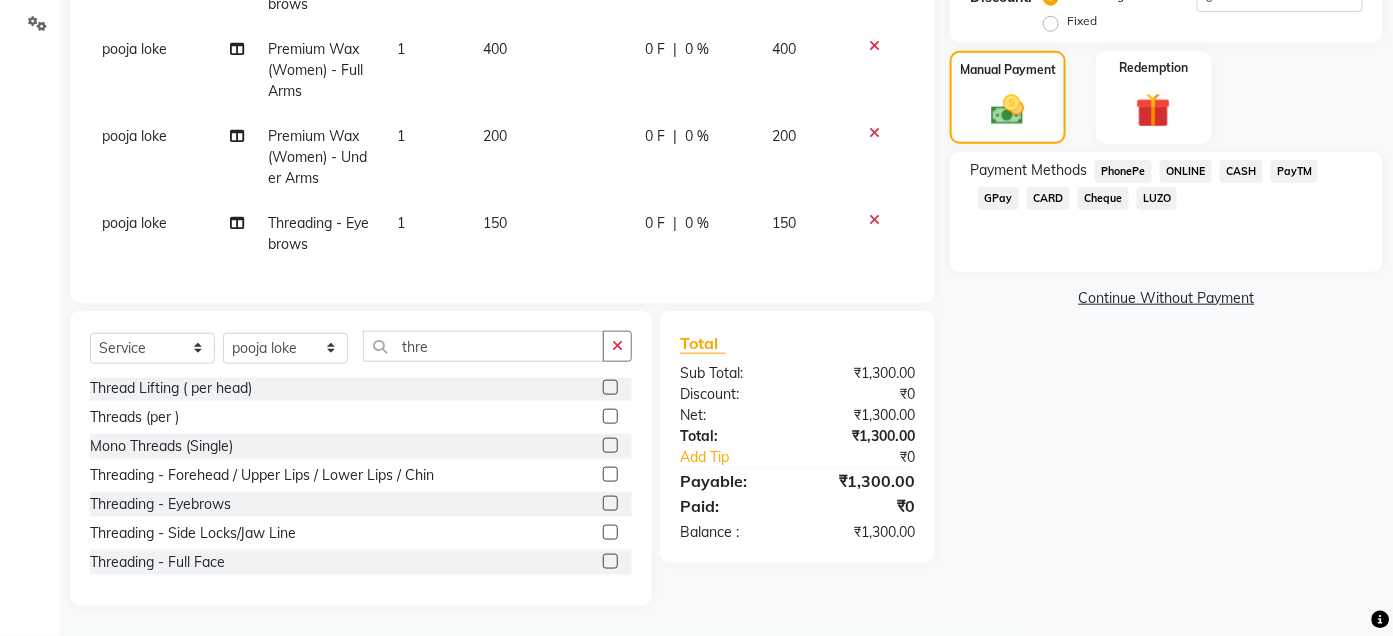 click on "CASH" 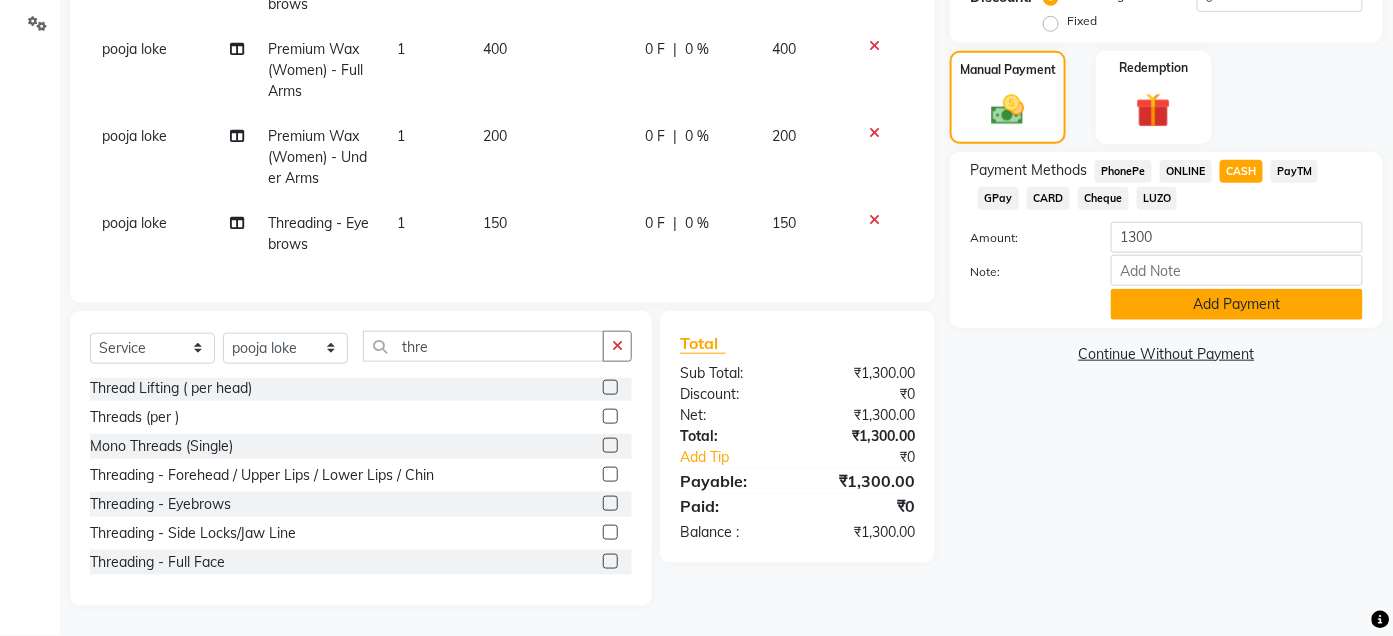 click on "Add Payment" 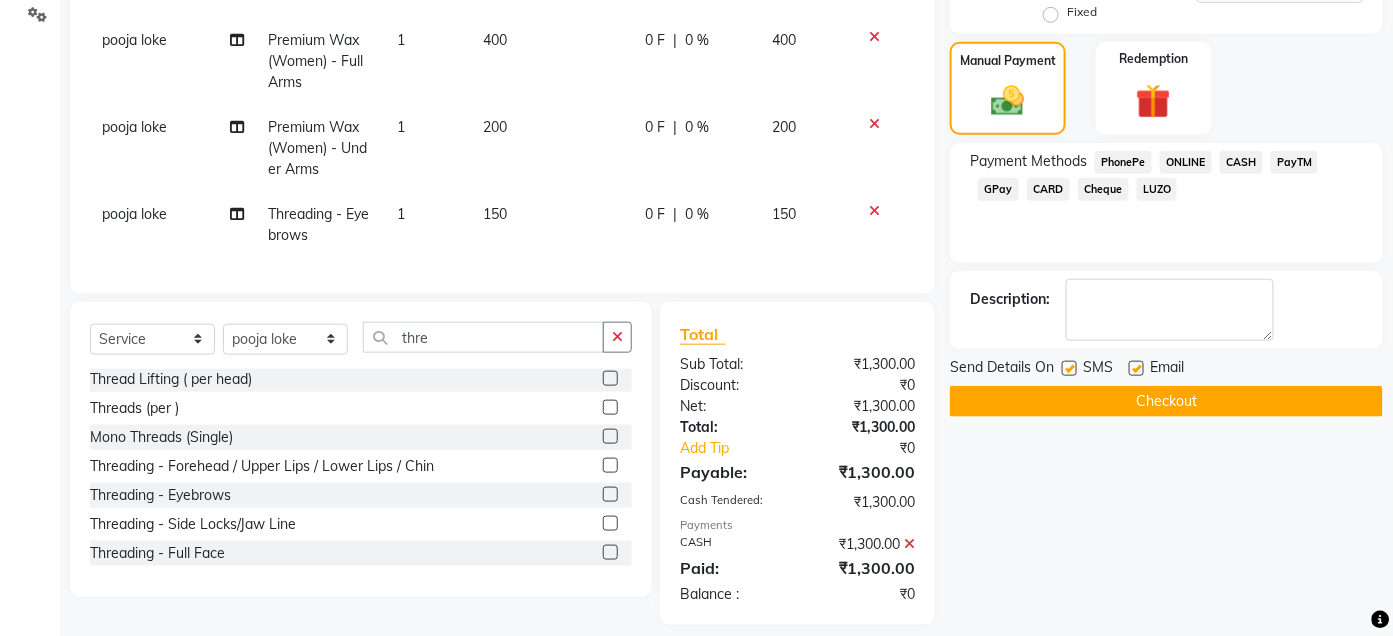 click 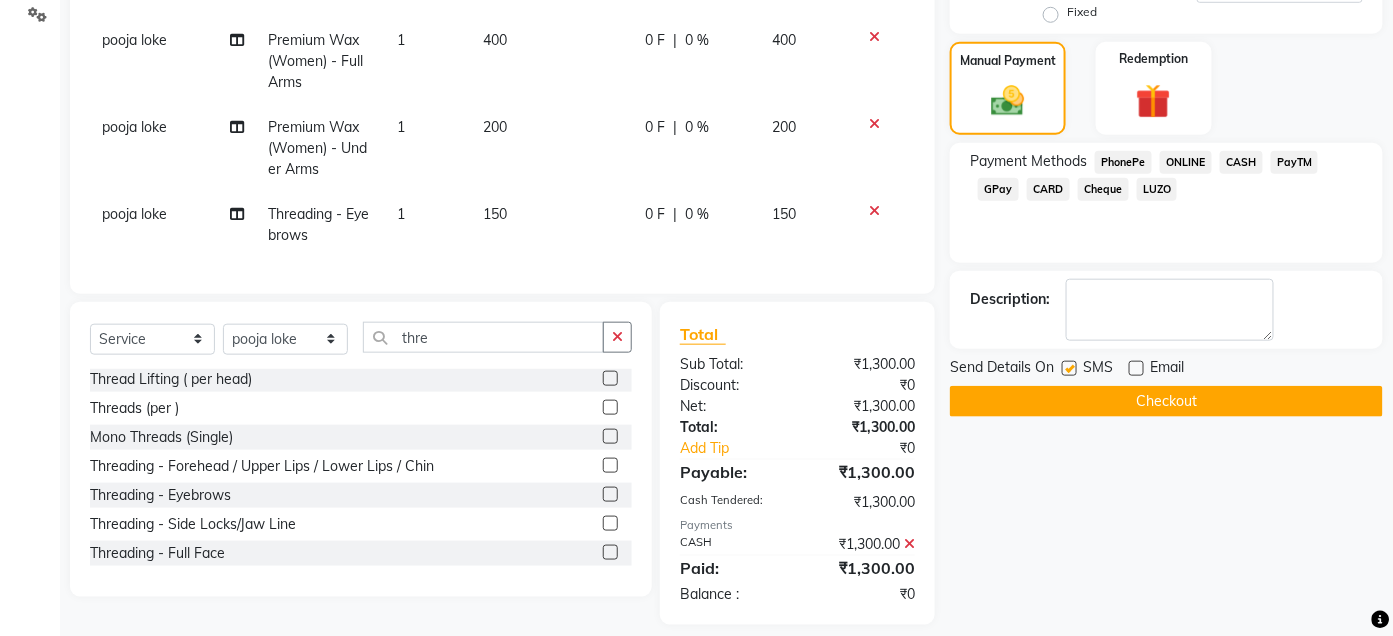 click 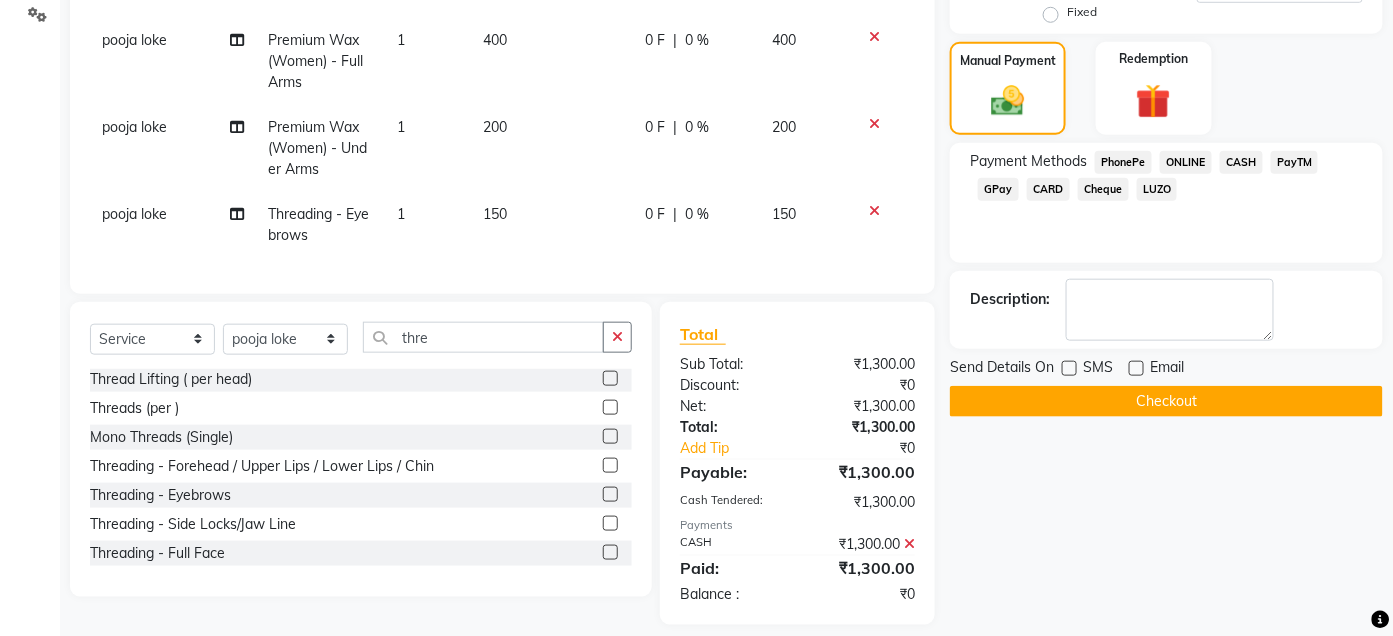 click on "Checkout" 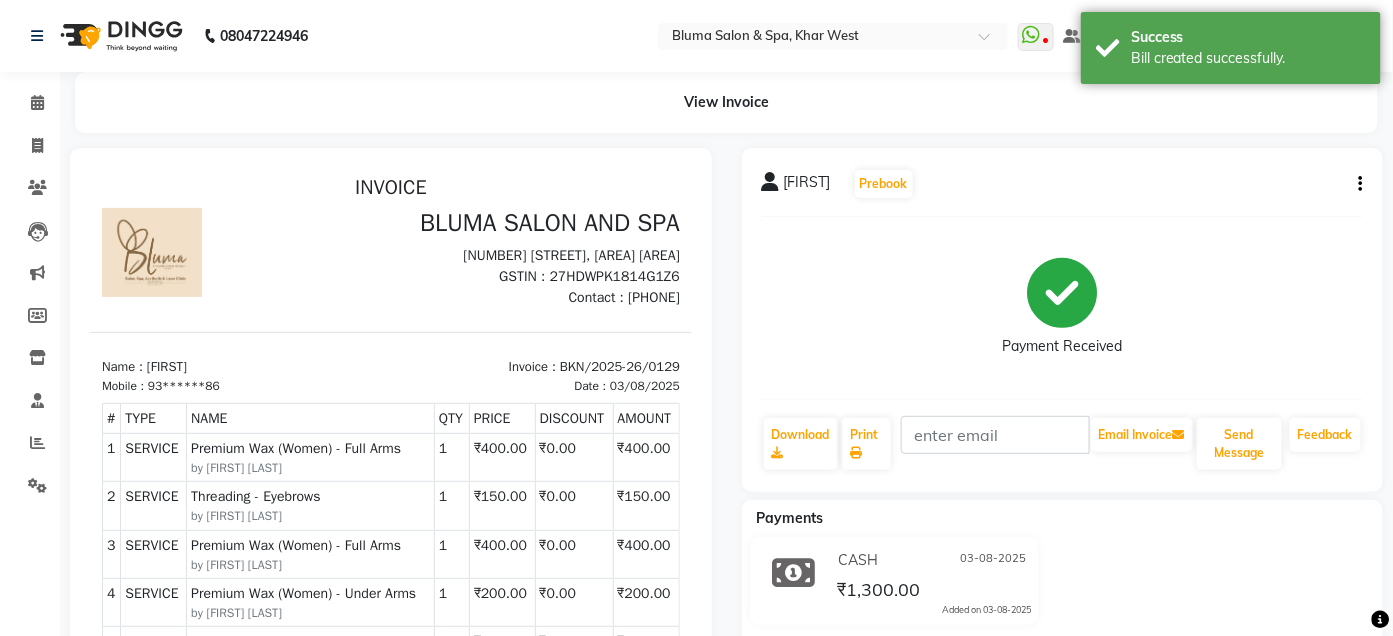 scroll, scrollTop: 0, scrollLeft: 0, axis: both 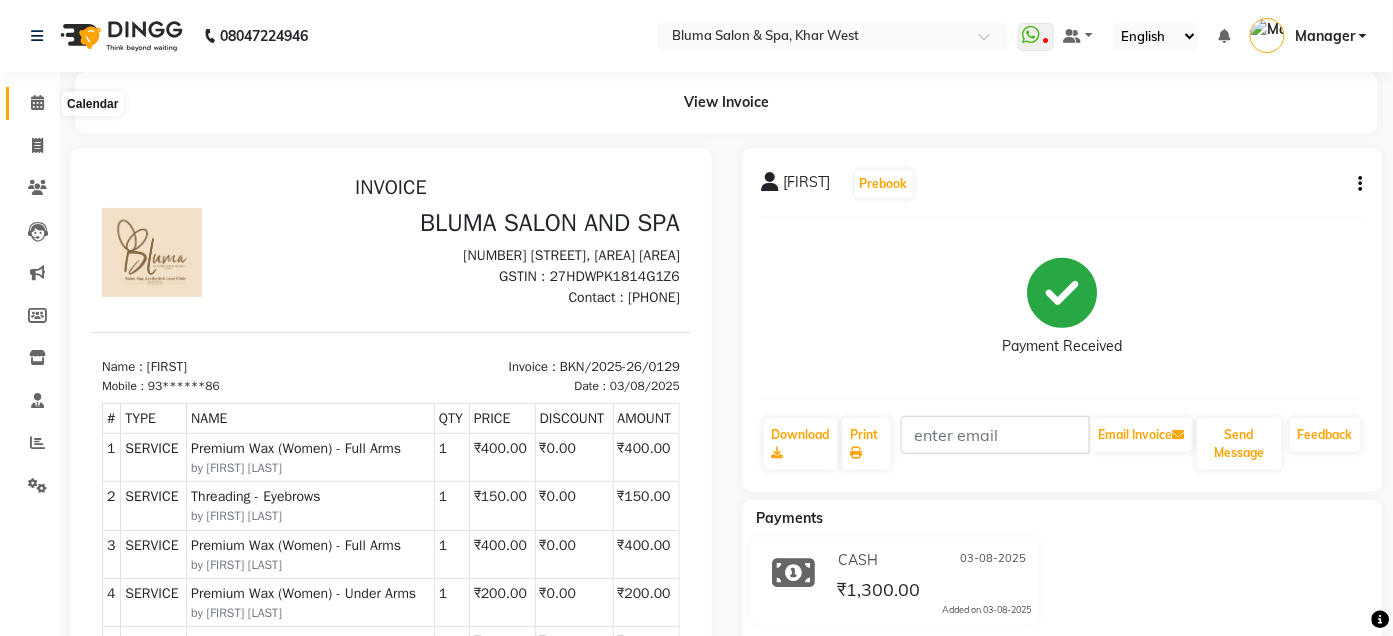 click 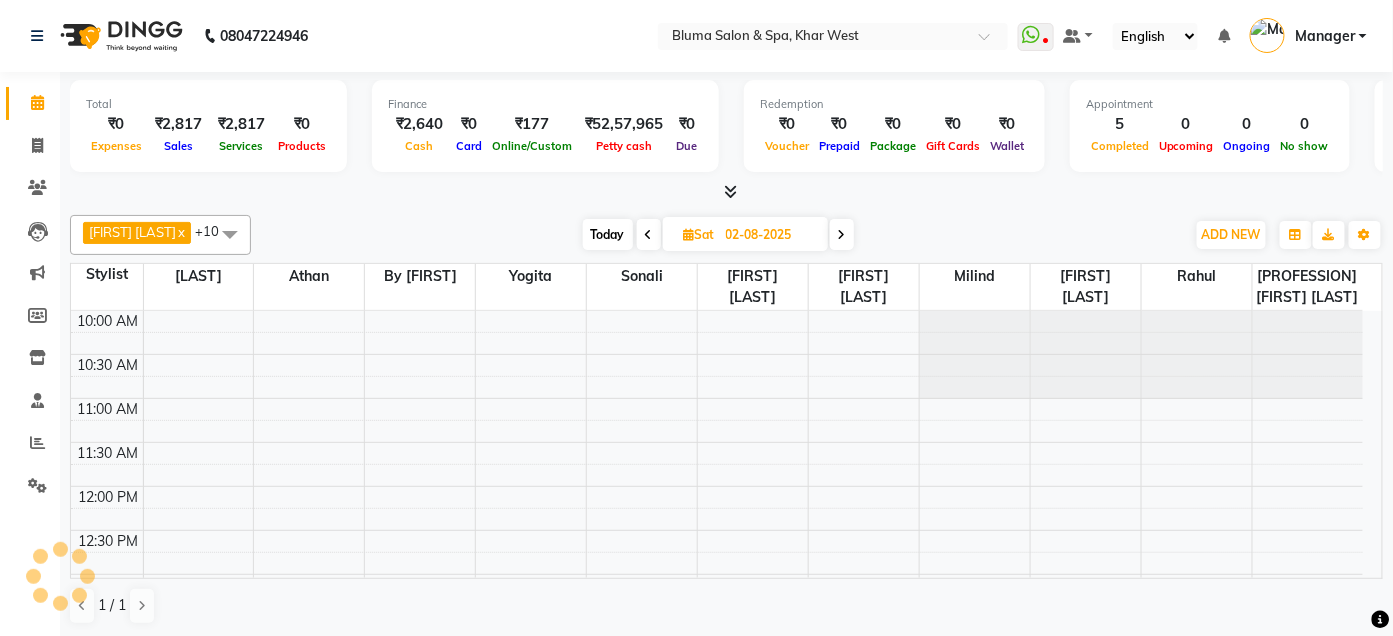 click 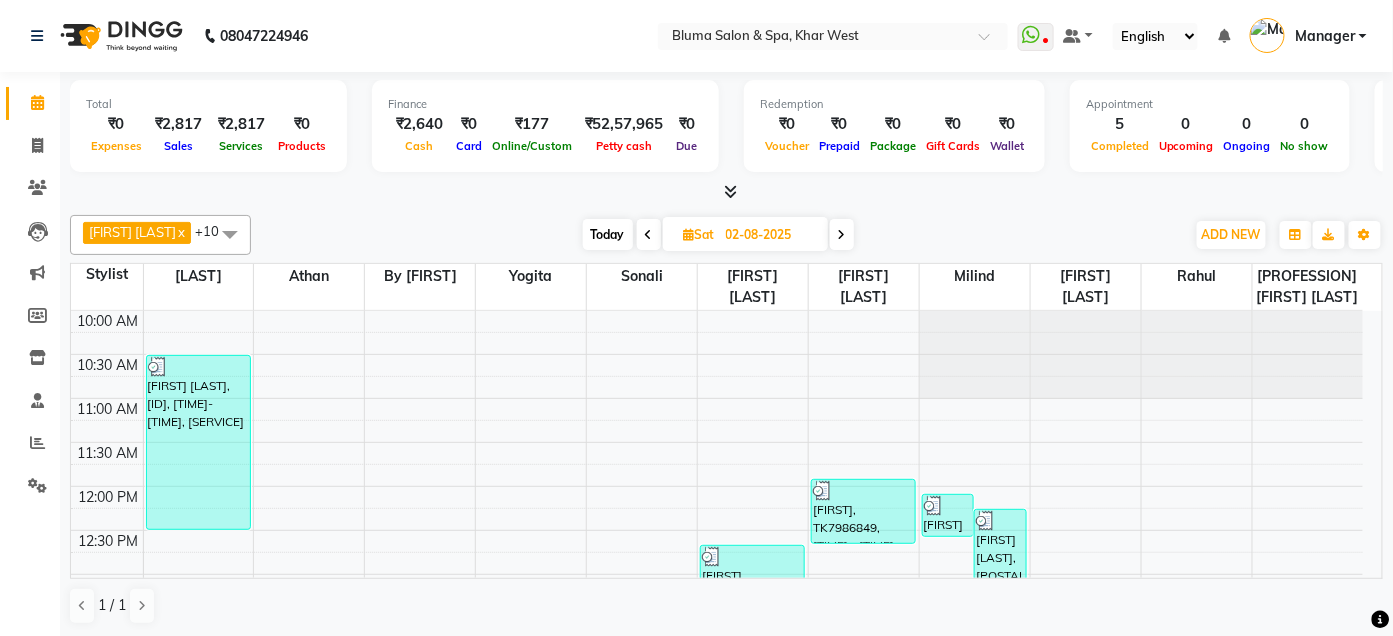 click at bounding box center [842, 235] 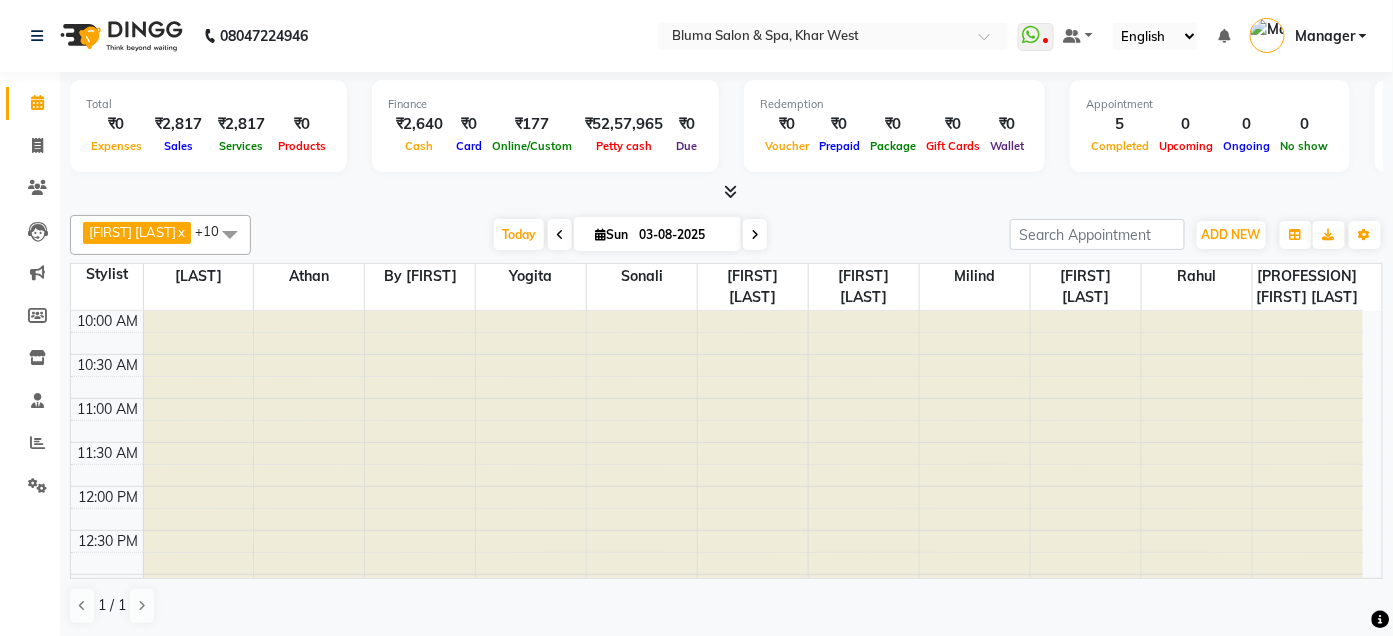 scroll, scrollTop: 528, scrollLeft: 0, axis: vertical 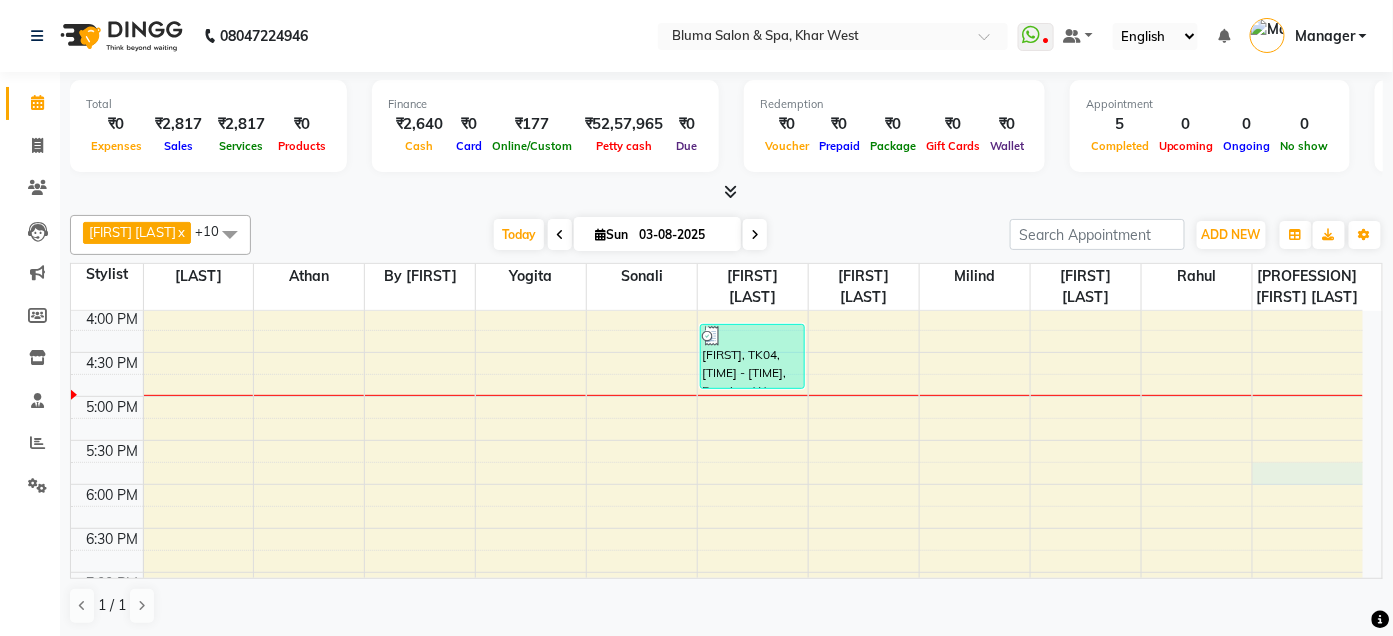 click on "10:00 AM 10:30 AM 11:00 AM 11:30 AM 12:00 PM 12:30 PM 1:00 PM 1:30 PM 2:00 PM 2:30 PM 3:00 PM 3:30 PM 4:00 PM 4:30 PM 5:00 PM 5:30 PM 6:00 PM 6:30 PM 7:00 PM 7:30 PM 8:00 PM 8:30 PM 9:00 PM 9:30 PM     Samprada, TK04, 04:10 PM-04:55 PM, Premium Wax (Women) - Full Arms,Threading  - Eyebrows     saket garg, TK03, 03:00 PM-03:30 PM, Men'S Styling  - Beard Cleon Shove" at bounding box center (717, 308) 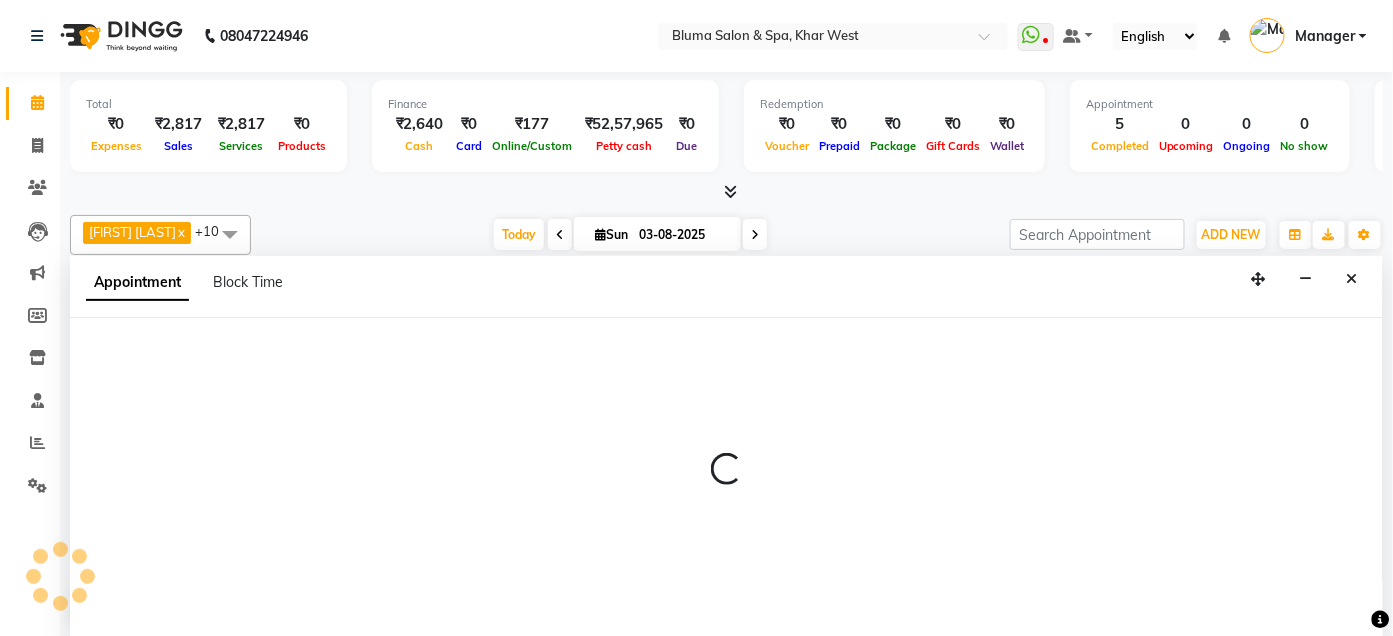 scroll, scrollTop: 1, scrollLeft: 0, axis: vertical 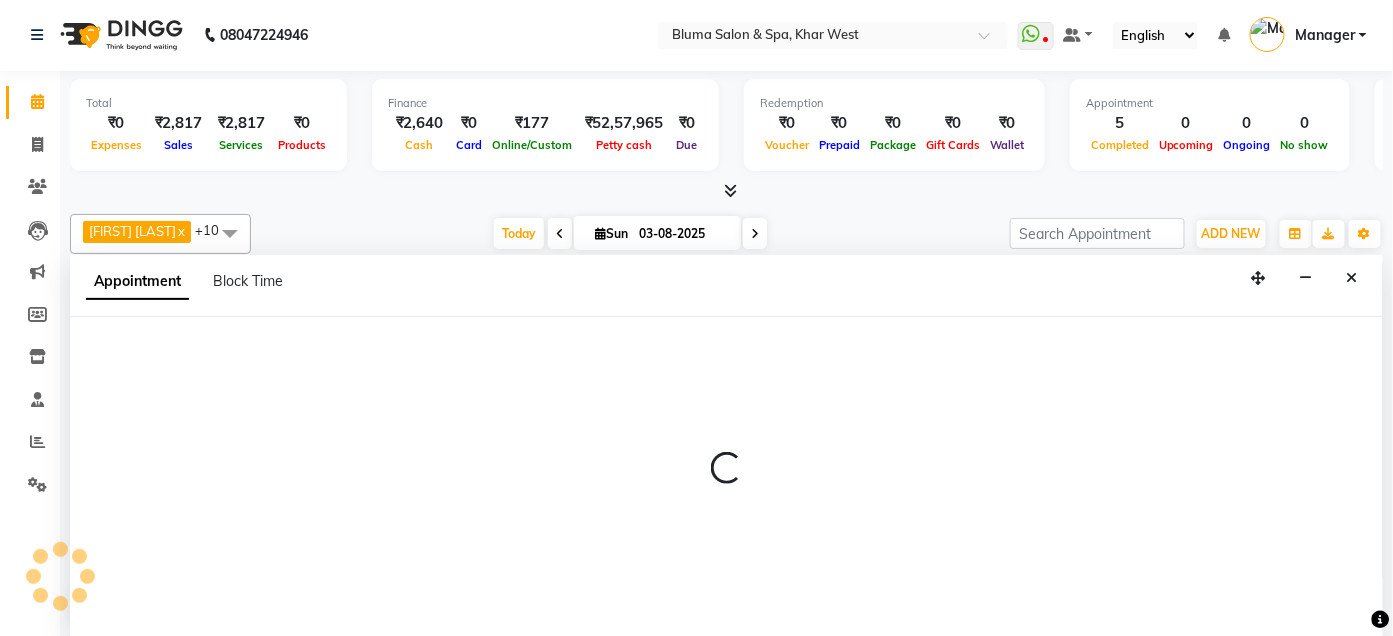 select on "82139" 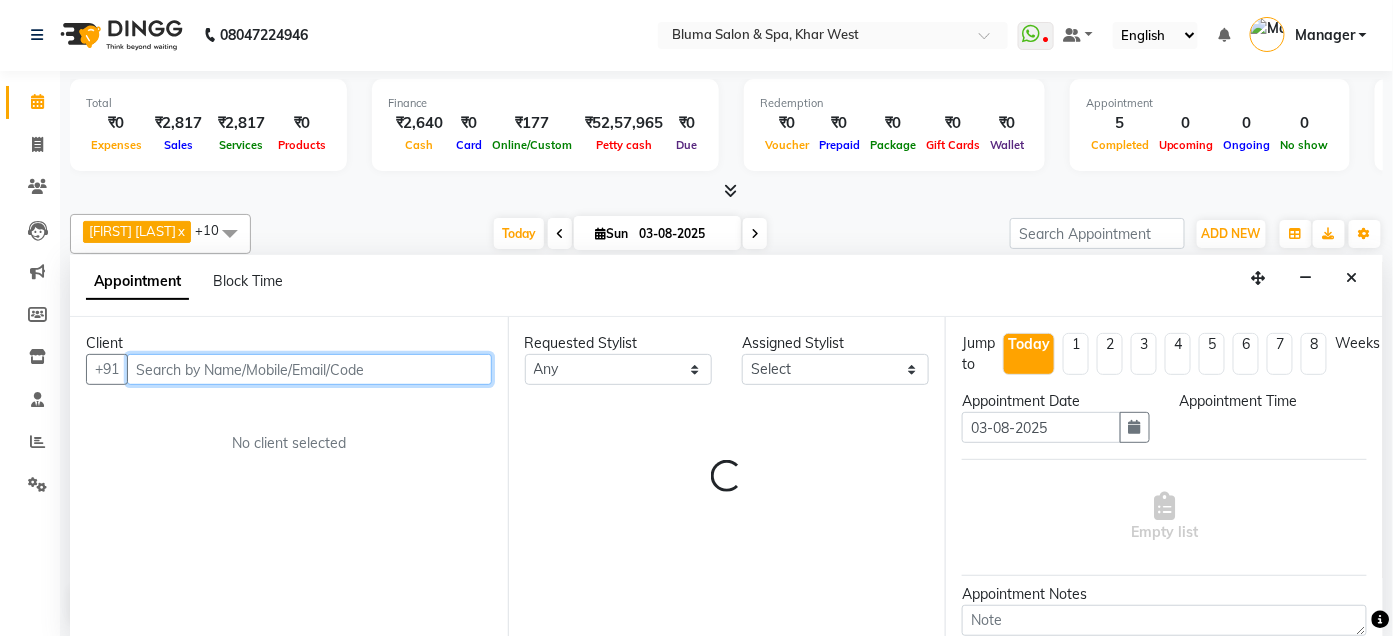 select on "1065" 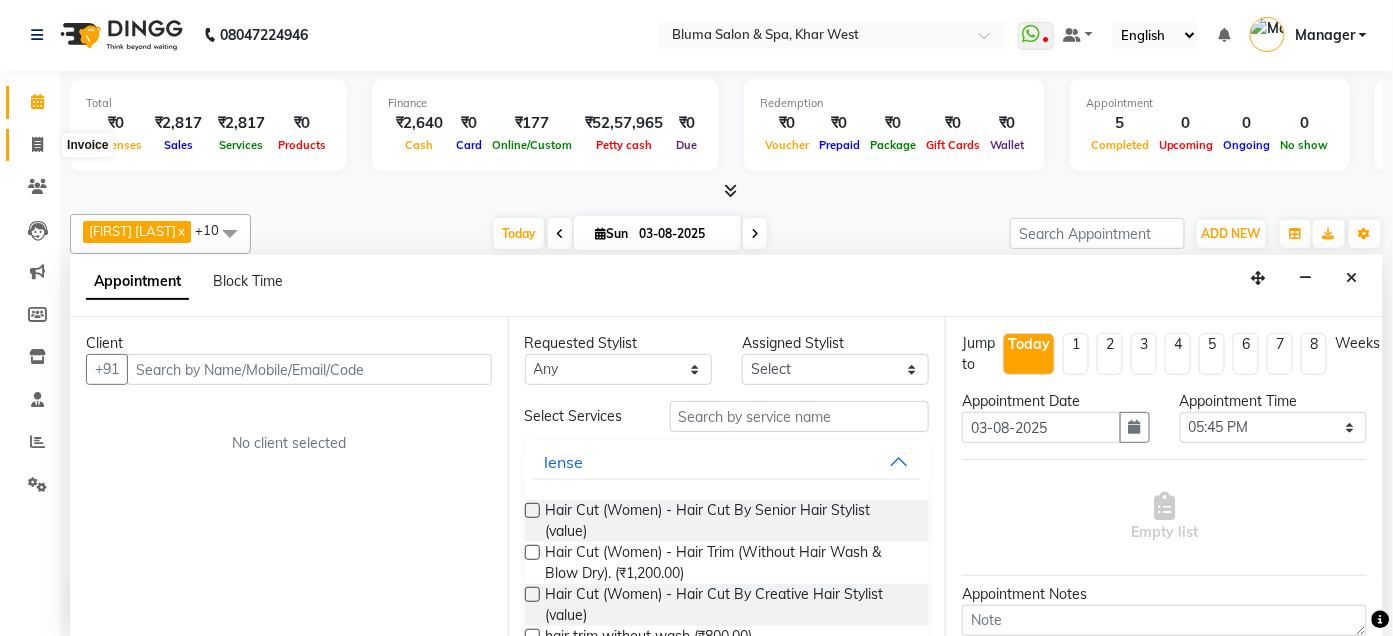 click 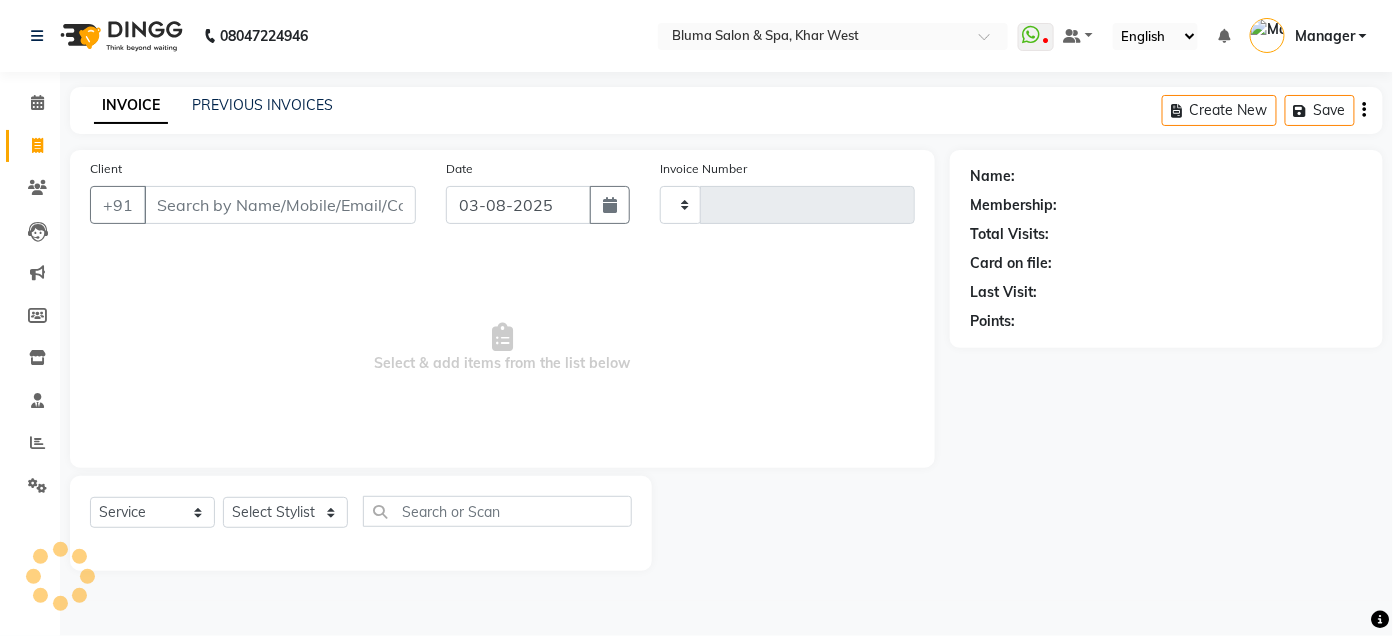 click 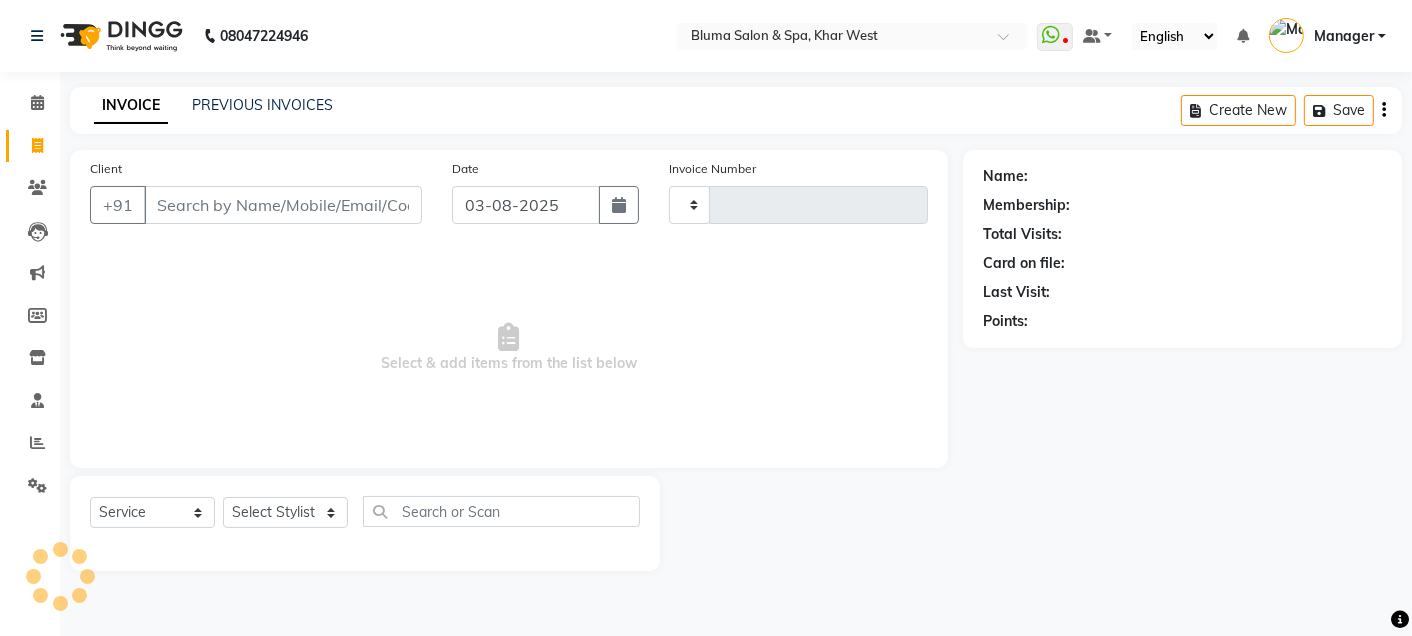select on "3653" 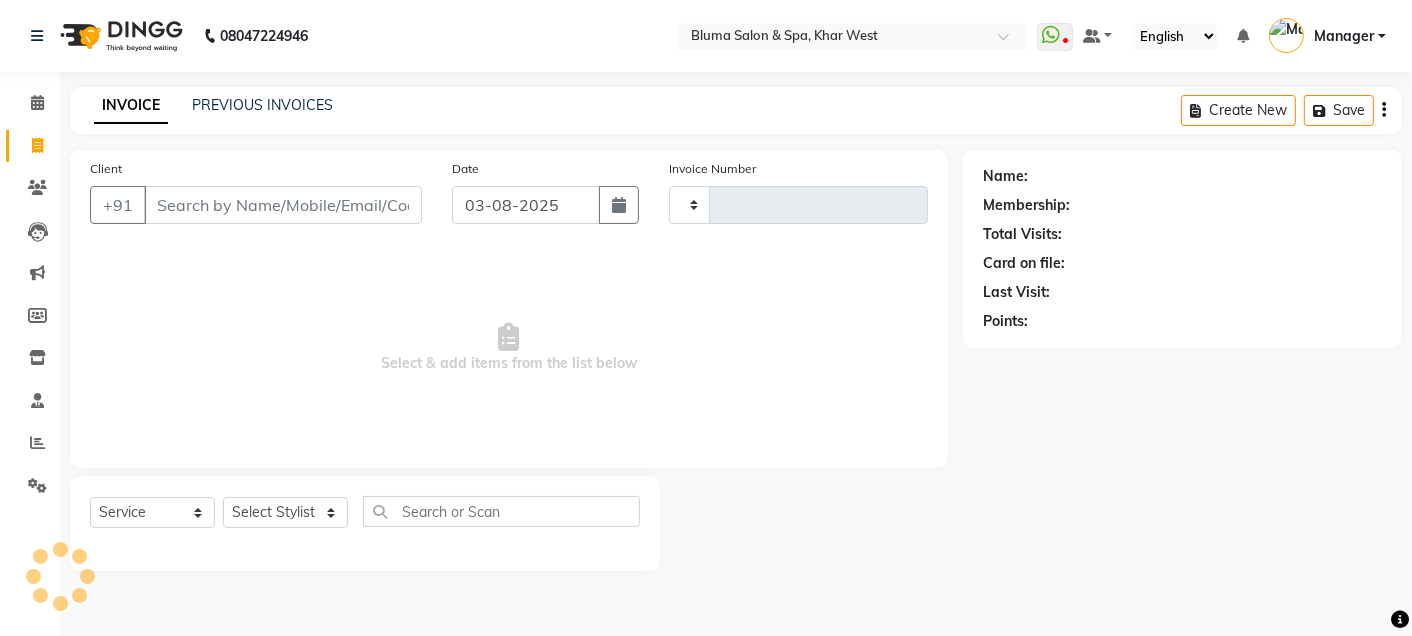select on "service" 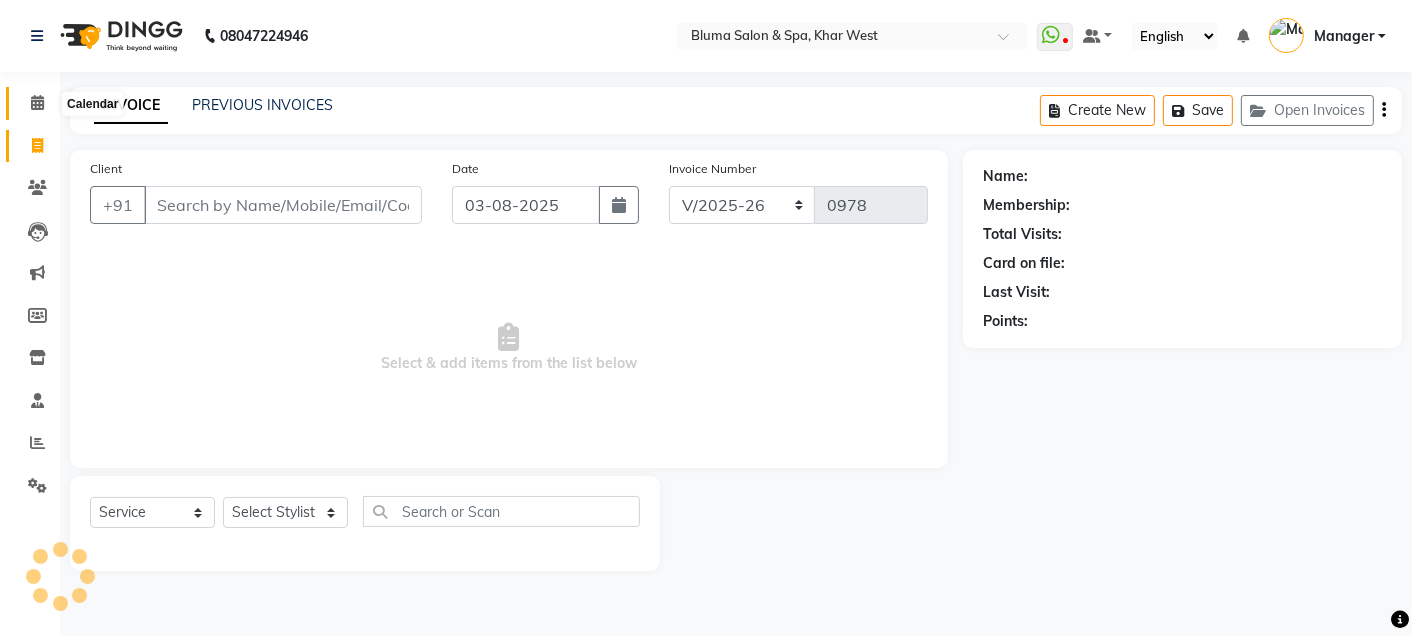 click 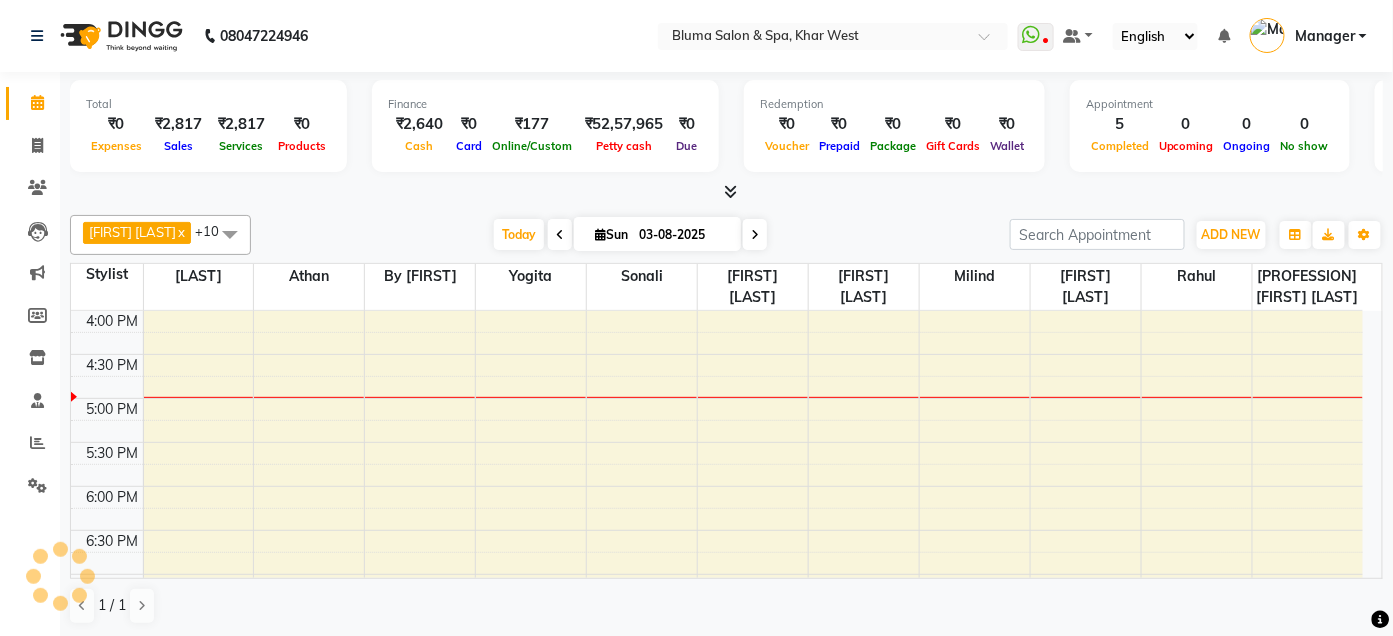 scroll, scrollTop: 0, scrollLeft: 0, axis: both 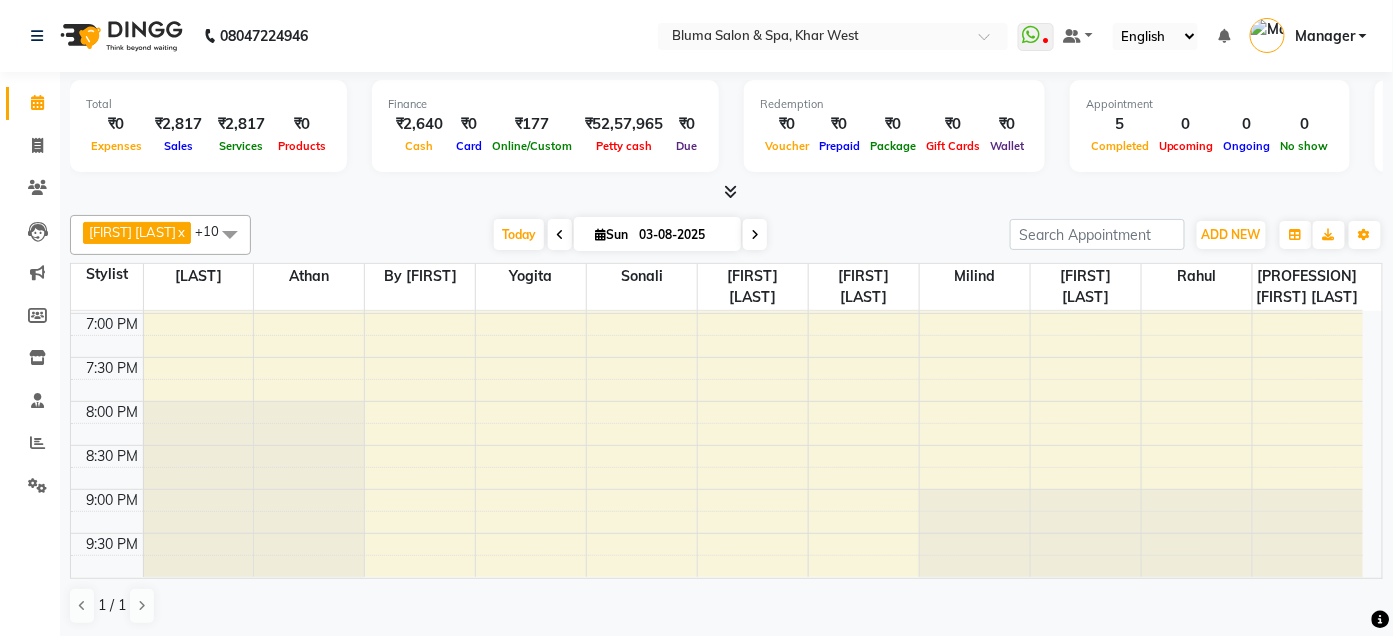 click on "10:00 AM 10:30 AM 11:00 AM 11:30 AM 12:00 PM 12:30 PM 1:00 PM 1:30 PM 2:00 PM 2:30 PM 3:00 PM 3:30 PM 4:00 PM 4:30 PM 5:00 PM 5:30 PM 6:00 PM 6:30 PM 7:00 PM 7:30 PM 8:00 PM 8:30 PM 9:00 PM 9:30 PM     Samprada, TK04, 04:10 PM-04:55 PM, Premium Wax (Women) - Full Arms,Threading  - Eyebrows     saket garg, TK03, 03:00 PM-03:30 PM, Men'S Styling  - Beard Cleon Shove" at bounding box center [717, 49] 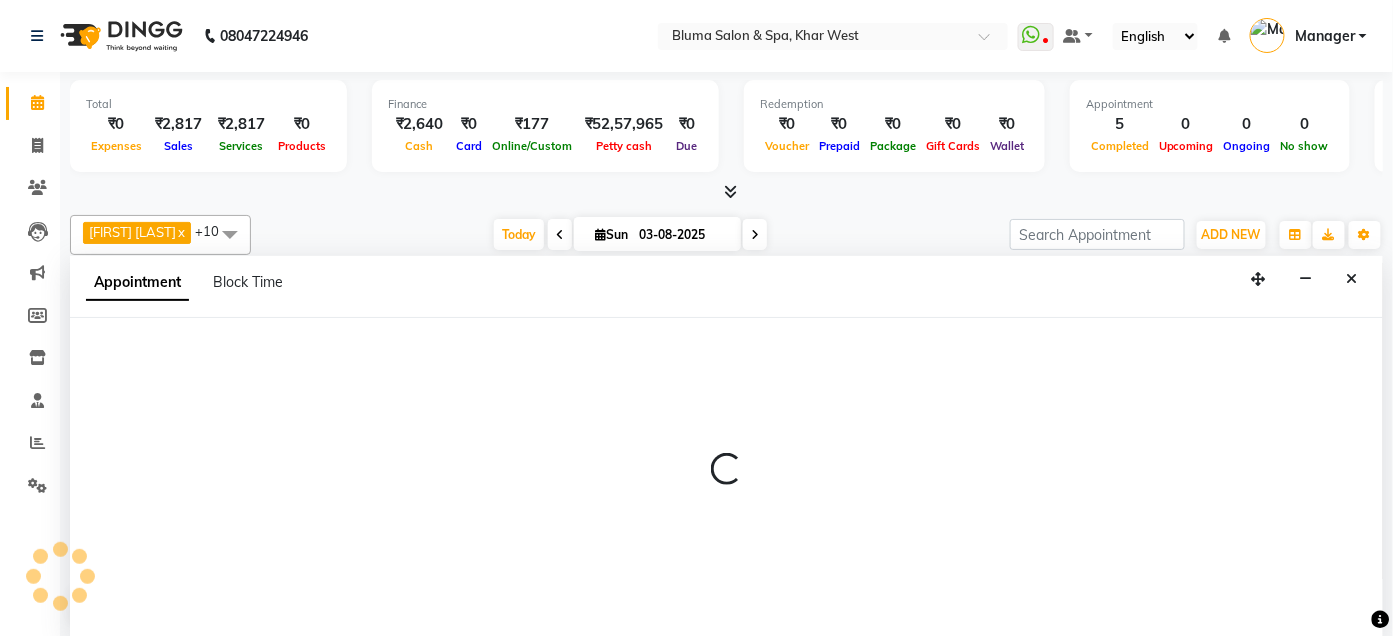 scroll, scrollTop: 1, scrollLeft: 0, axis: vertical 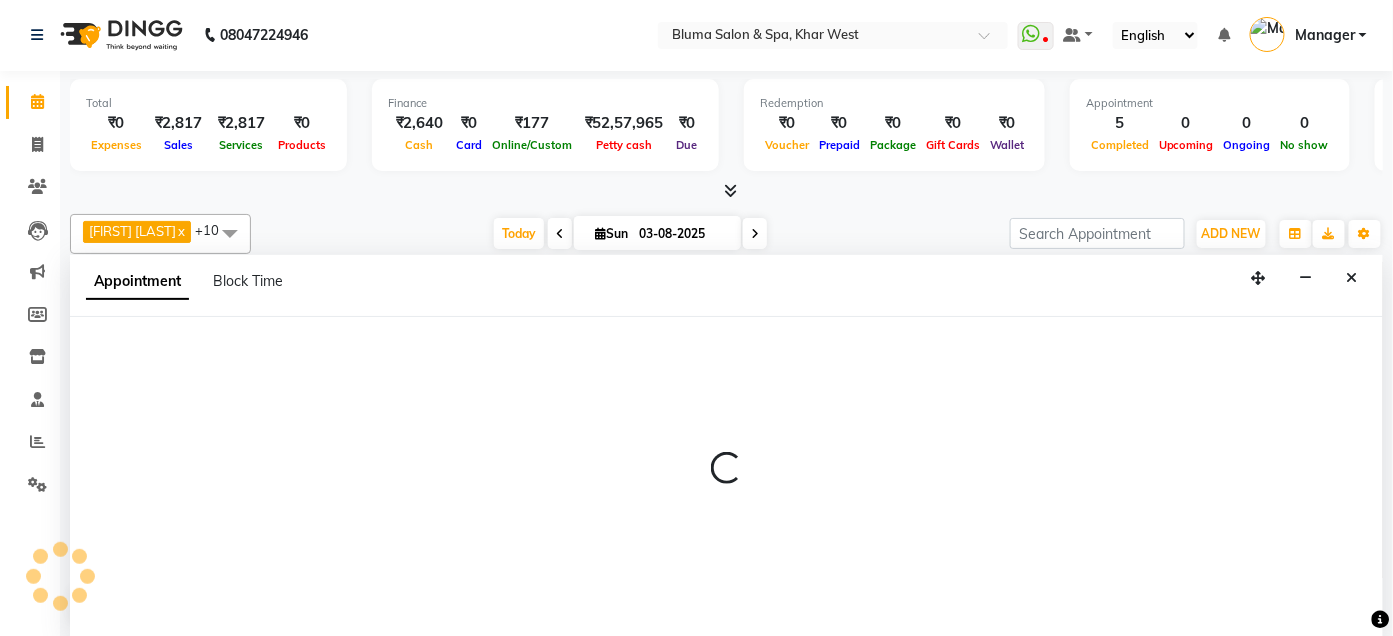 select on "31418" 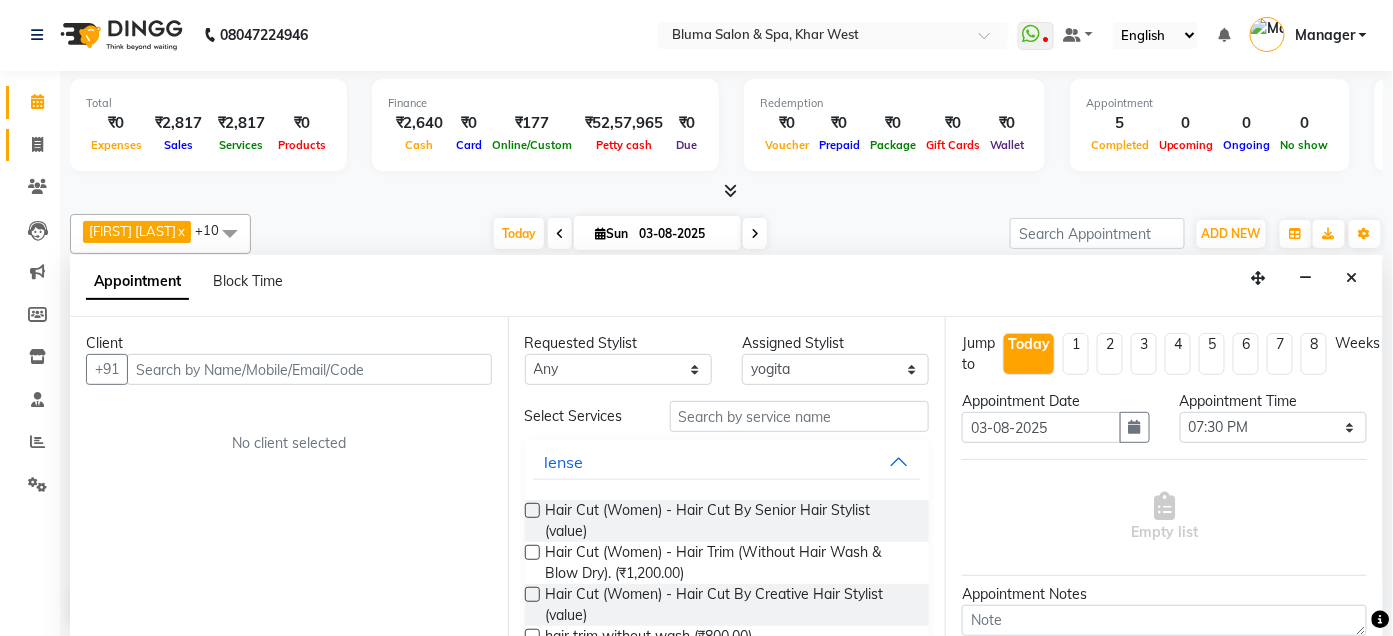 click 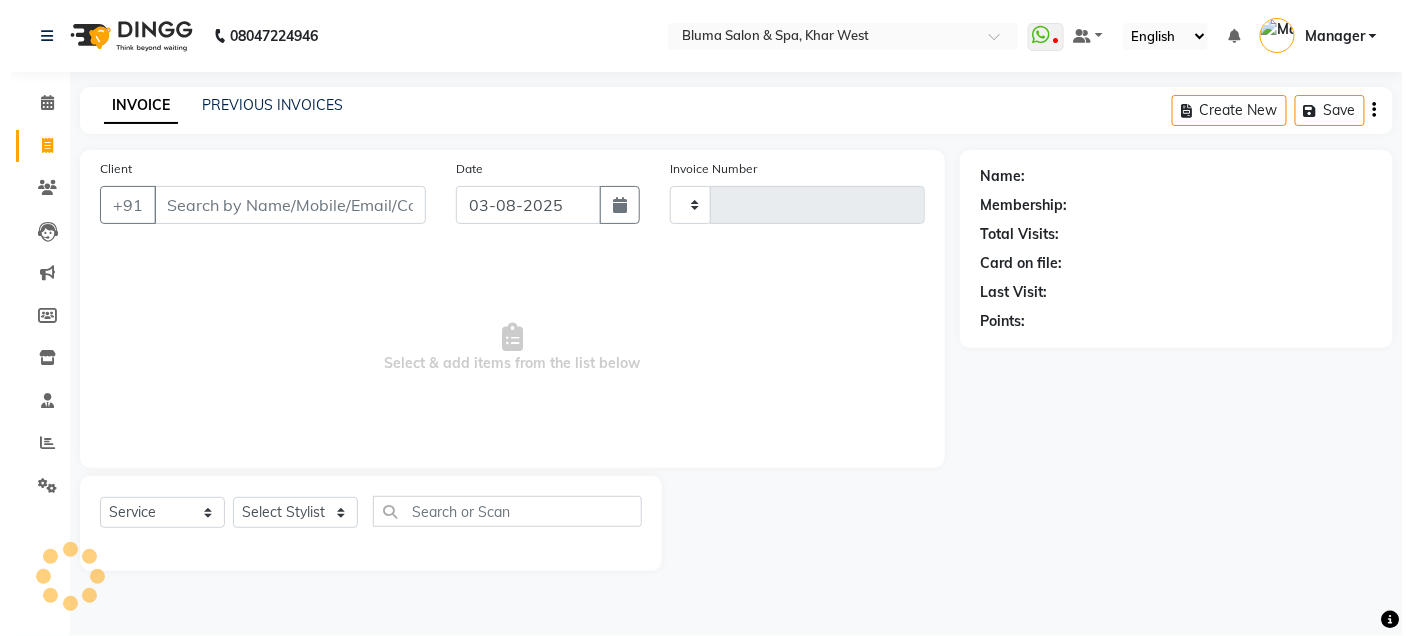 scroll, scrollTop: 0, scrollLeft: 0, axis: both 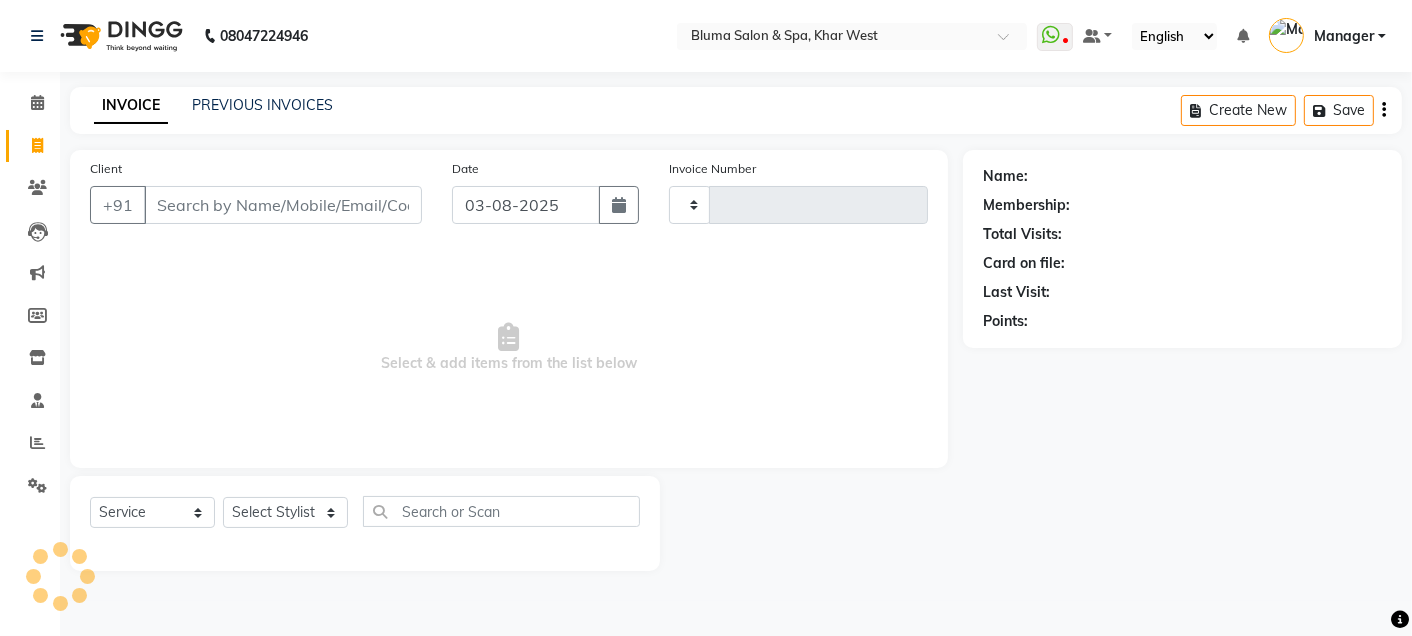 type on "0978" 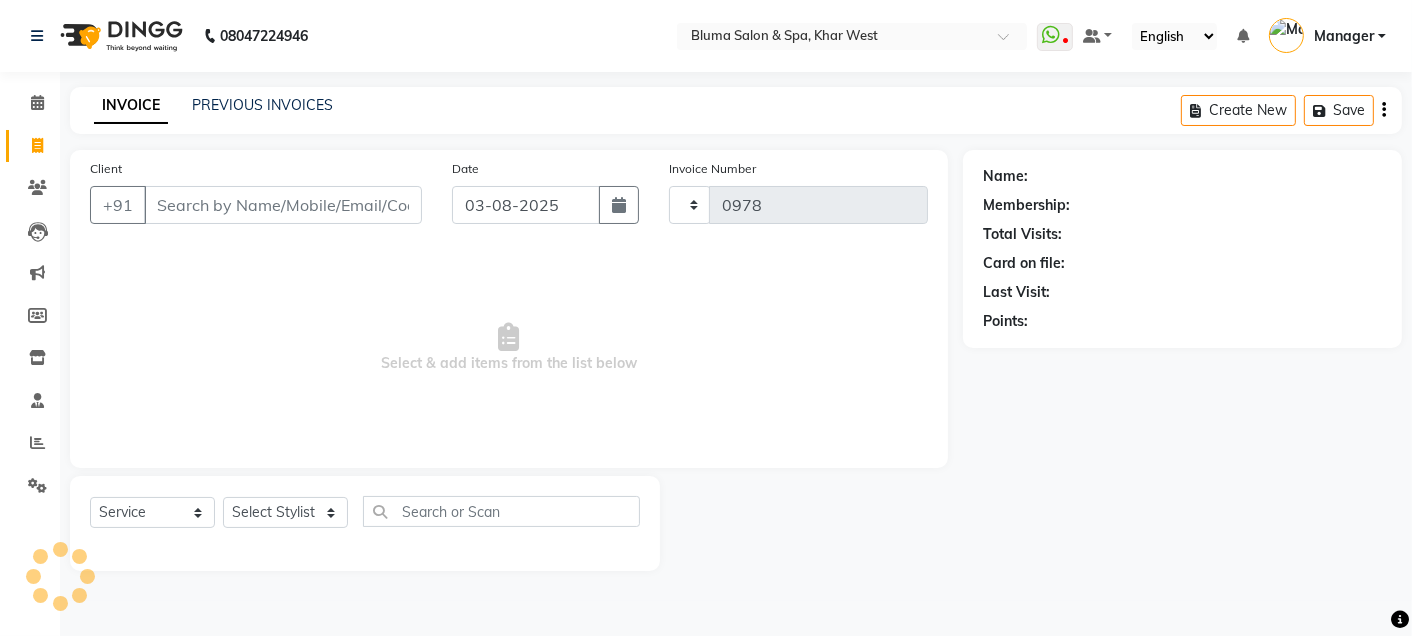 select on "3653" 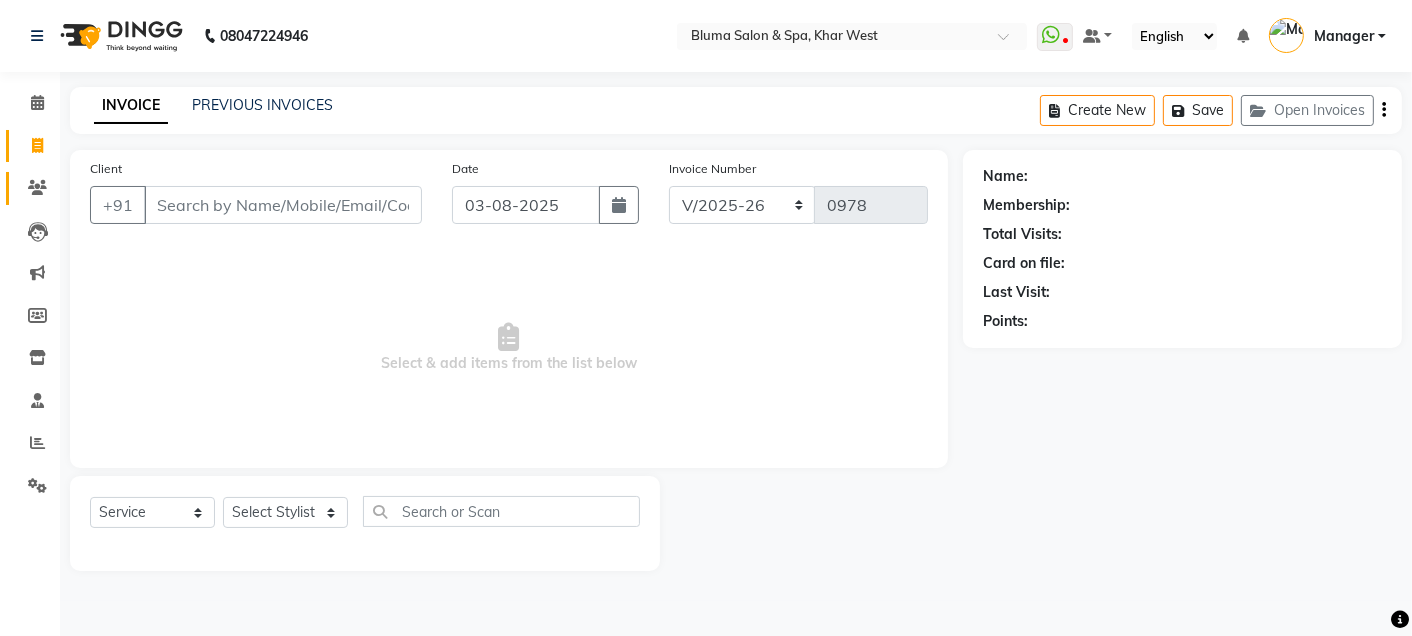click 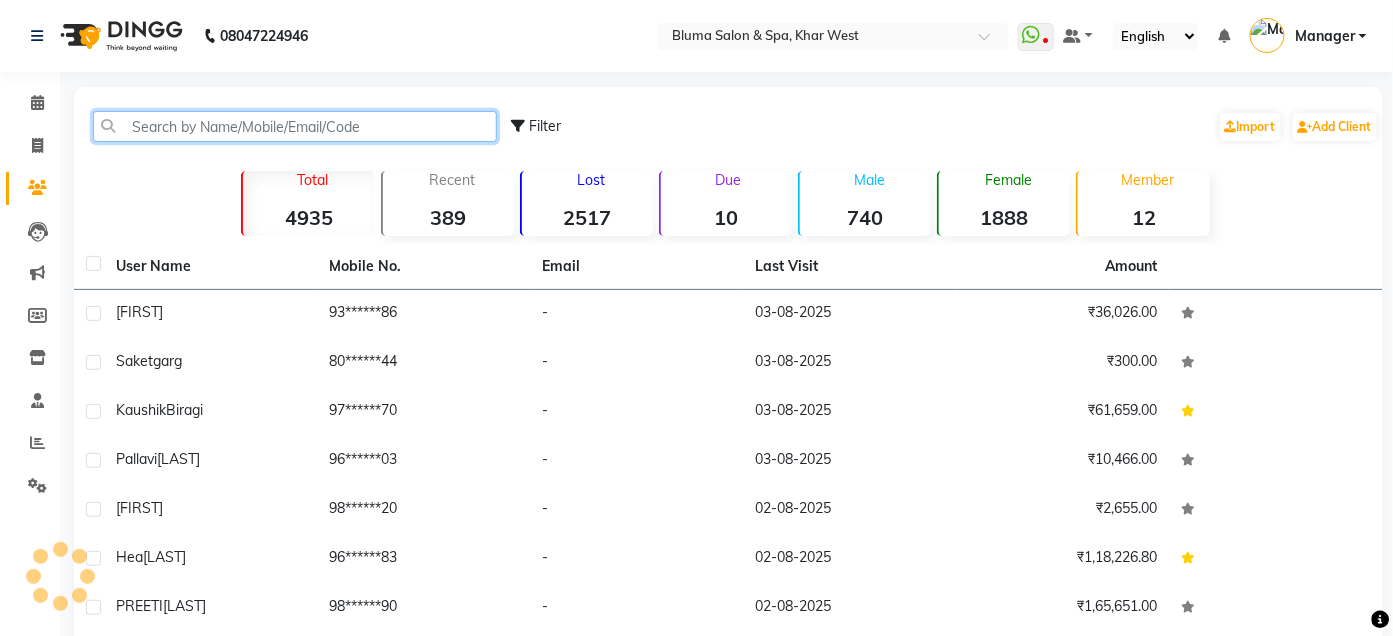 click 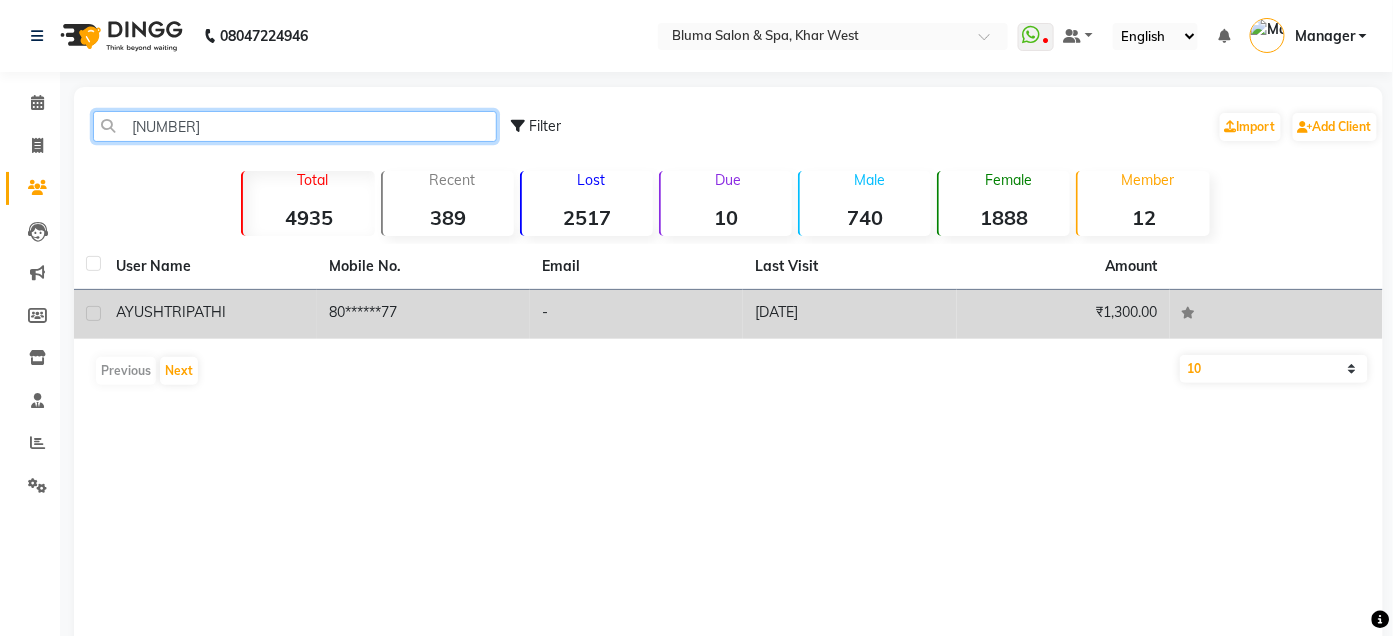 type on "8055466" 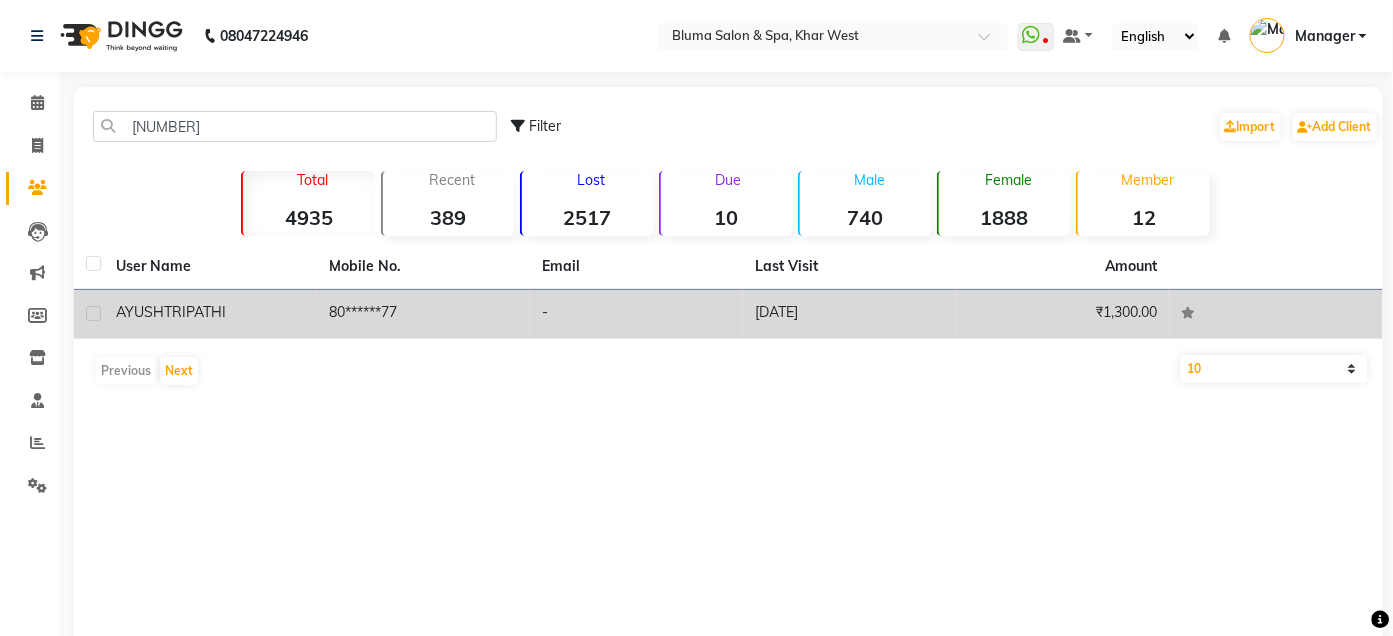 click on "AYUSH  TRIPATHI" 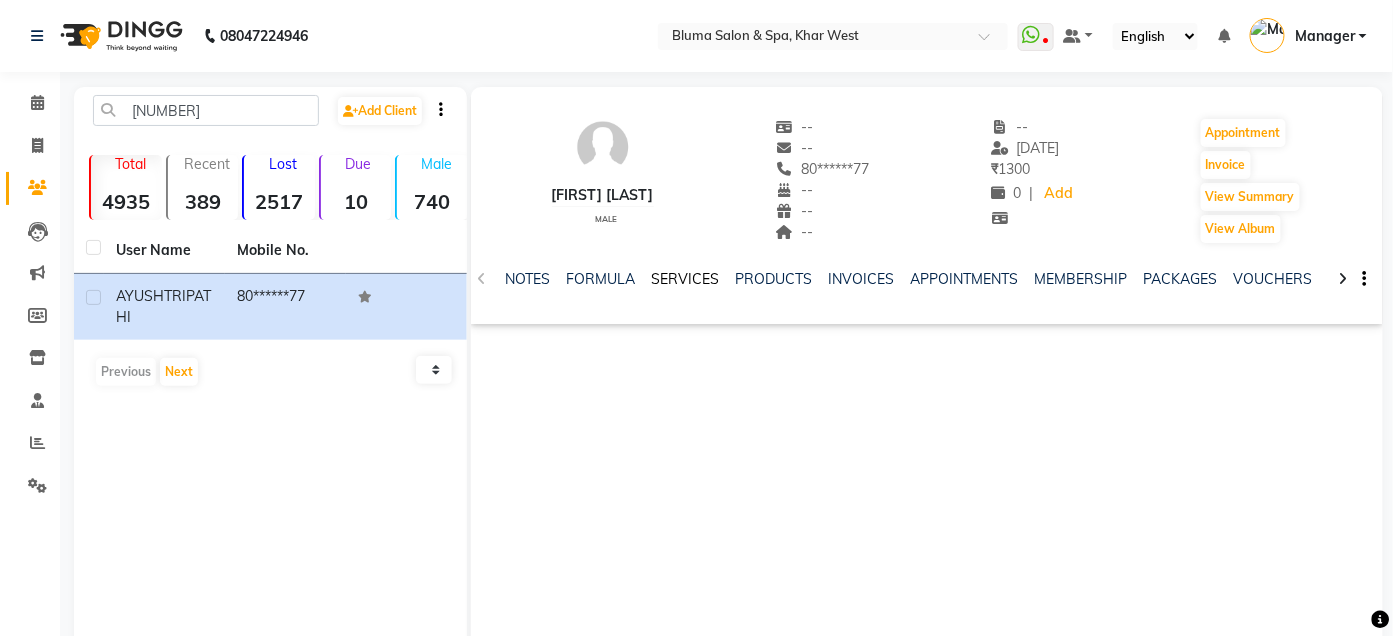 click on "SERVICES" 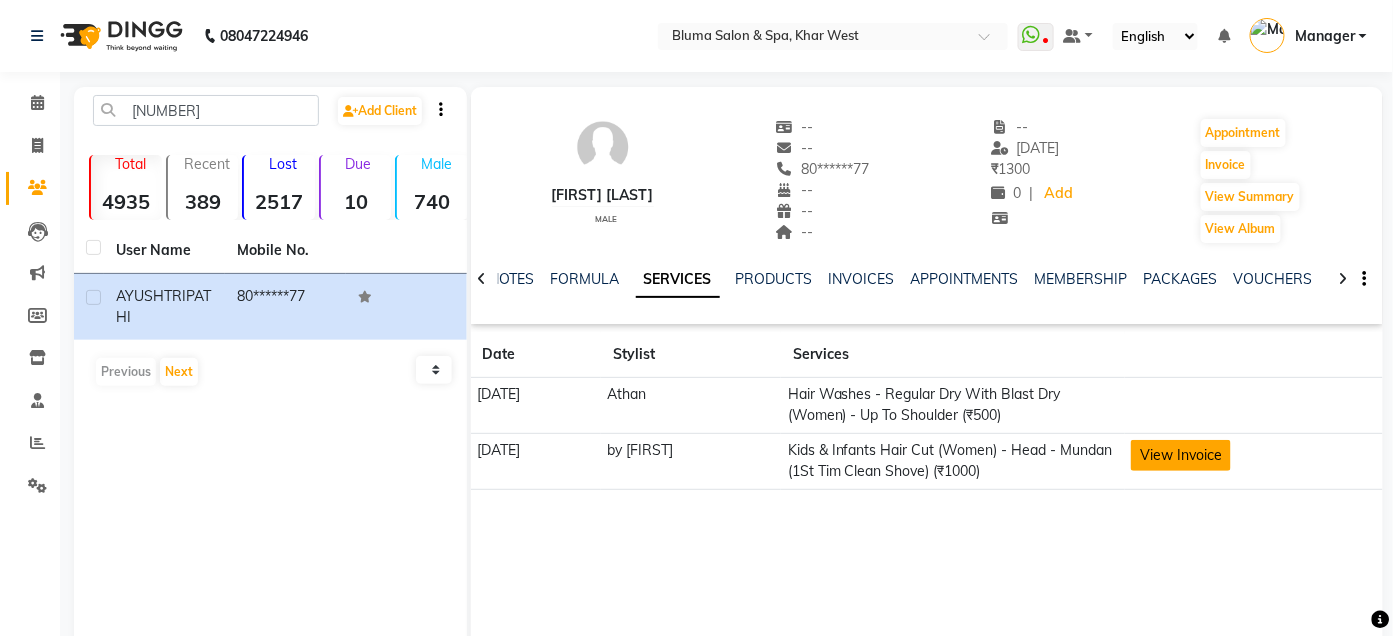 click on "View Invoice" 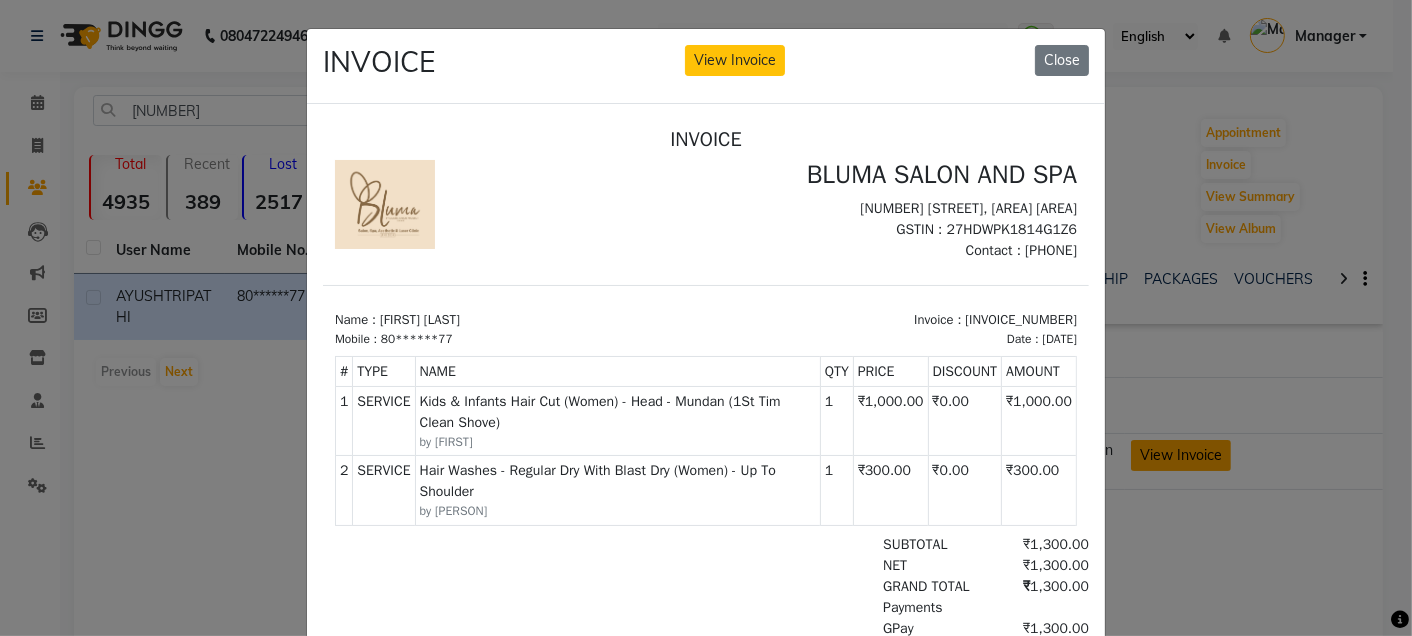 scroll, scrollTop: 0, scrollLeft: 0, axis: both 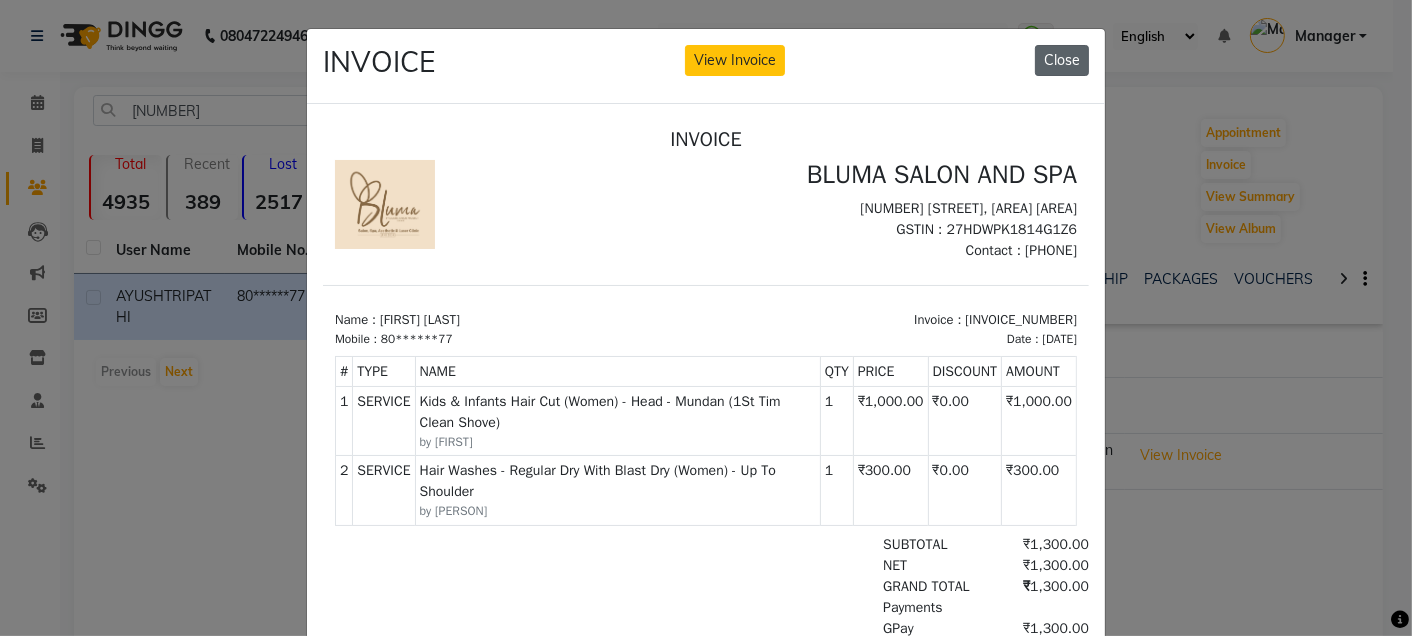 click on "Close" 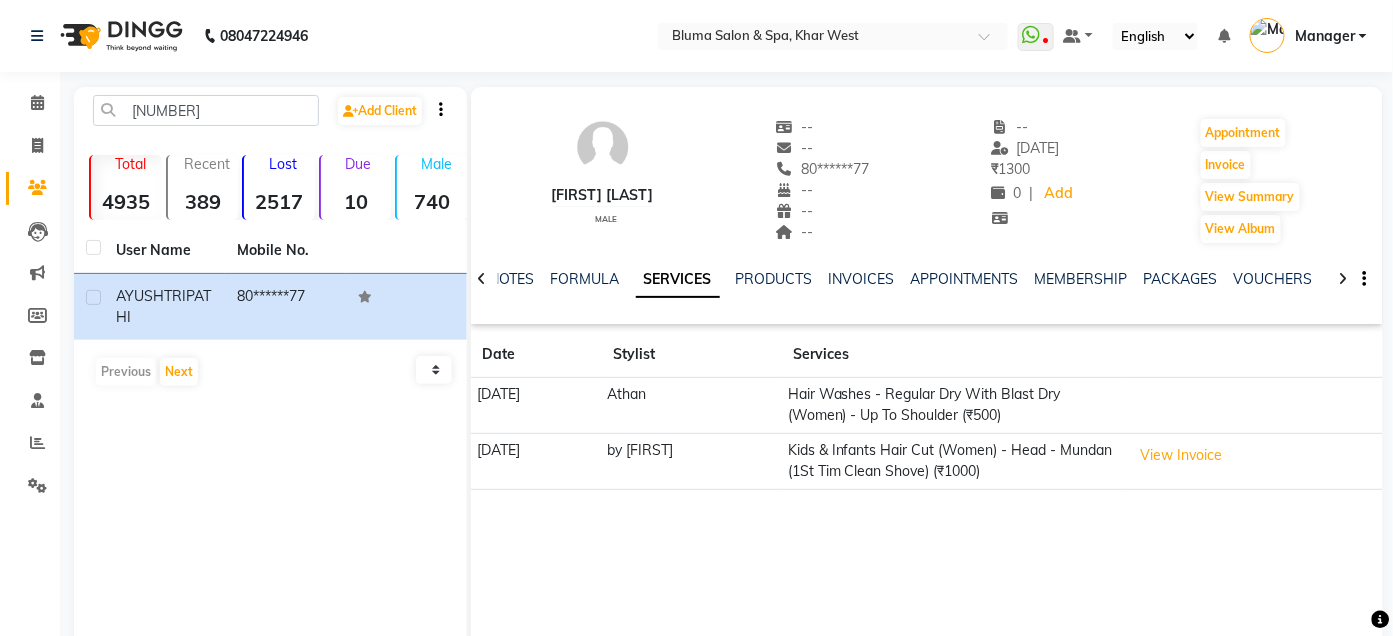 type 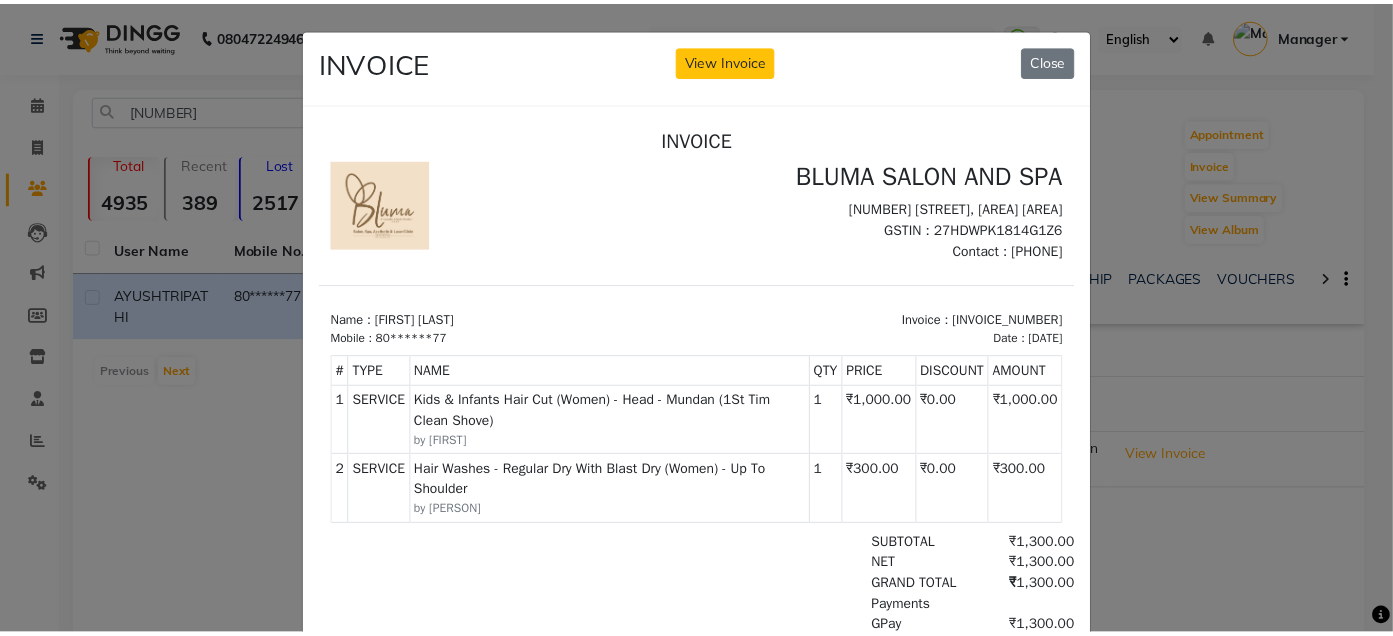 scroll, scrollTop: 0, scrollLeft: 0, axis: both 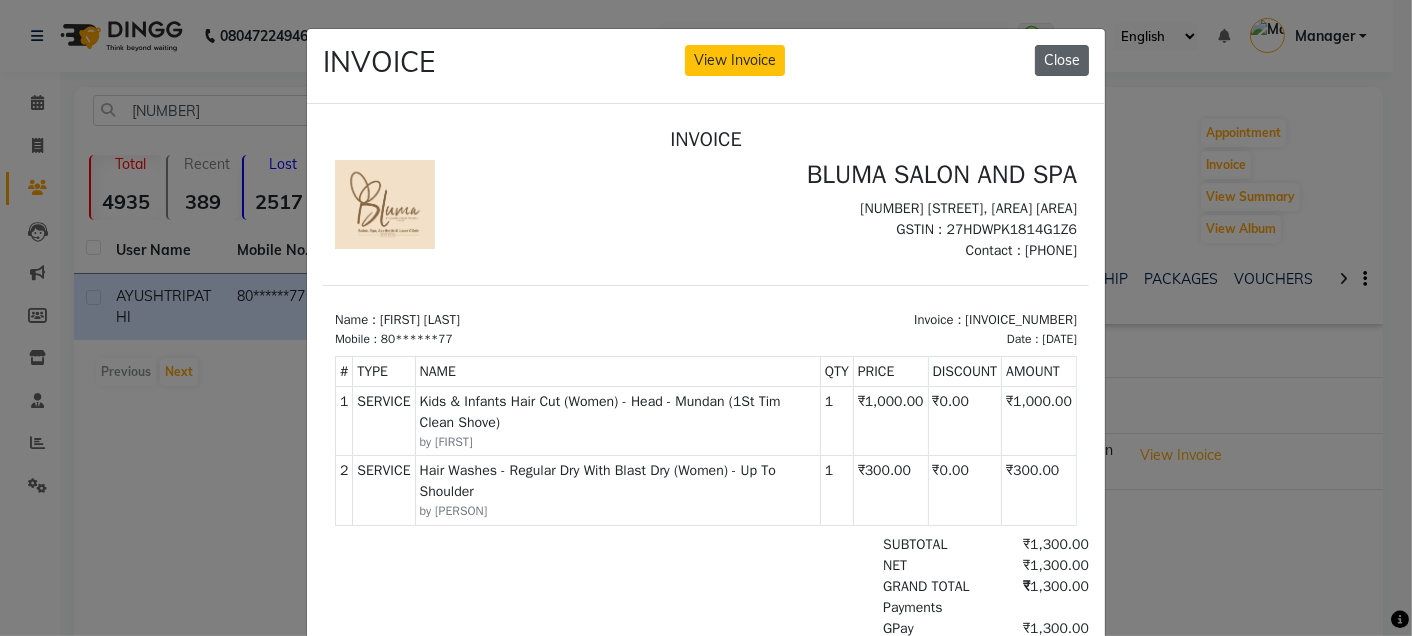 click on "Close" 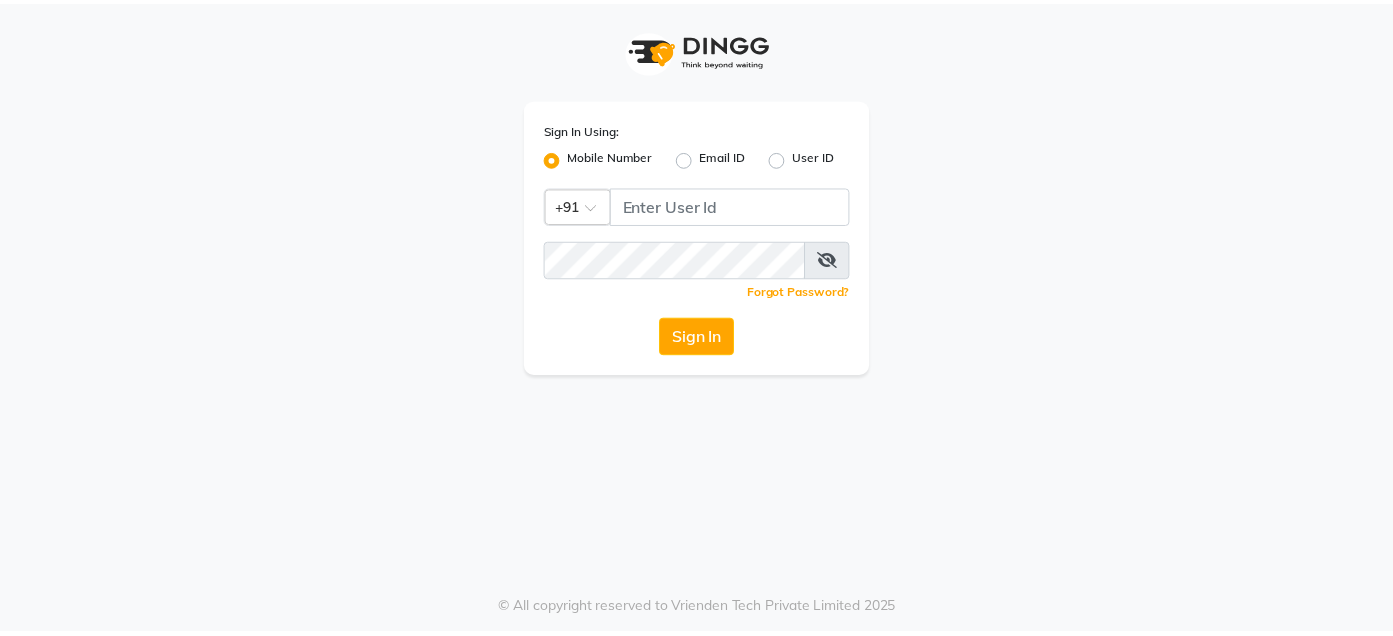 scroll, scrollTop: 0, scrollLeft: 0, axis: both 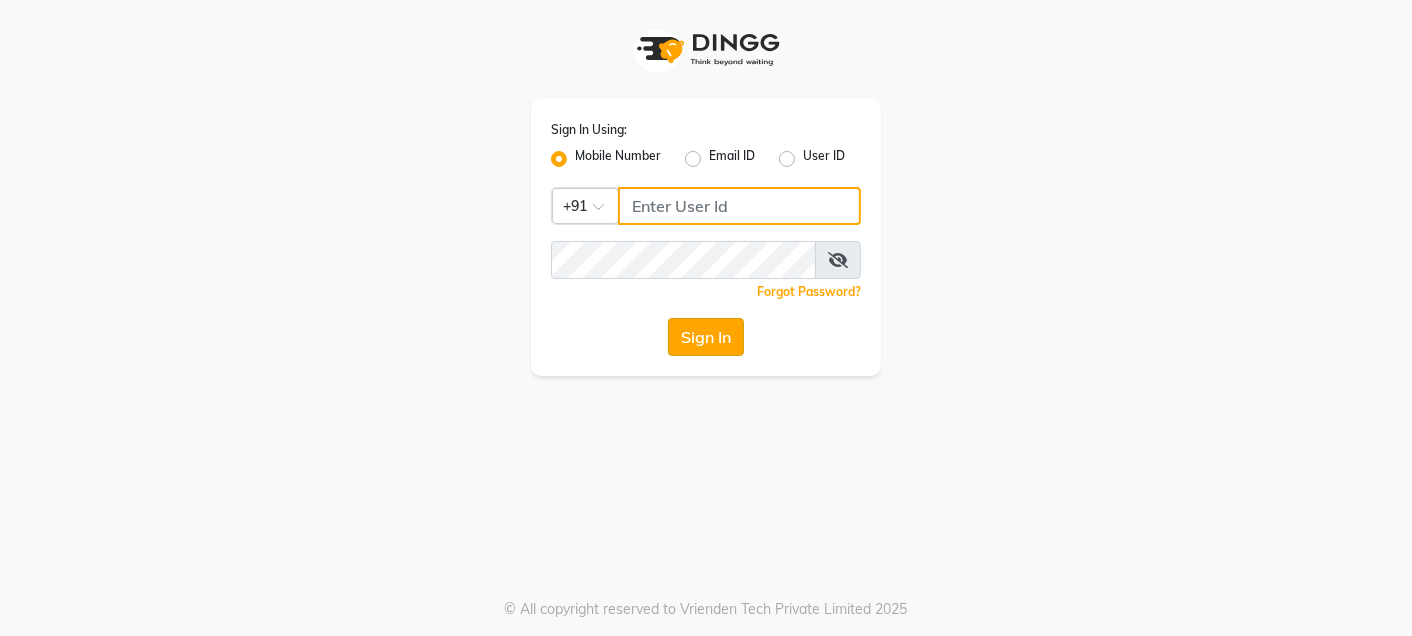 type on "[PHONE]" 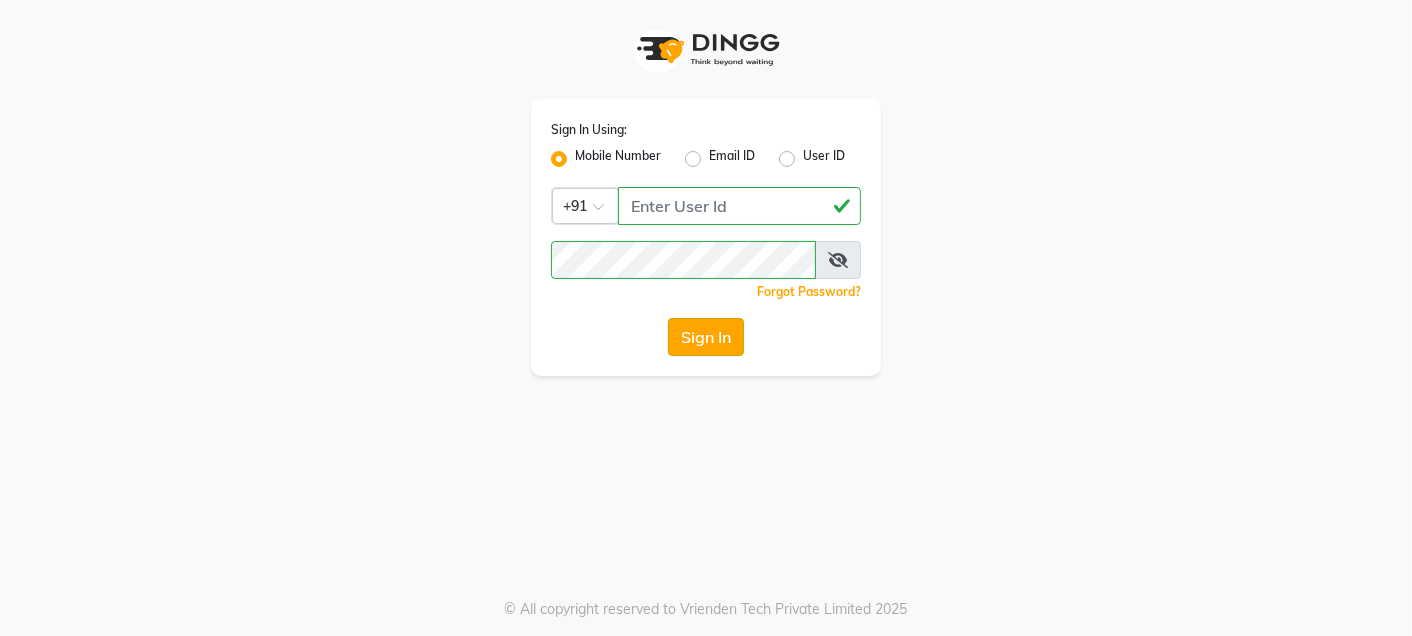 click on "Sign In" 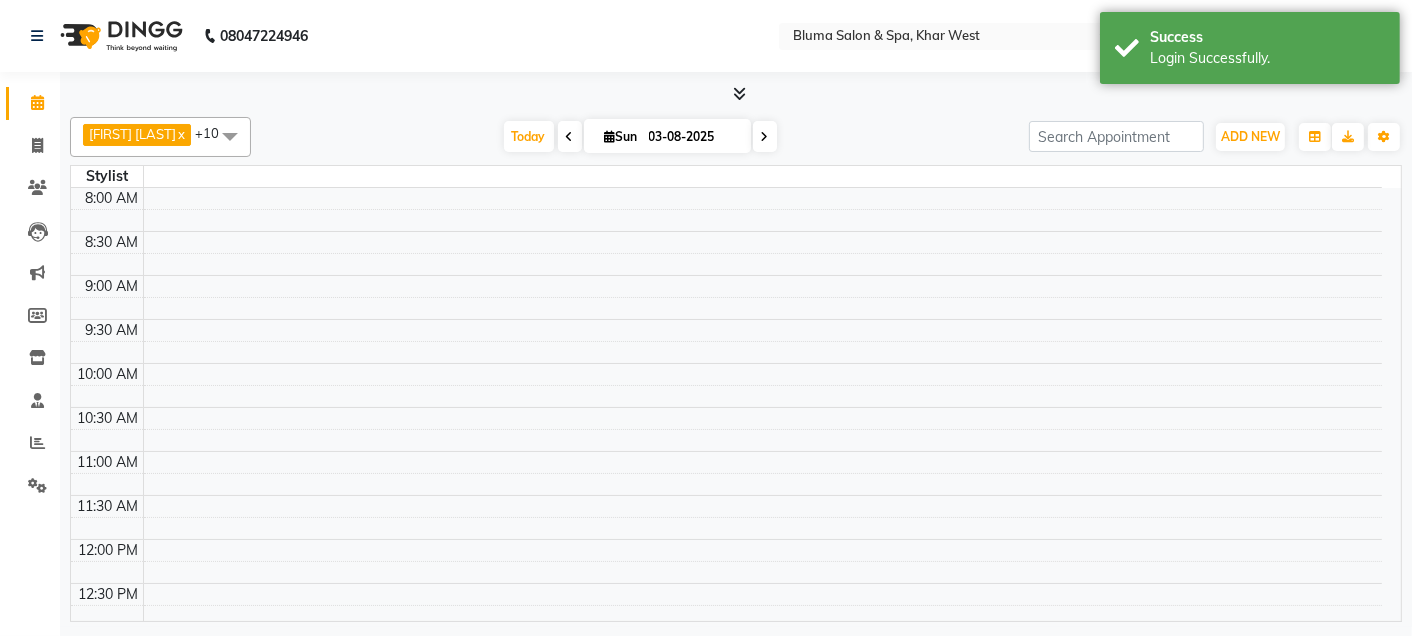 select on "en" 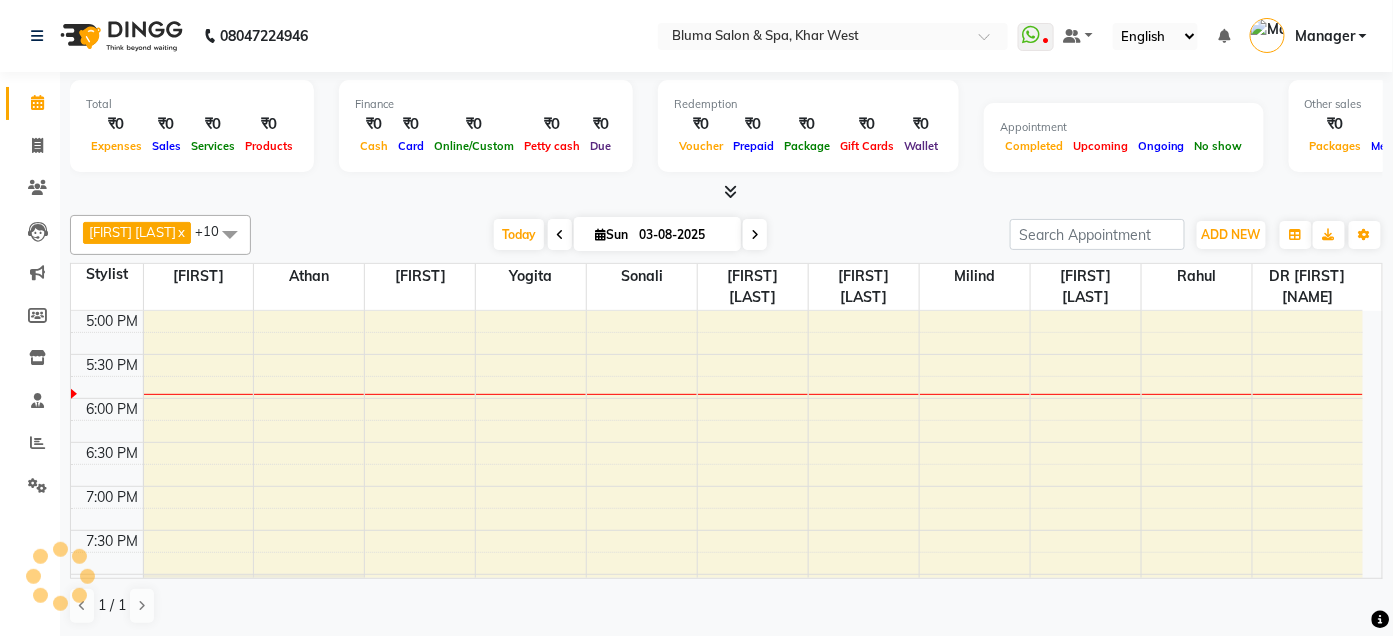 scroll, scrollTop: 0, scrollLeft: 0, axis: both 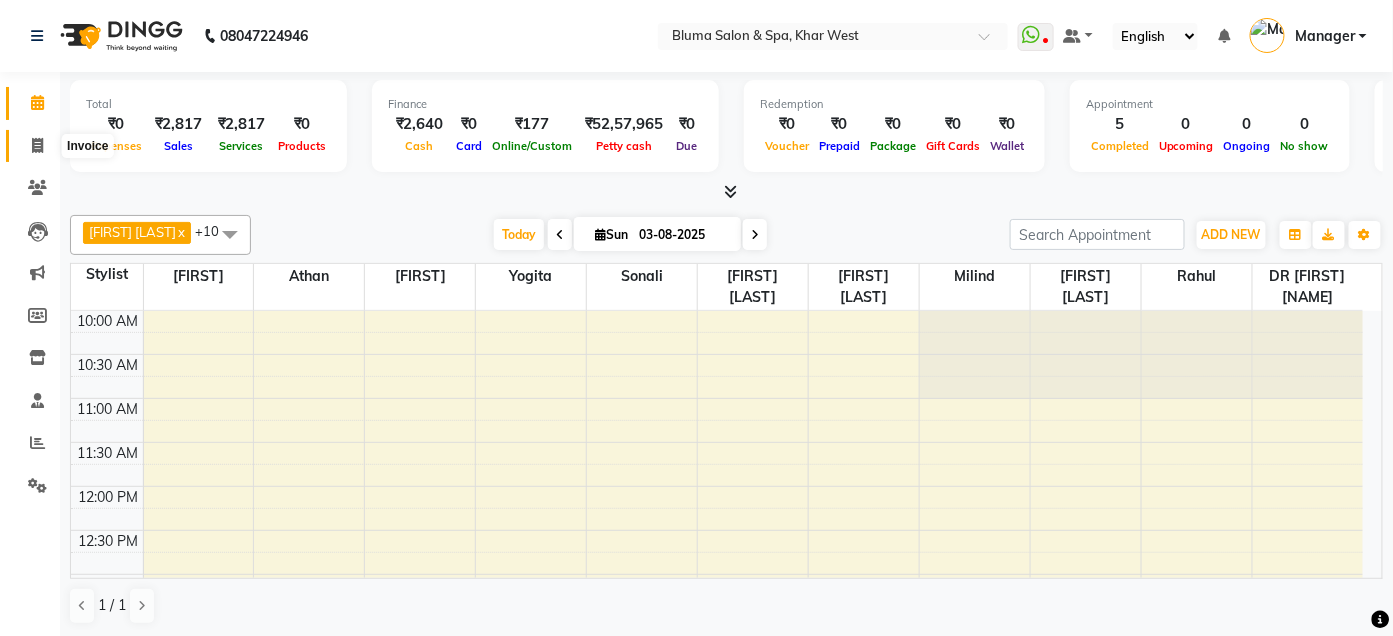 click 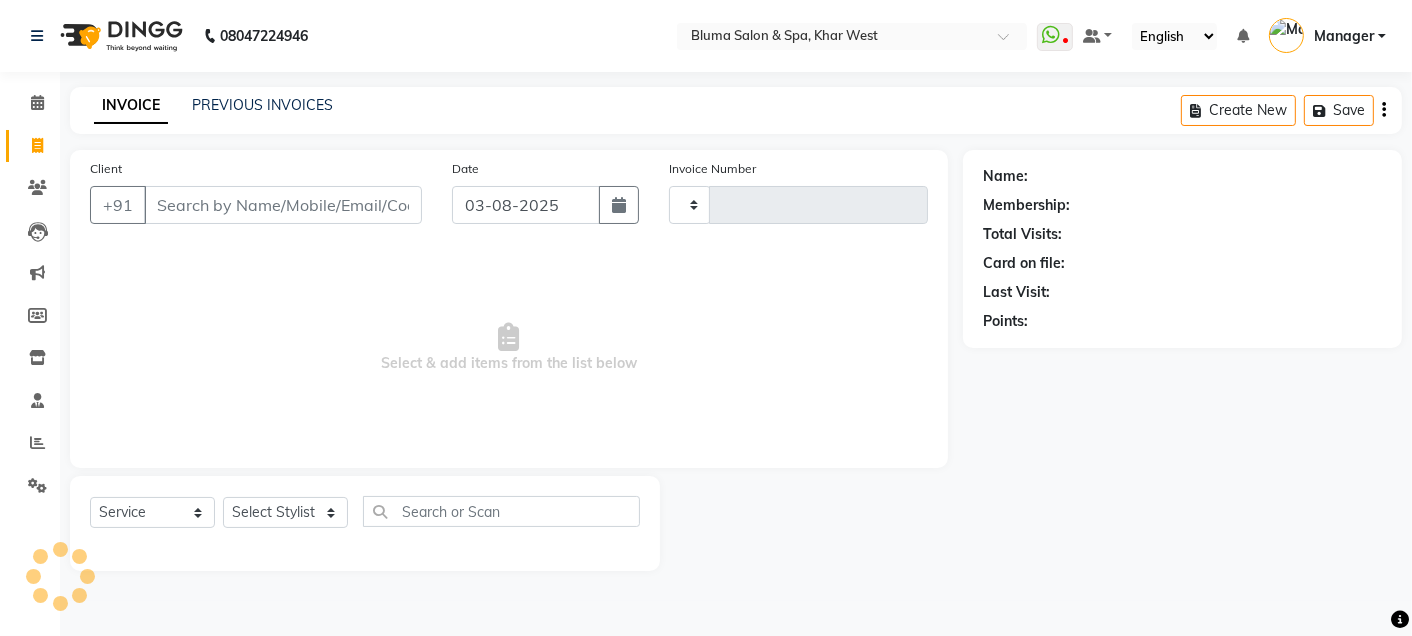 type on "0978" 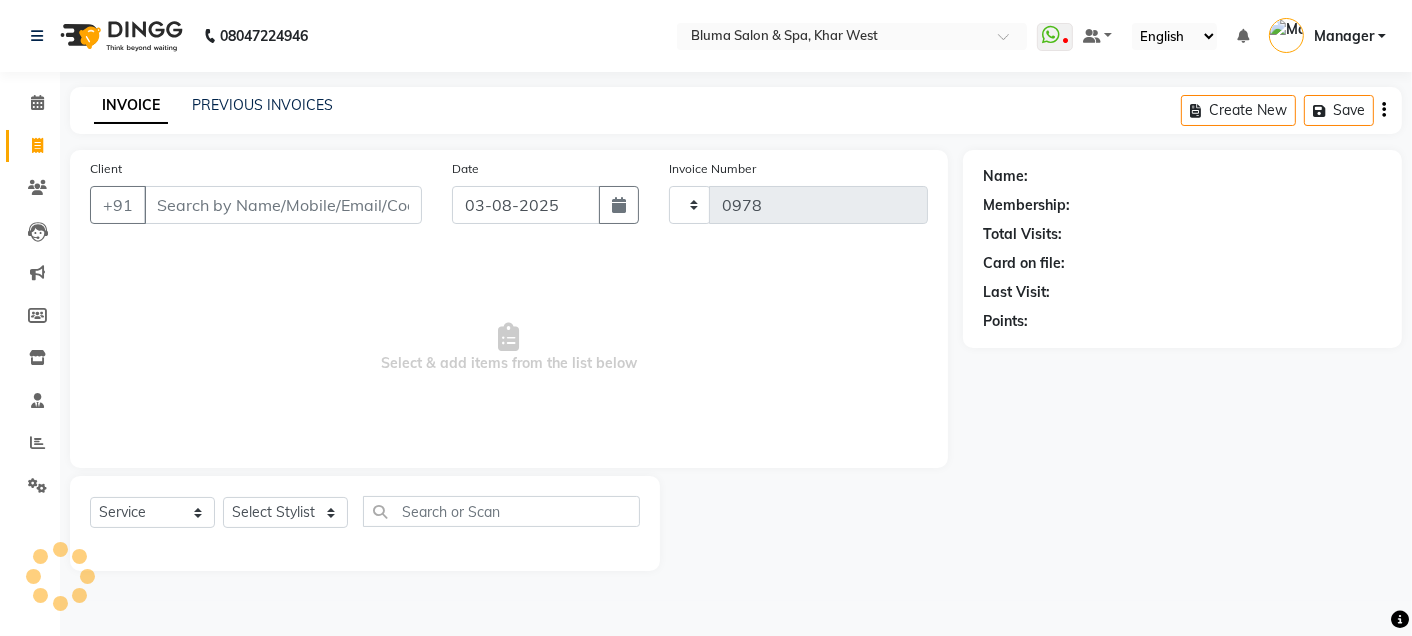 select on "3653" 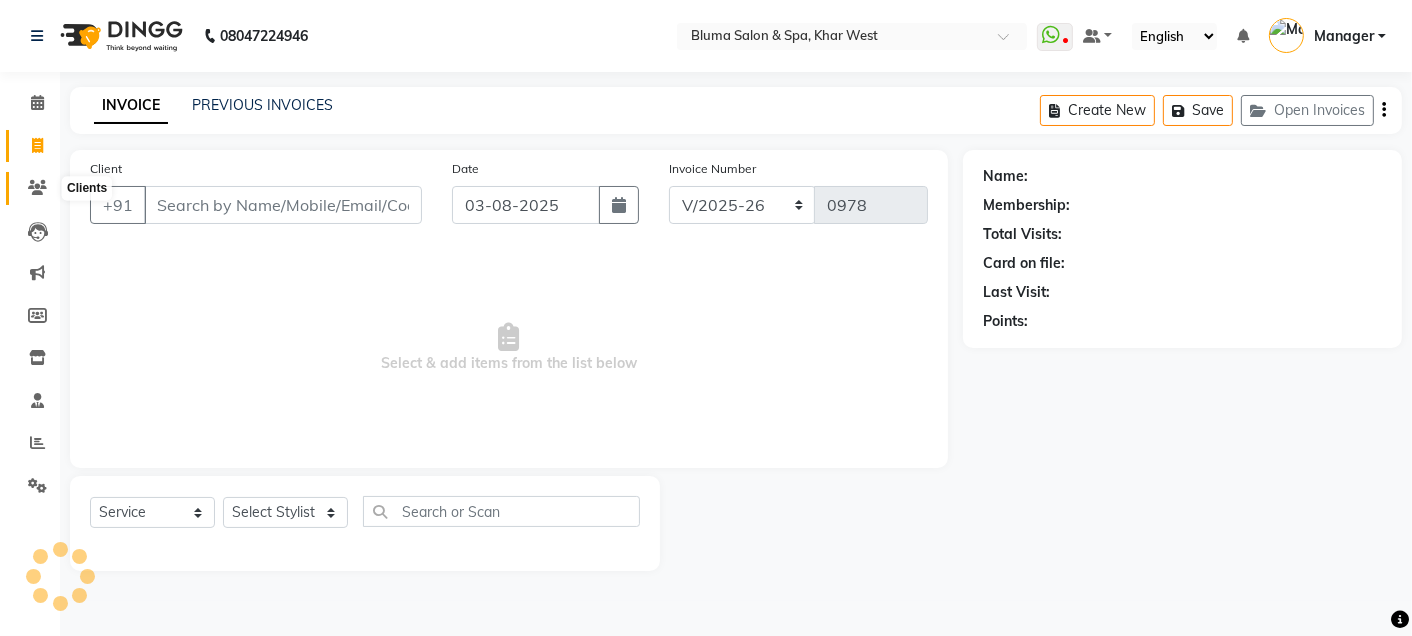 click 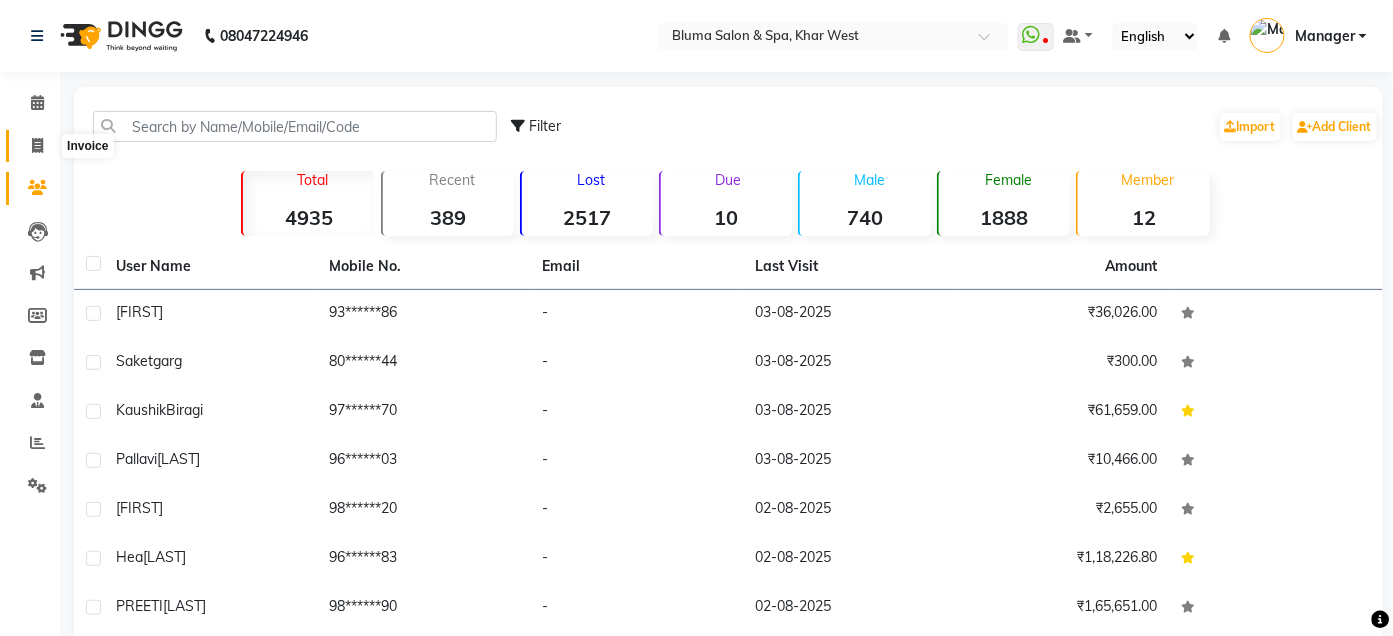 click 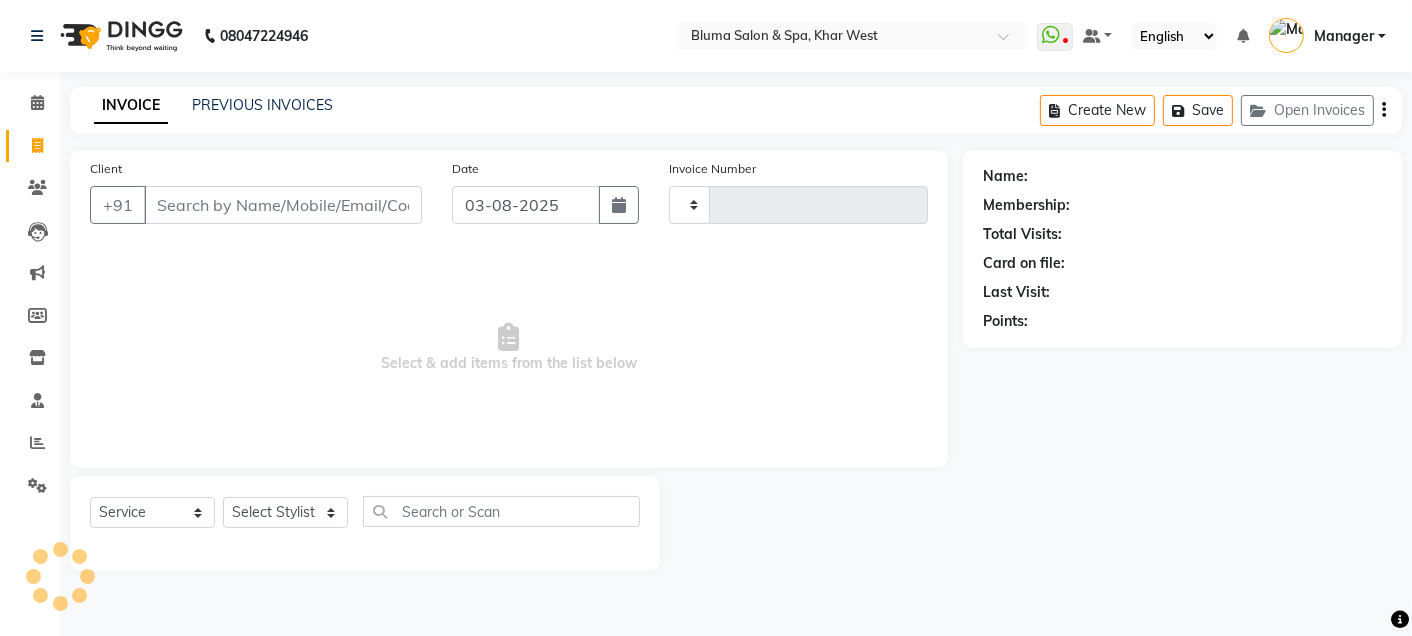 type on "0978" 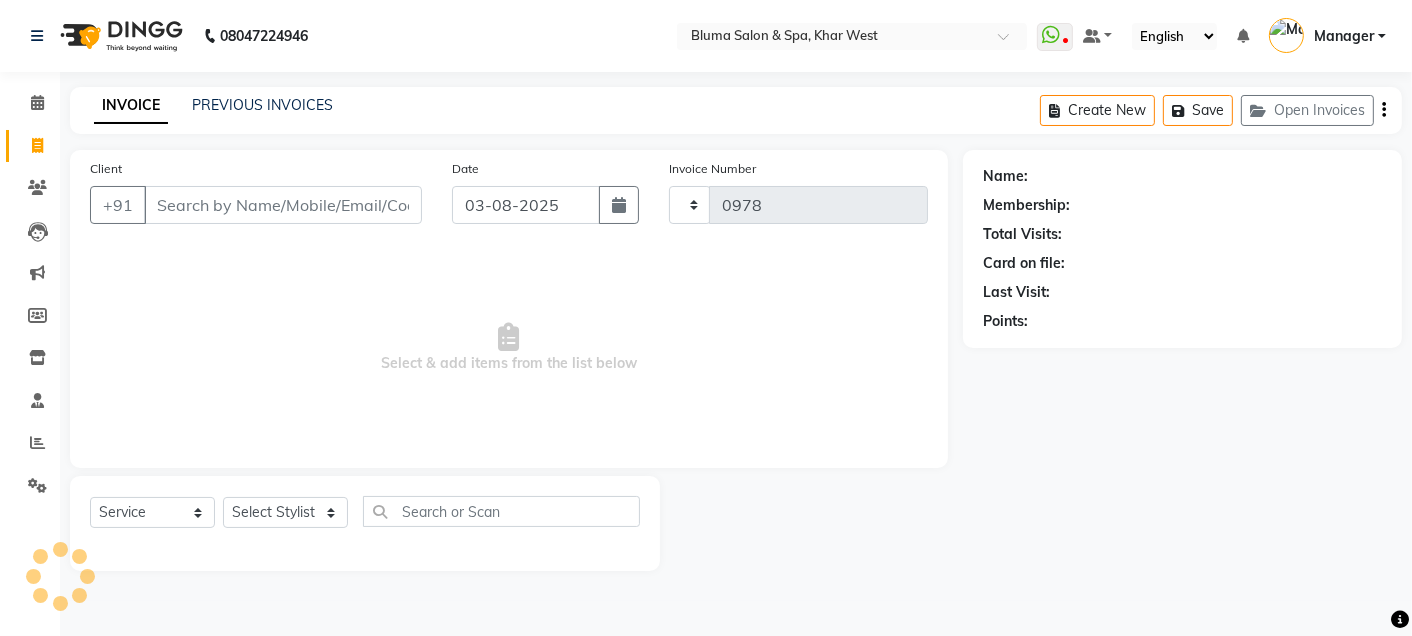 select on "3653" 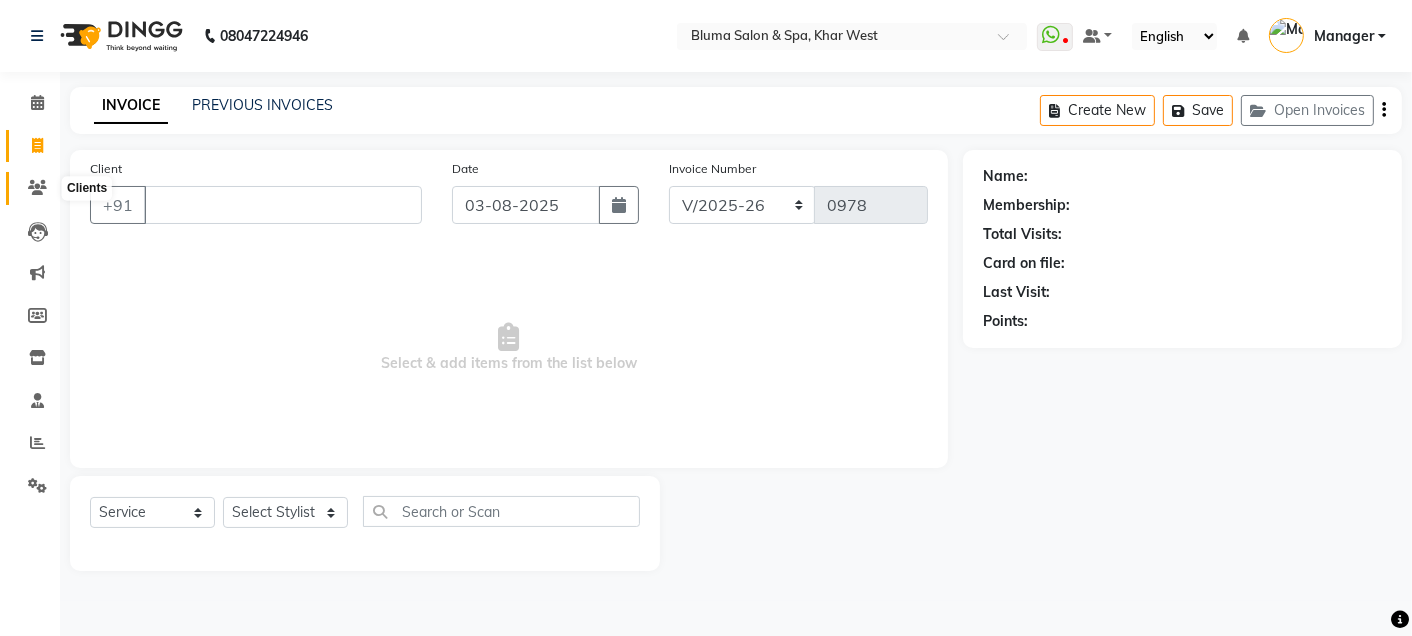 type 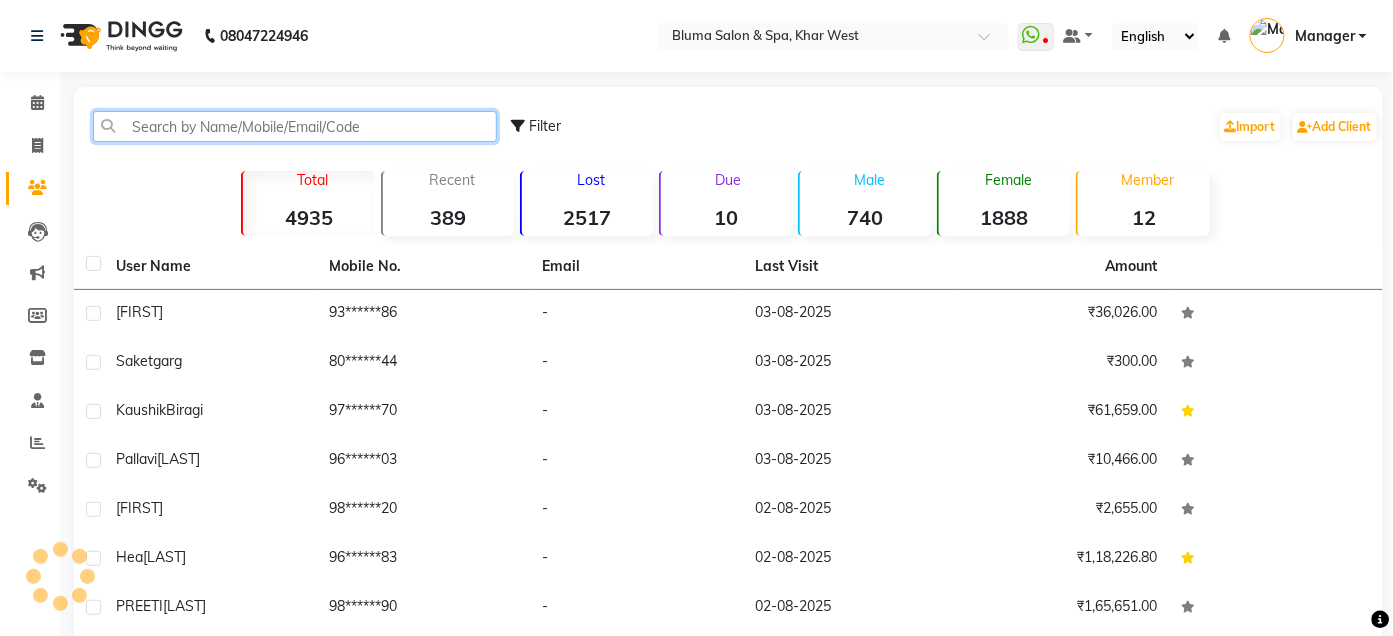 click 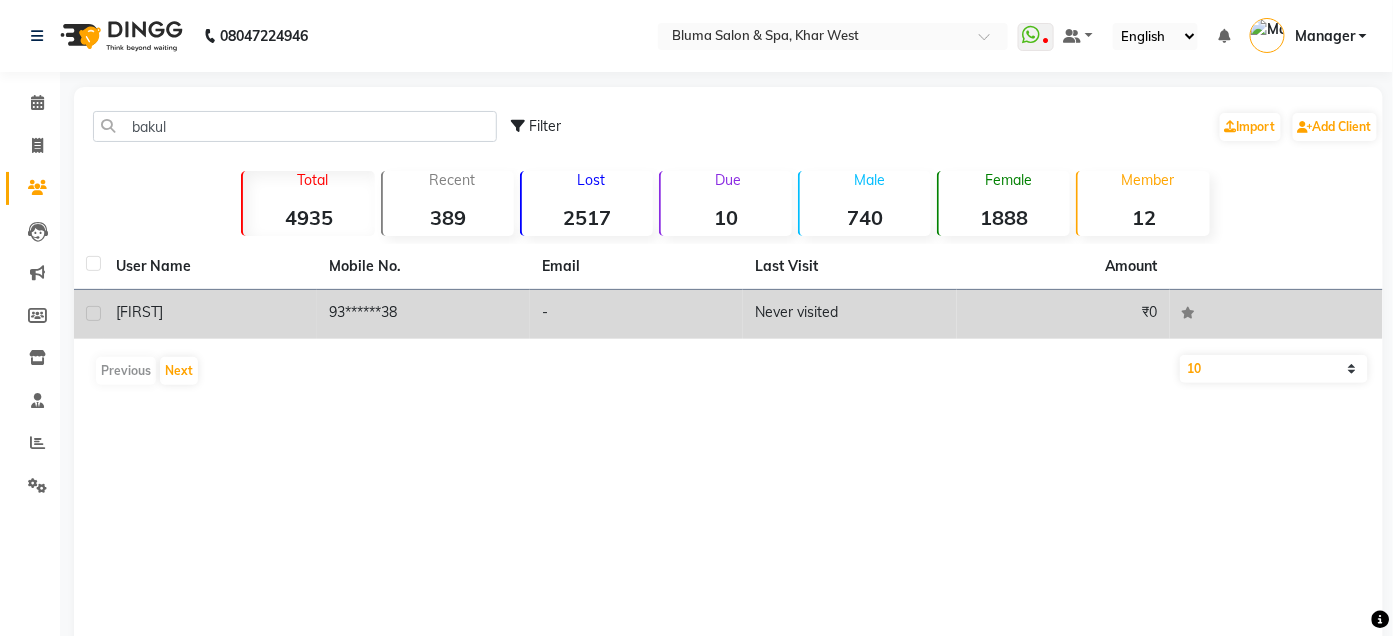 click on "93******38" 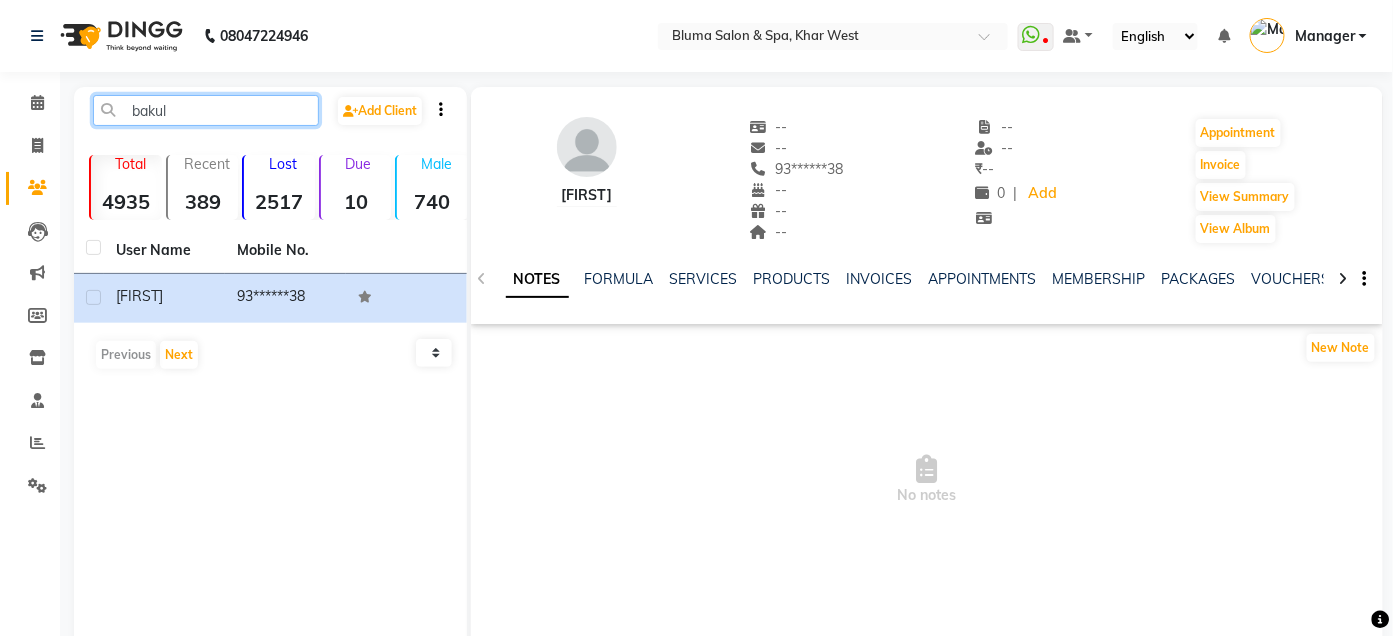 click on "bakul" 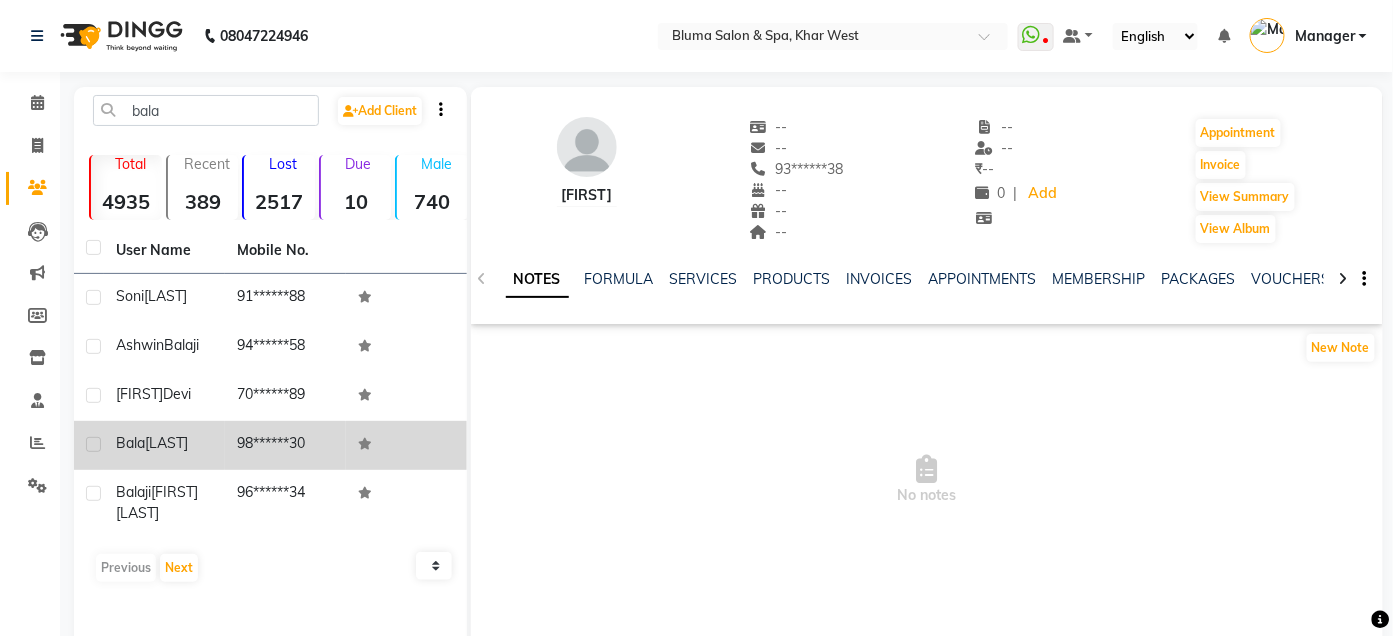 click on "98******30" 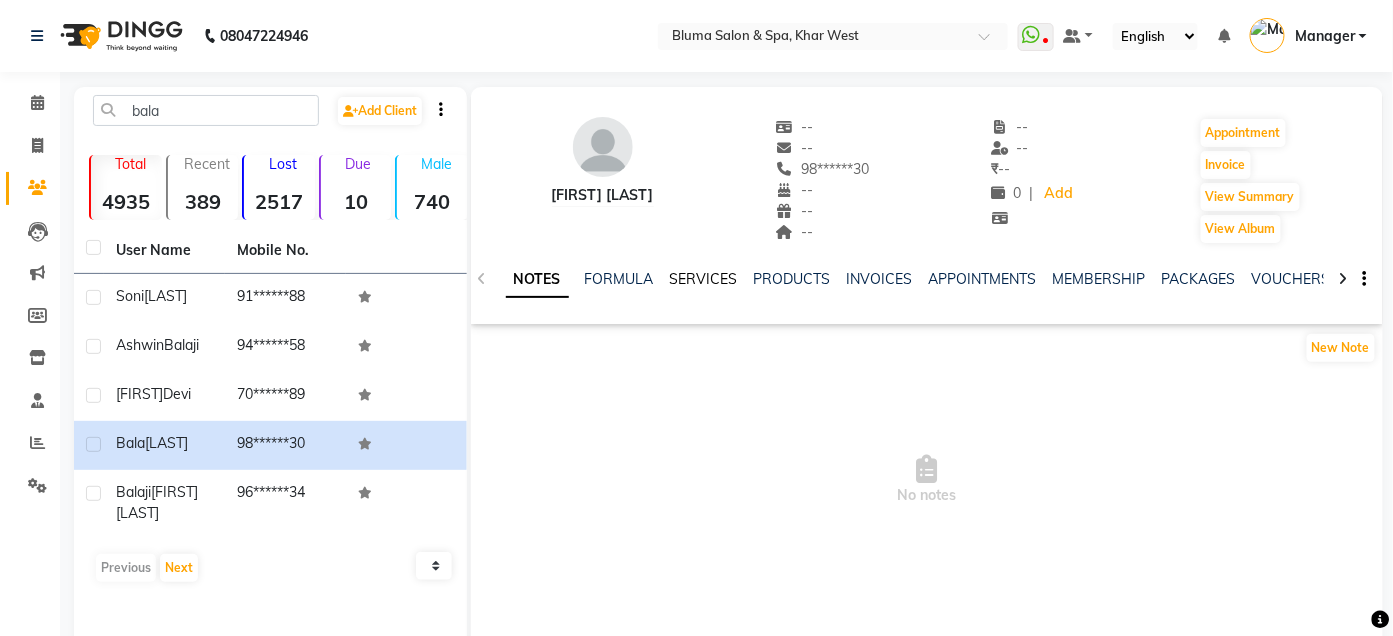 click on "SERVICES" 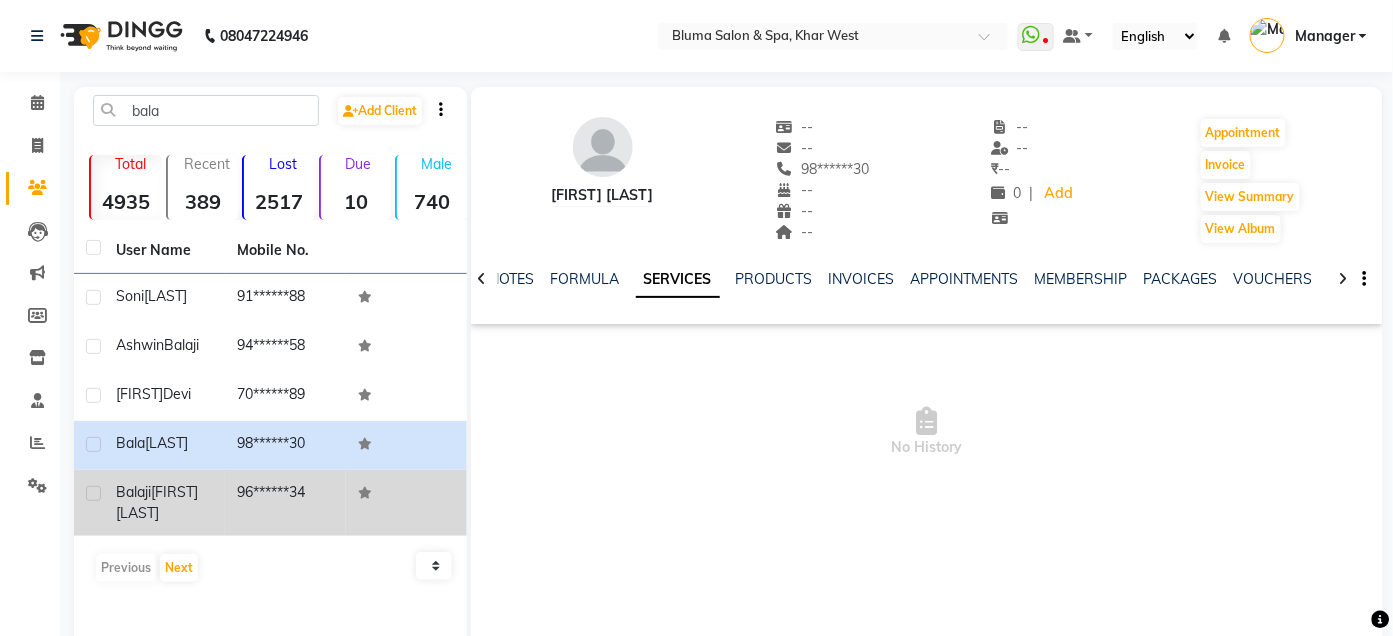 click on "96******34" 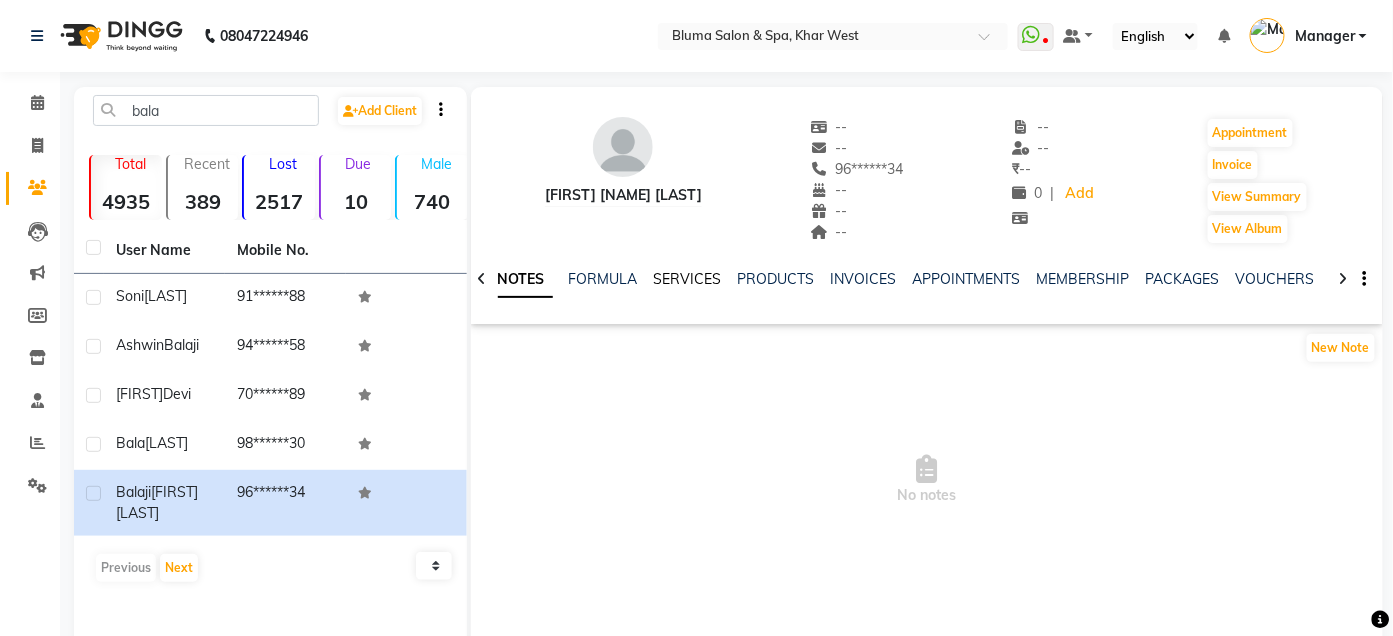 click on "SERVICES" 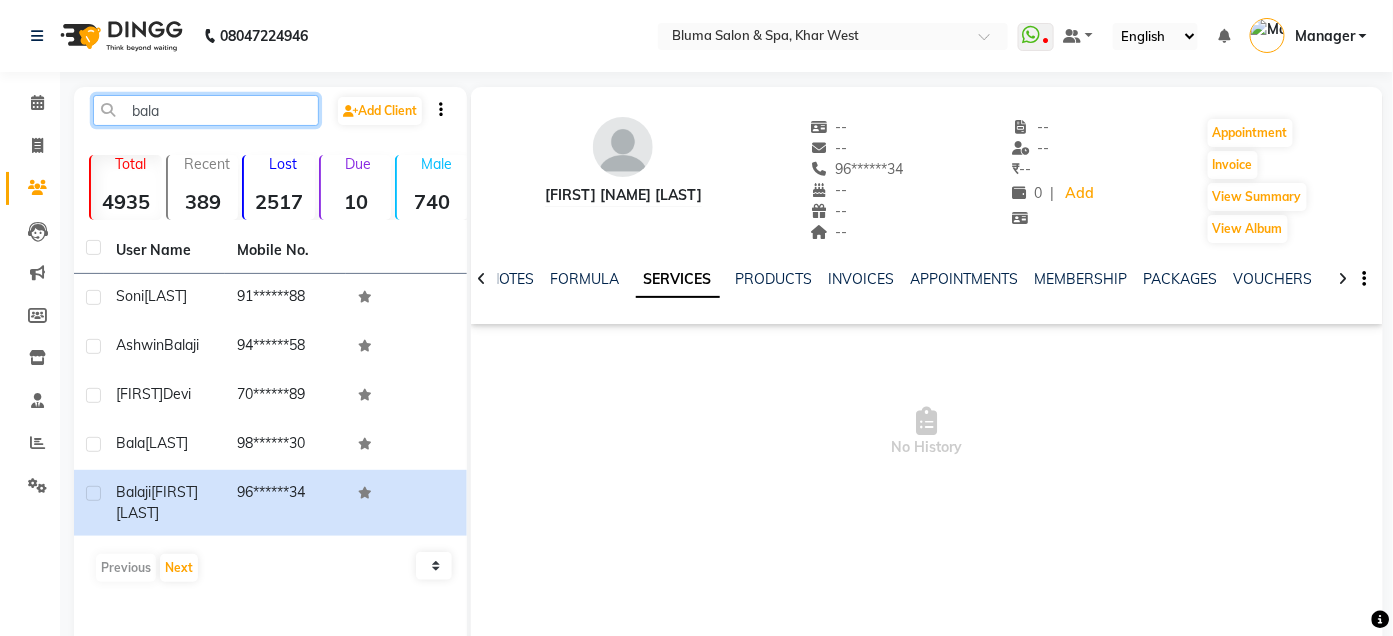 click on "bala" 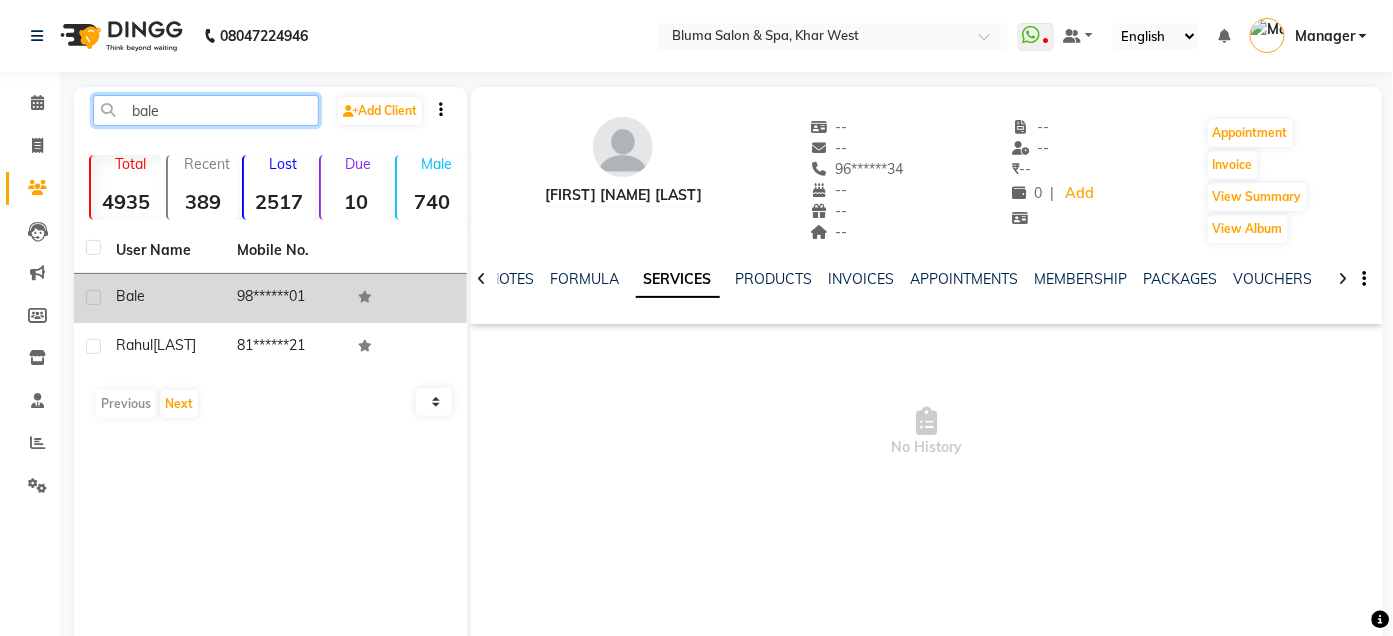 type on "bale" 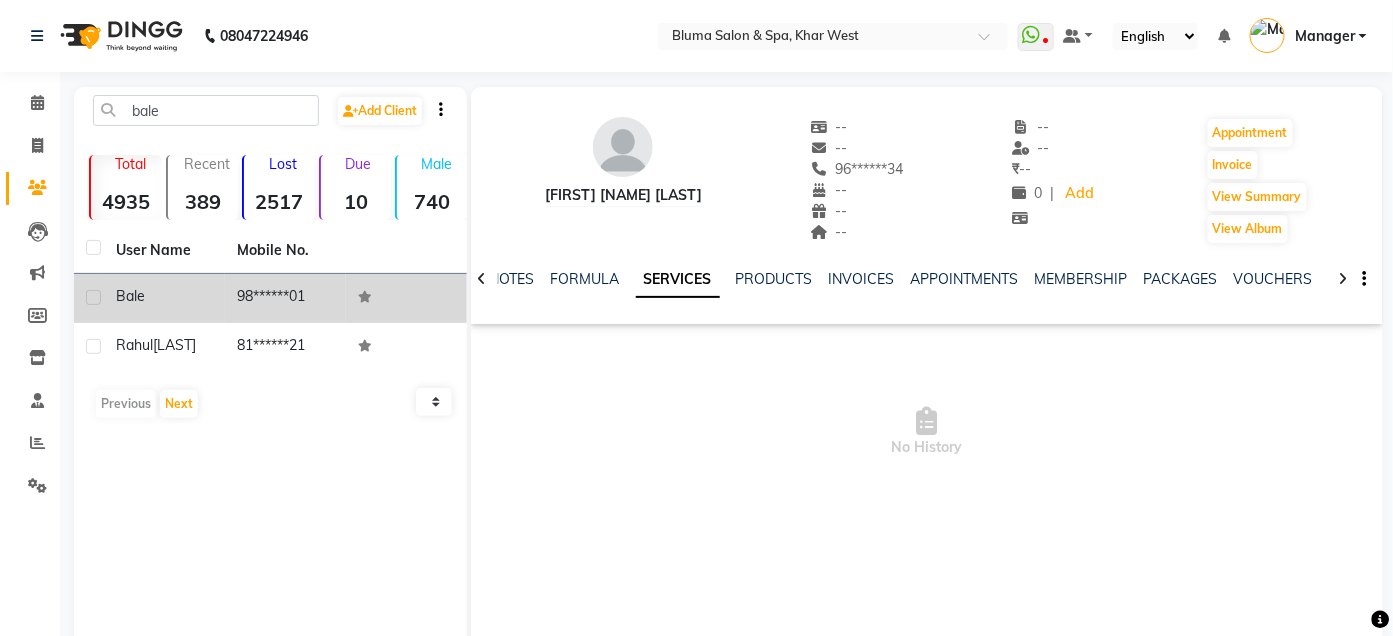 click on "Bale" 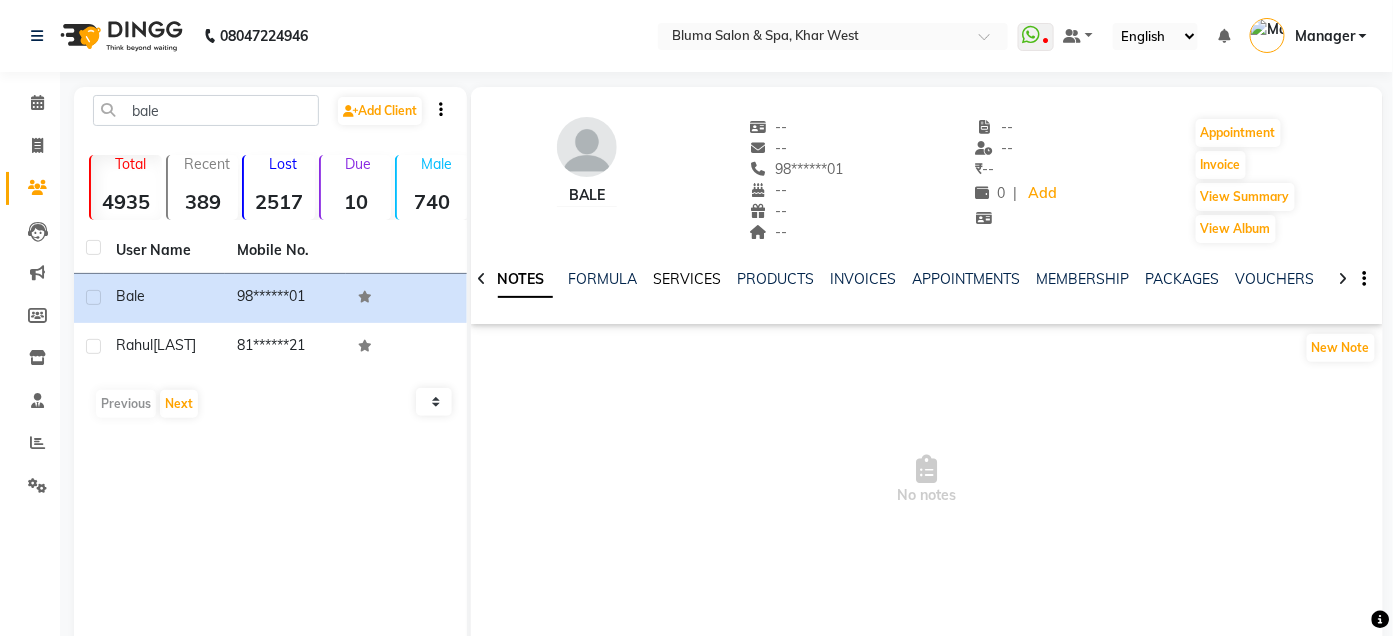 click on "SERVICES" 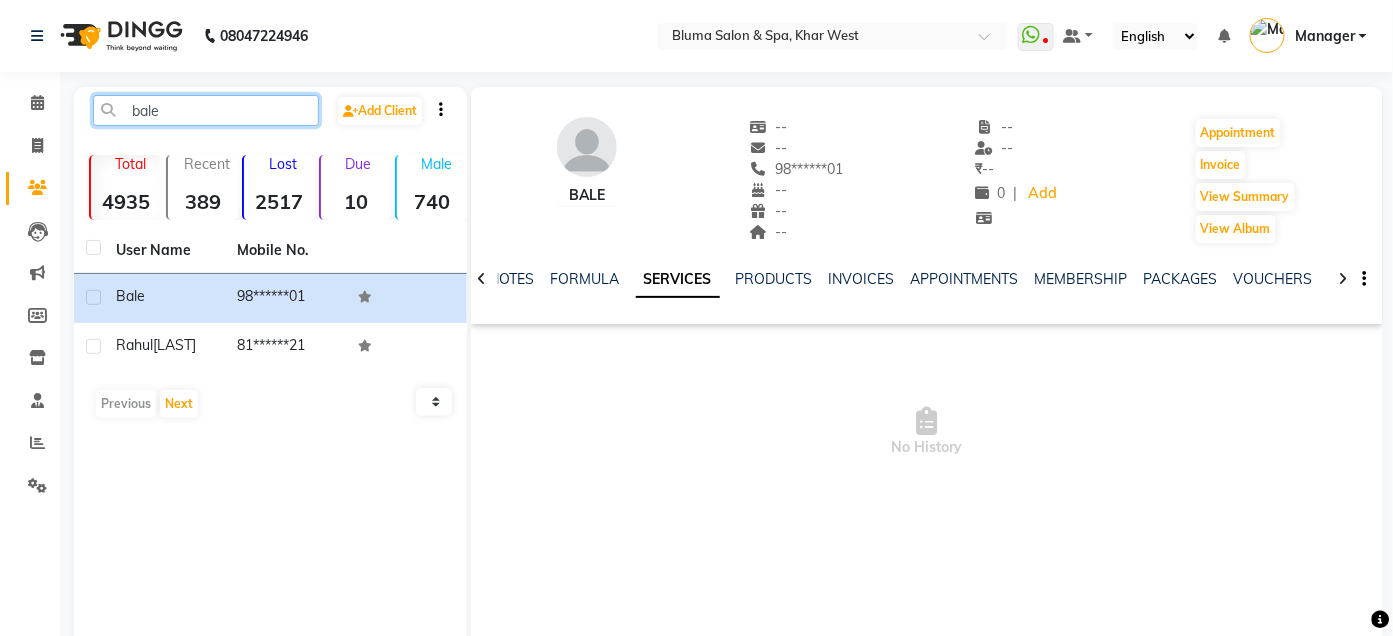 click on "bale" 